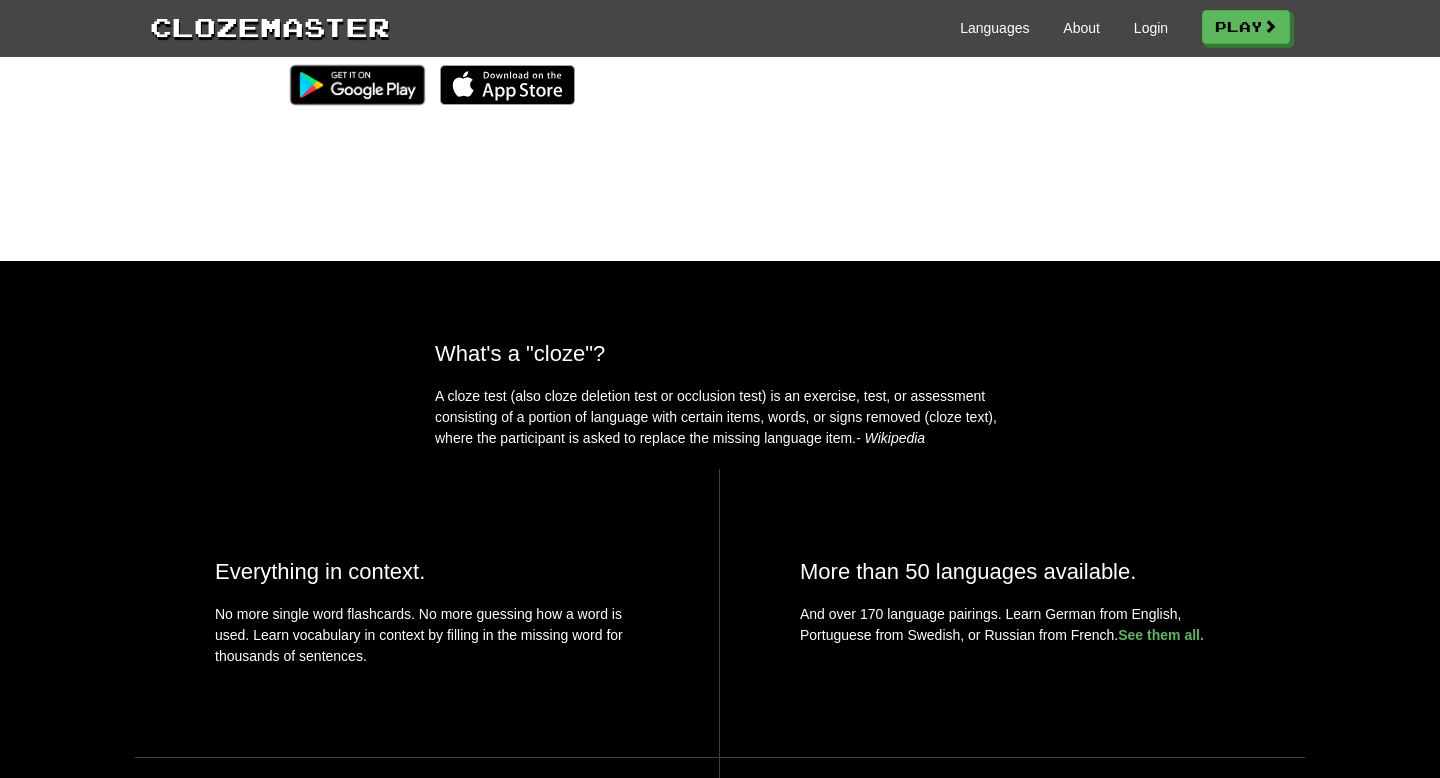 scroll, scrollTop: 0, scrollLeft: 0, axis: both 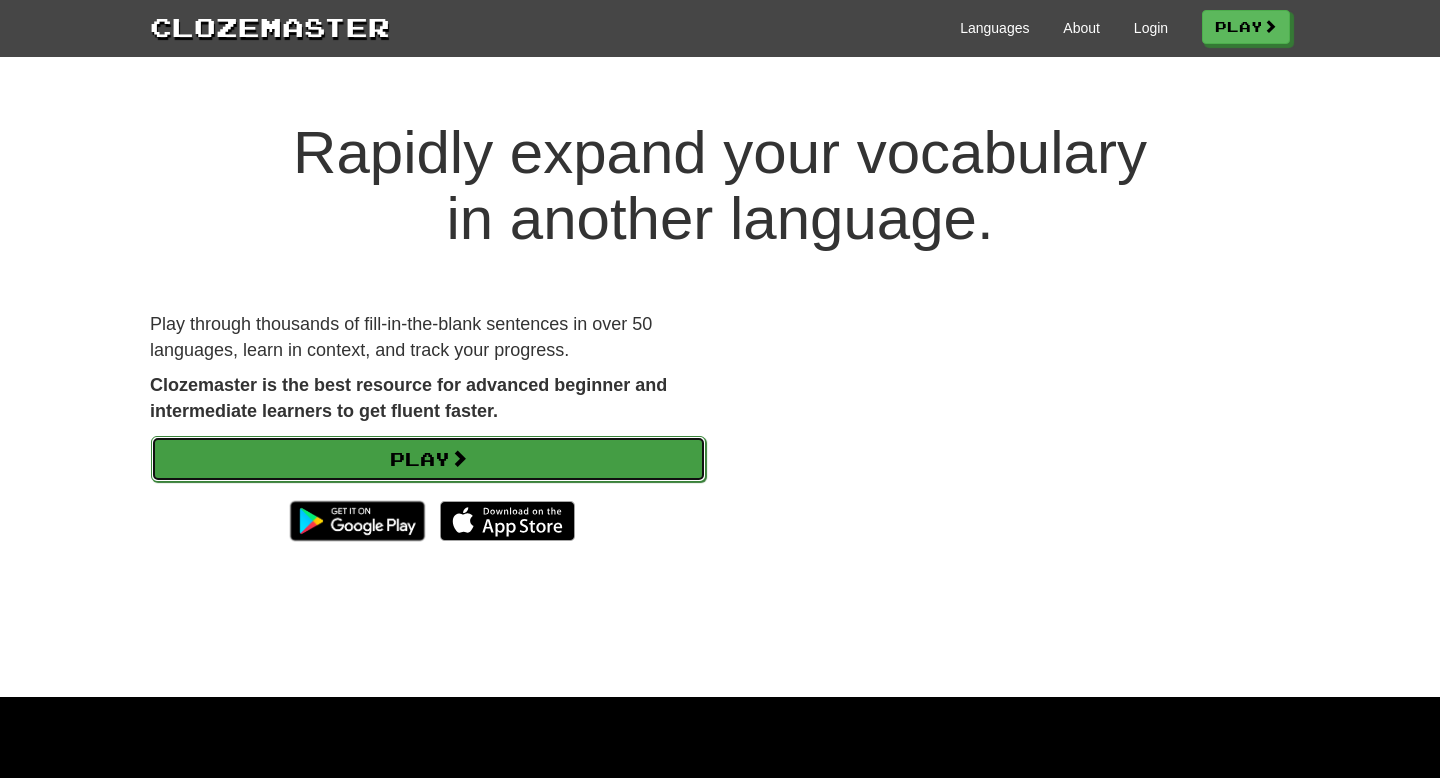 click at bounding box center (459, 458) 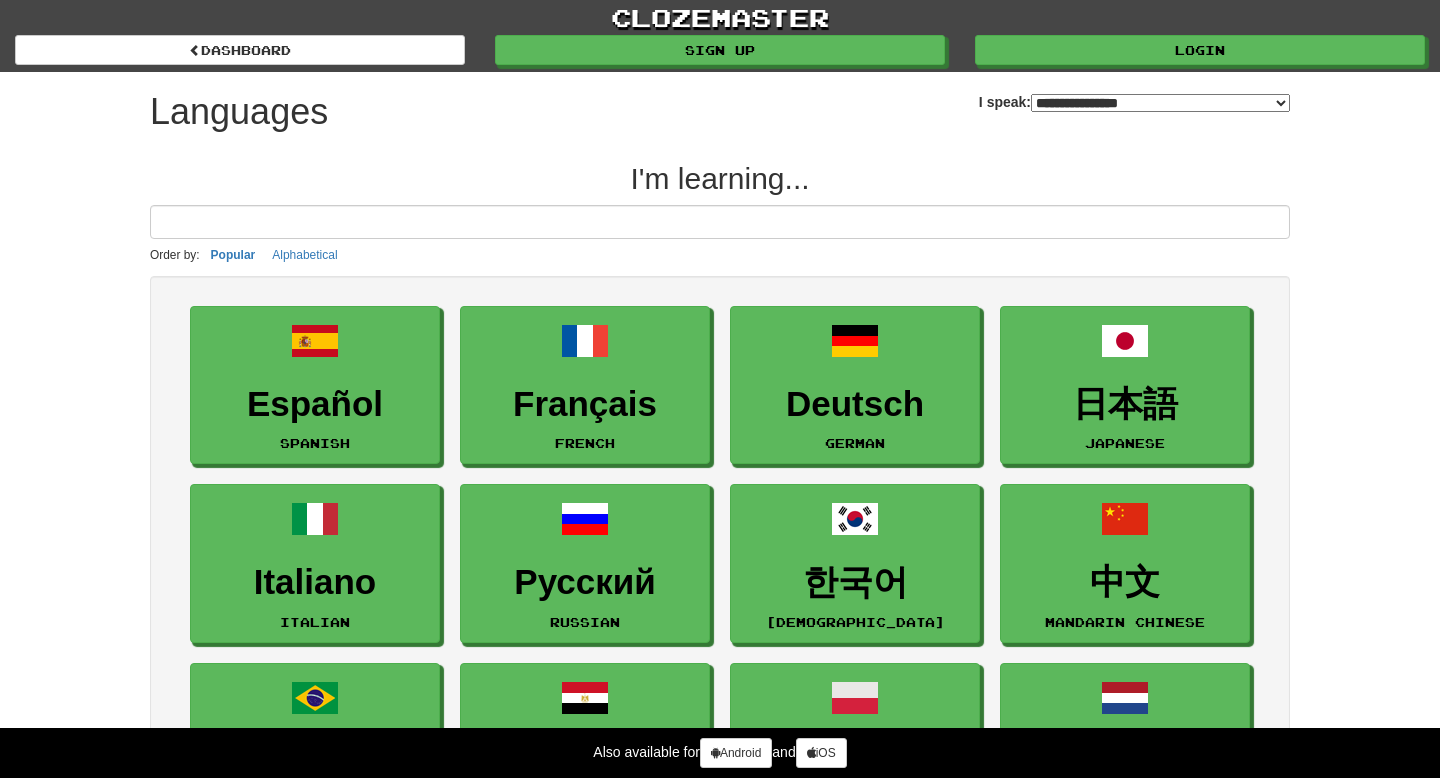 select on "*******" 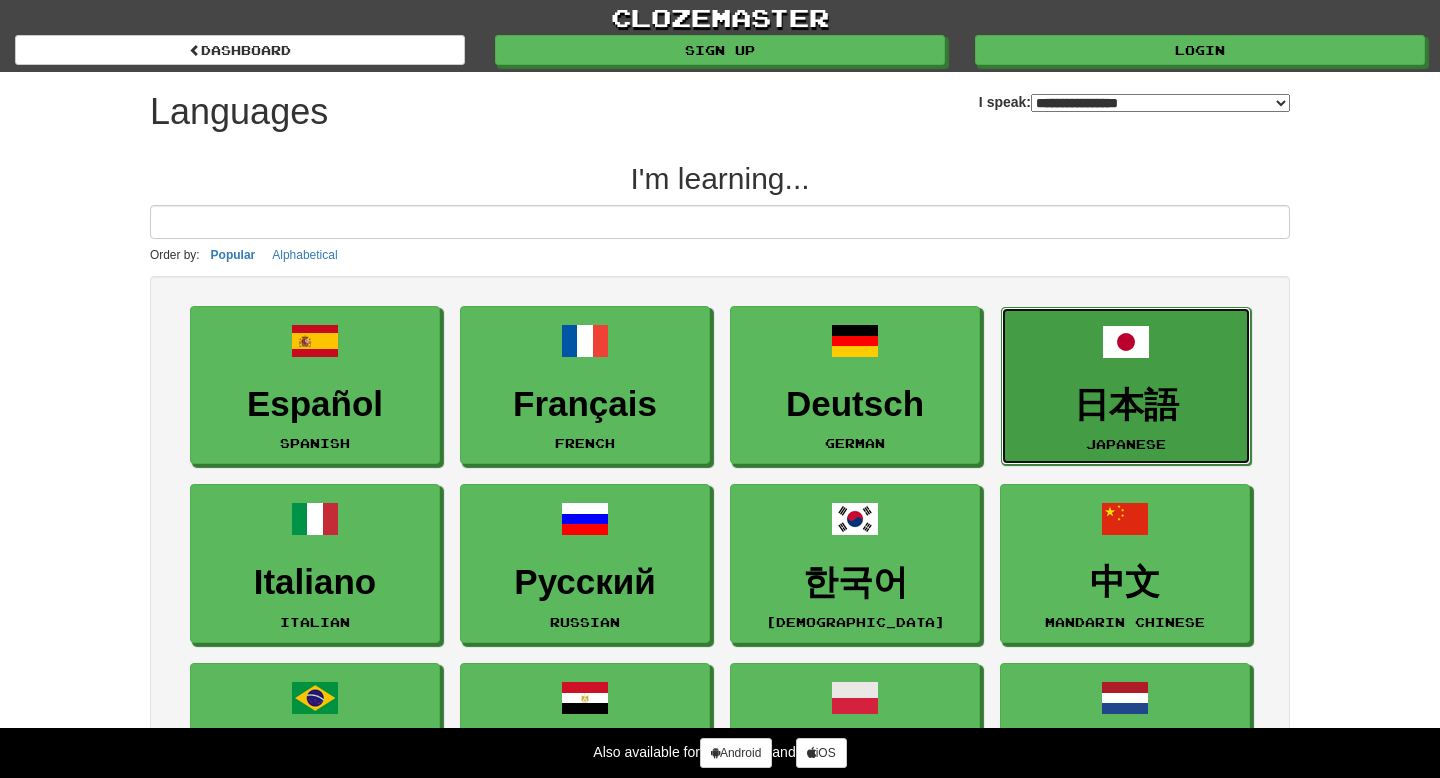 click at bounding box center [1126, 342] 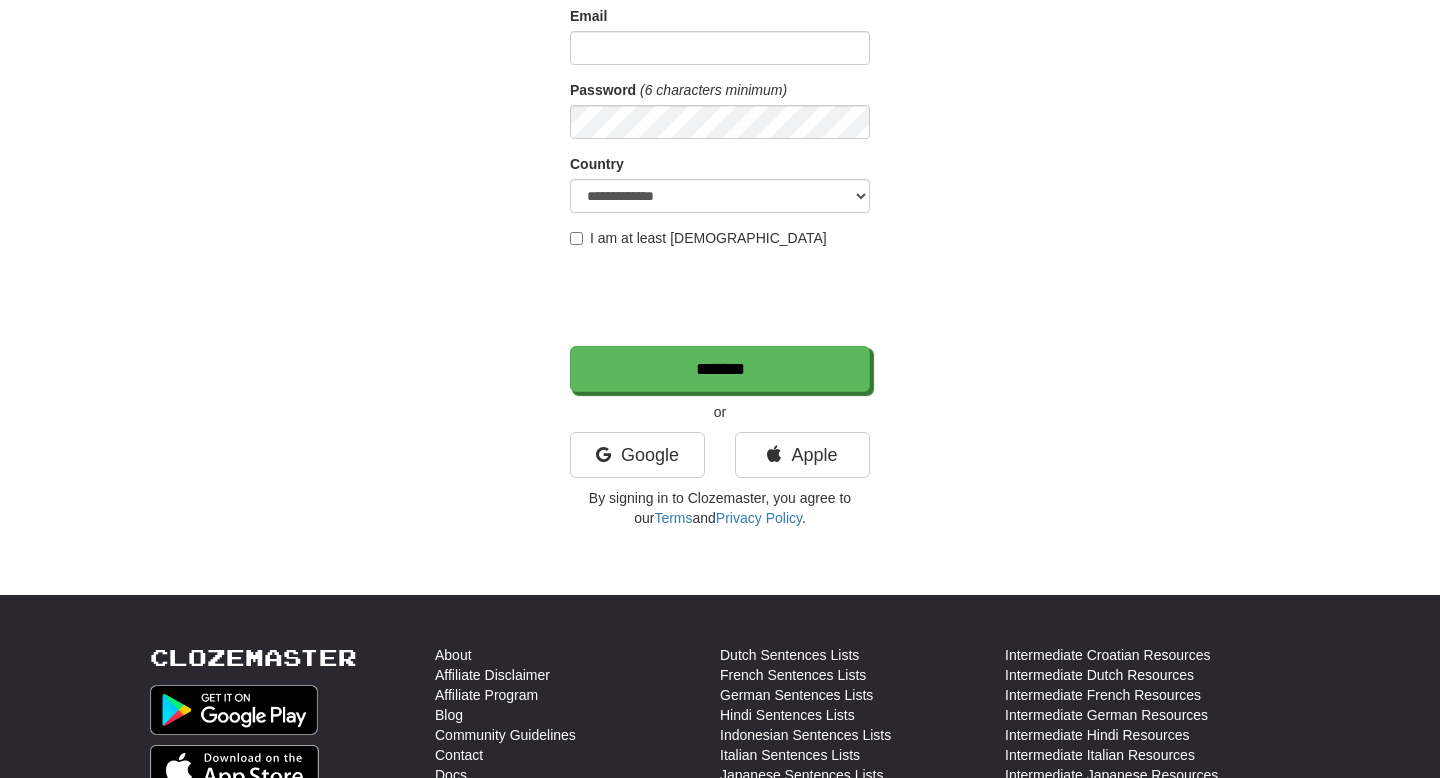 scroll, scrollTop: 241, scrollLeft: 0, axis: vertical 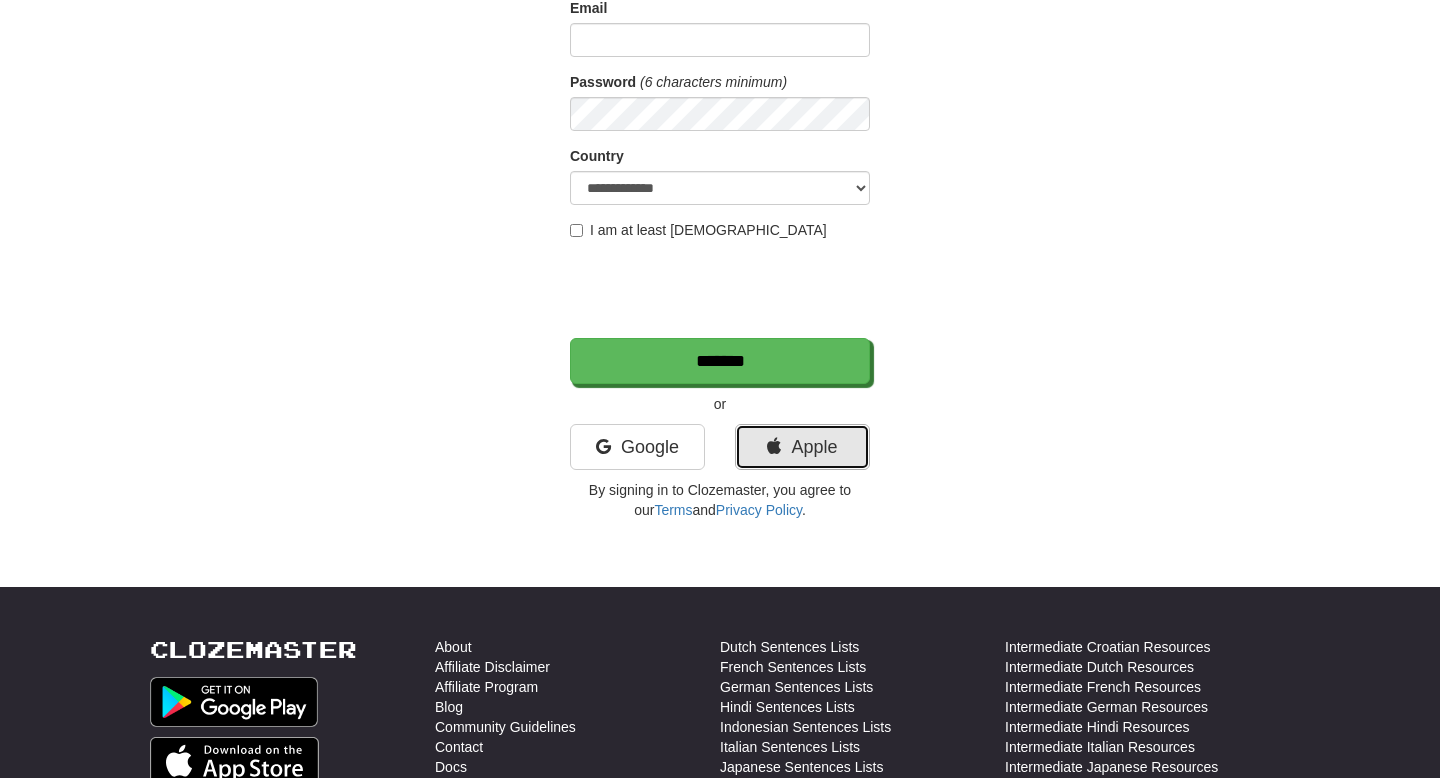 click on "Apple" at bounding box center [802, 447] 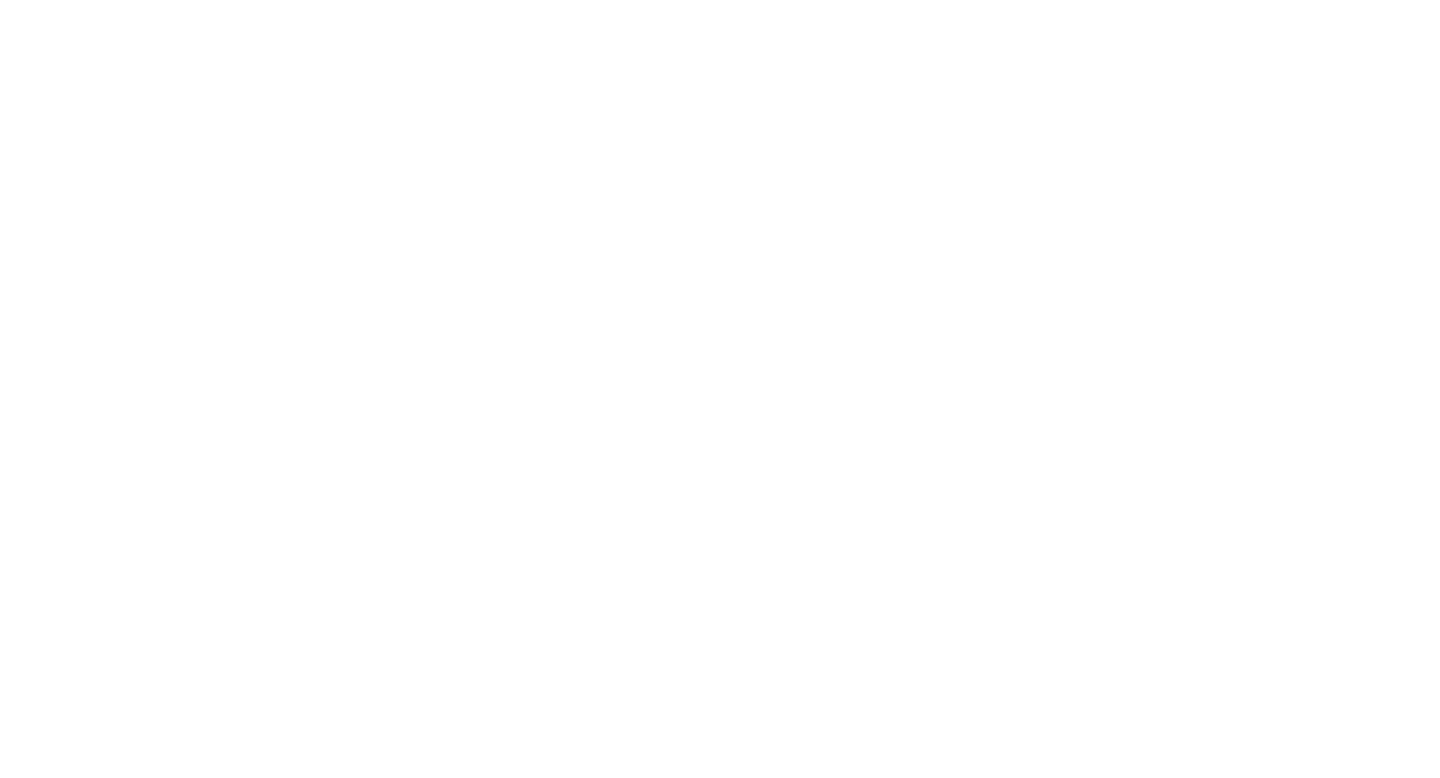 scroll, scrollTop: 0, scrollLeft: 0, axis: both 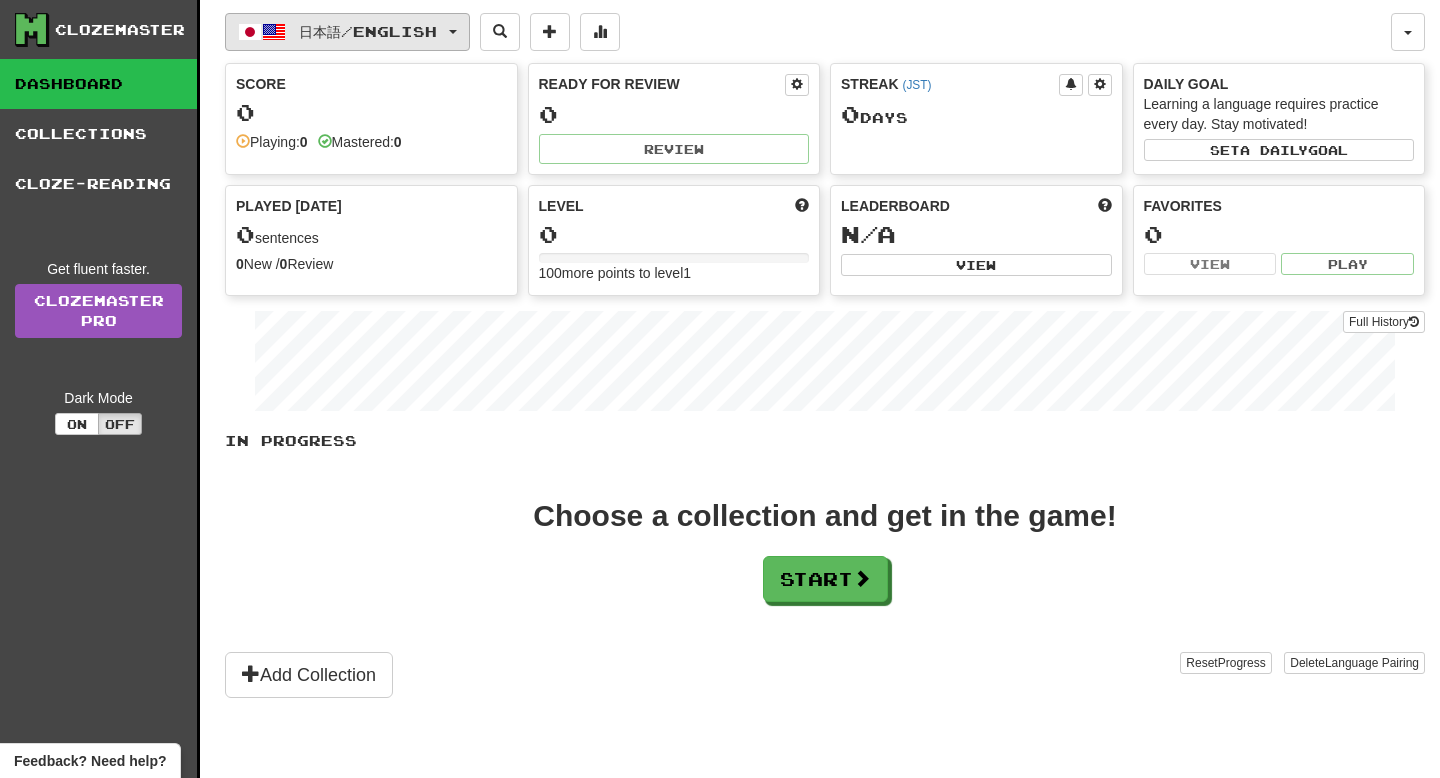 click on "日本語  /  English" at bounding box center [347, 32] 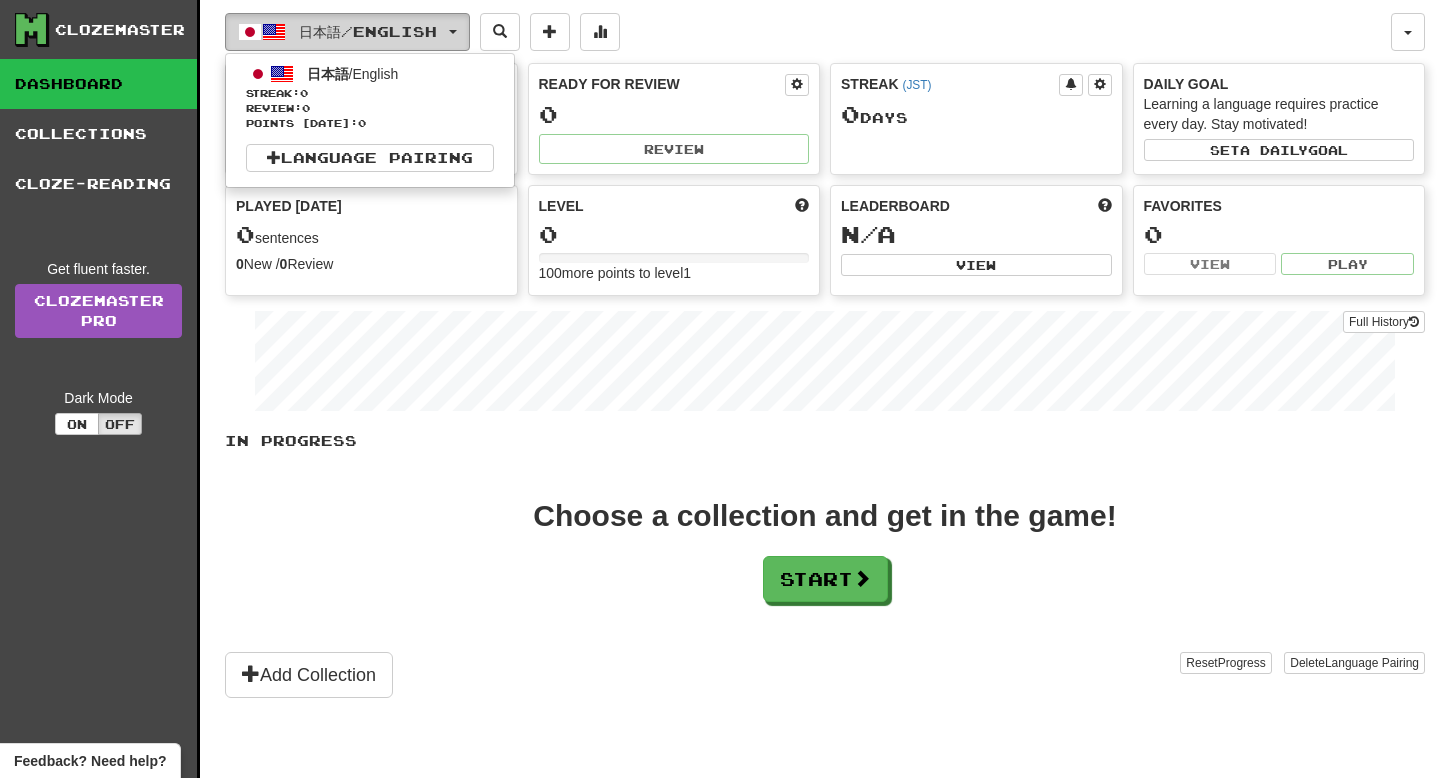 click on "日本語  /  English" at bounding box center [347, 32] 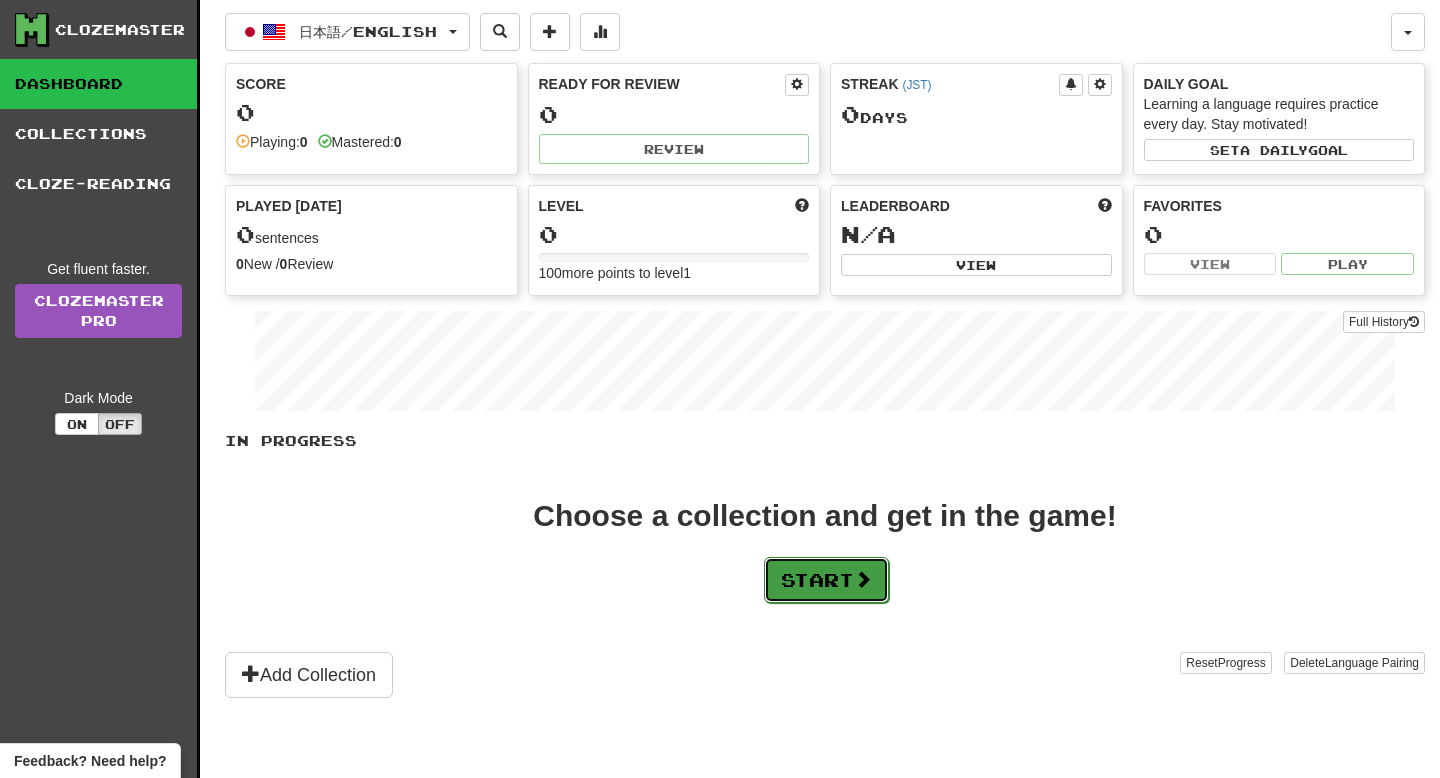 click on "Start" at bounding box center (826, 580) 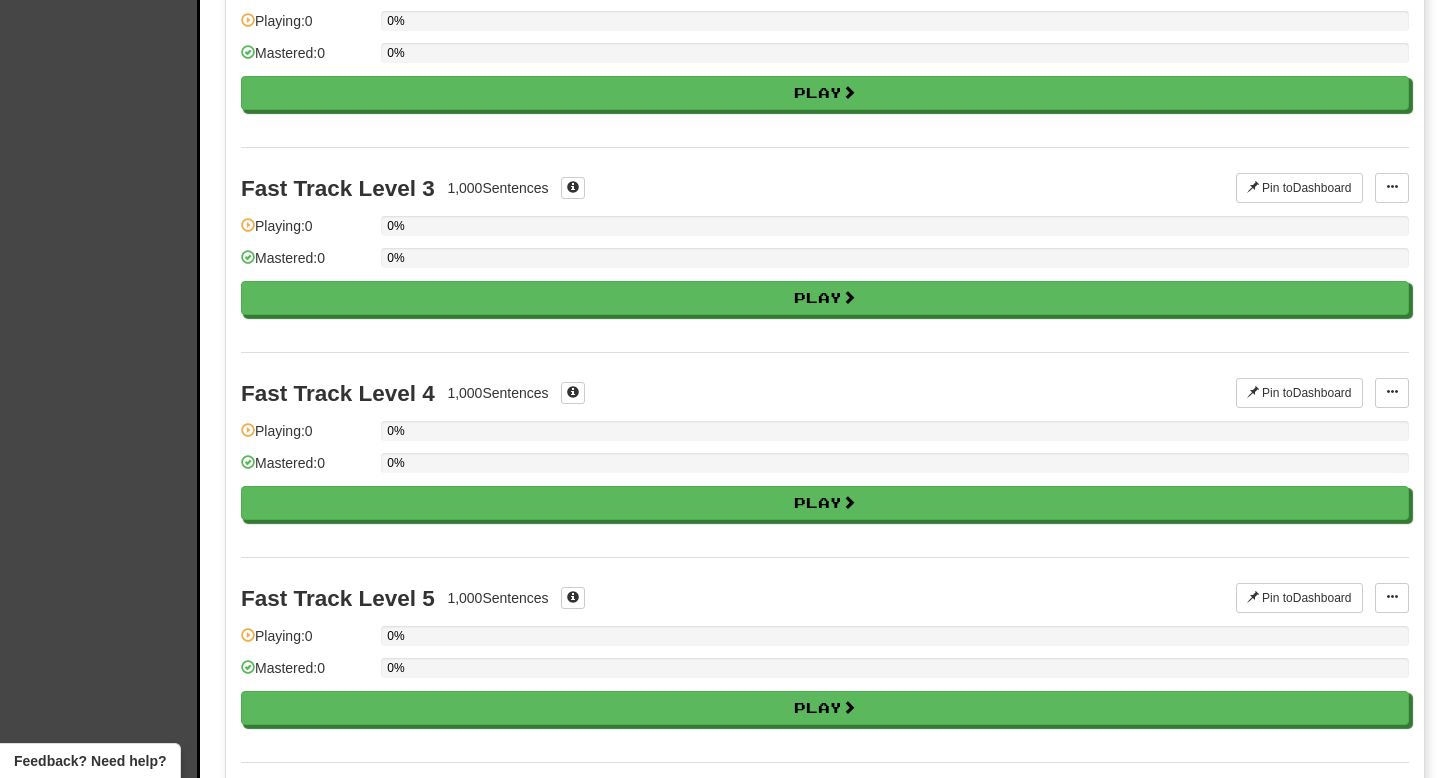 scroll, scrollTop: 0, scrollLeft: 0, axis: both 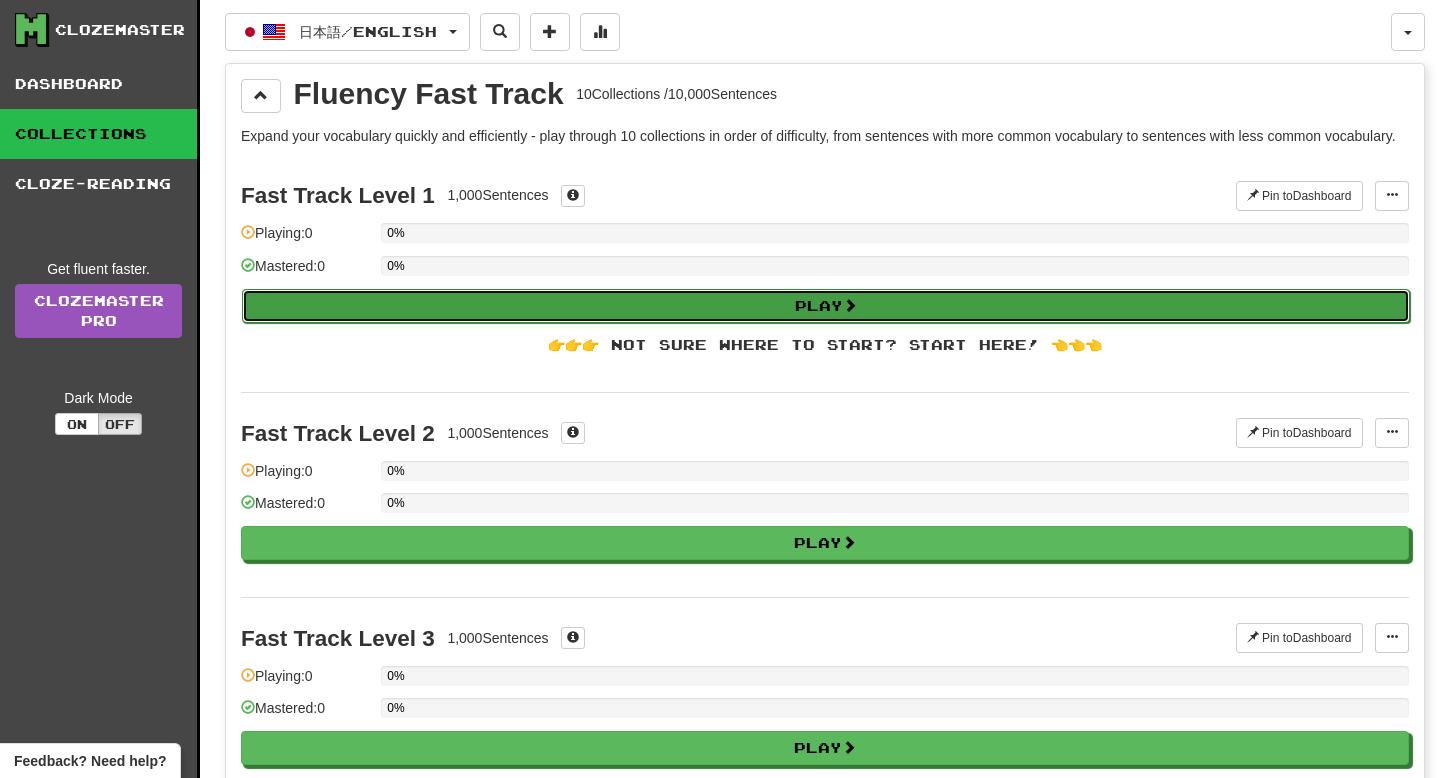 click on "Play" at bounding box center (826, 306) 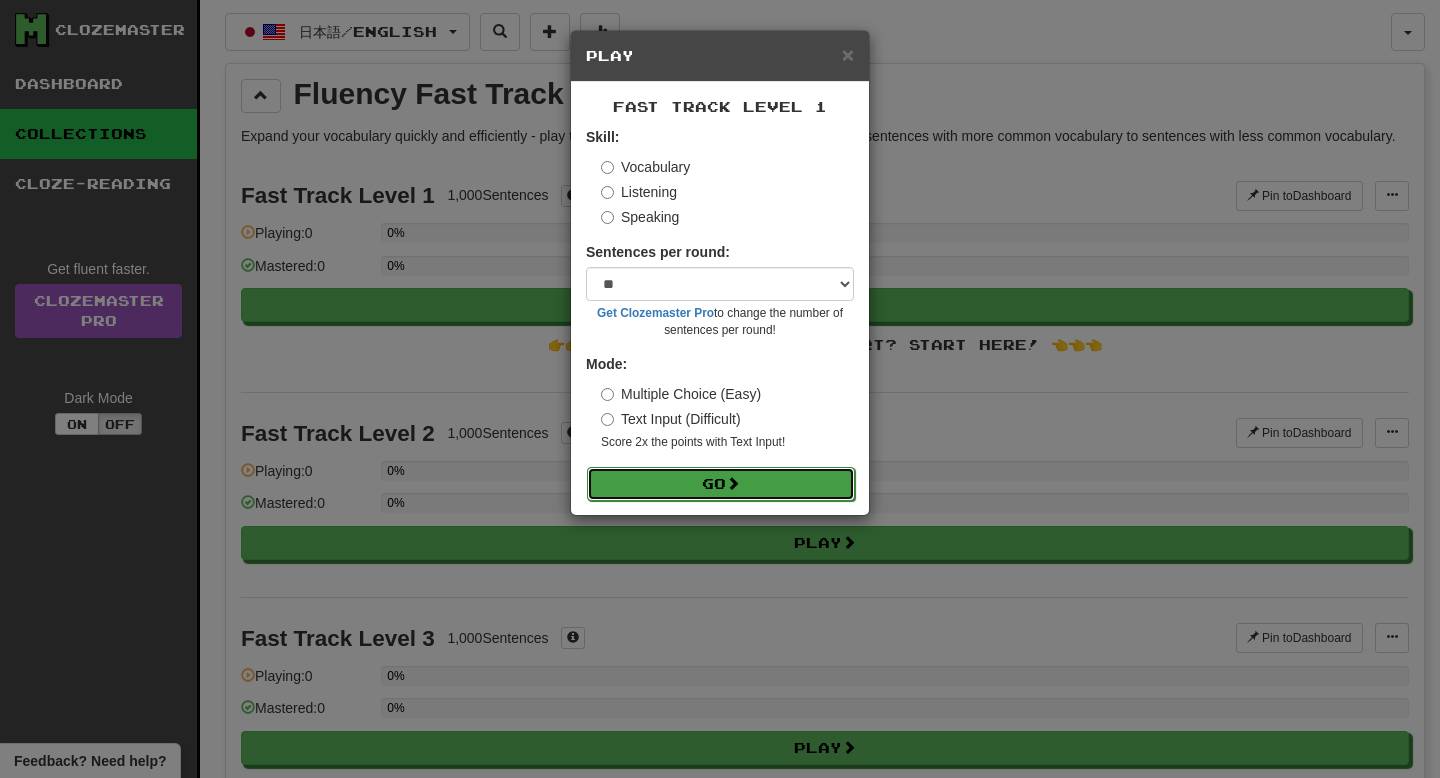 click on "Go" at bounding box center [721, 484] 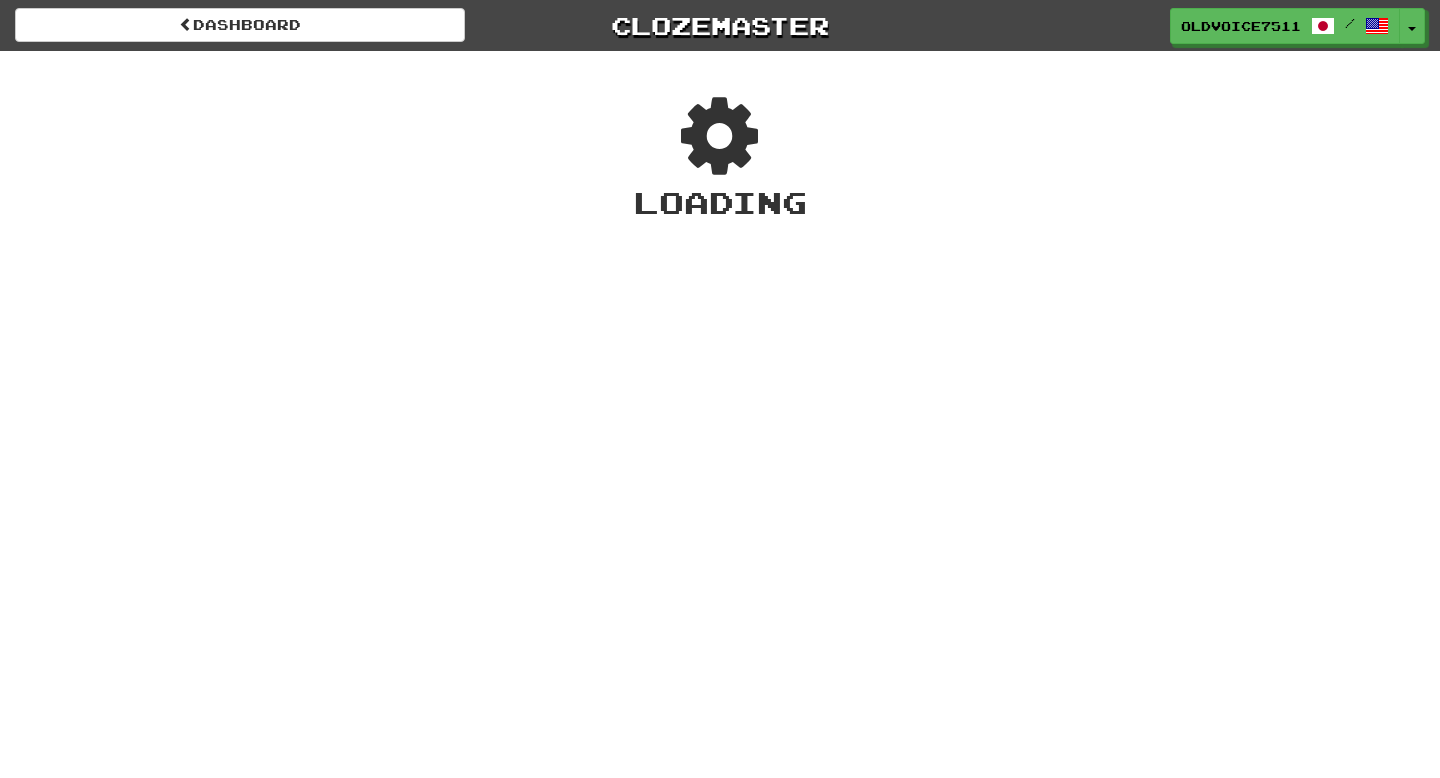 scroll, scrollTop: 0, scrollLeft: 0, axis: both 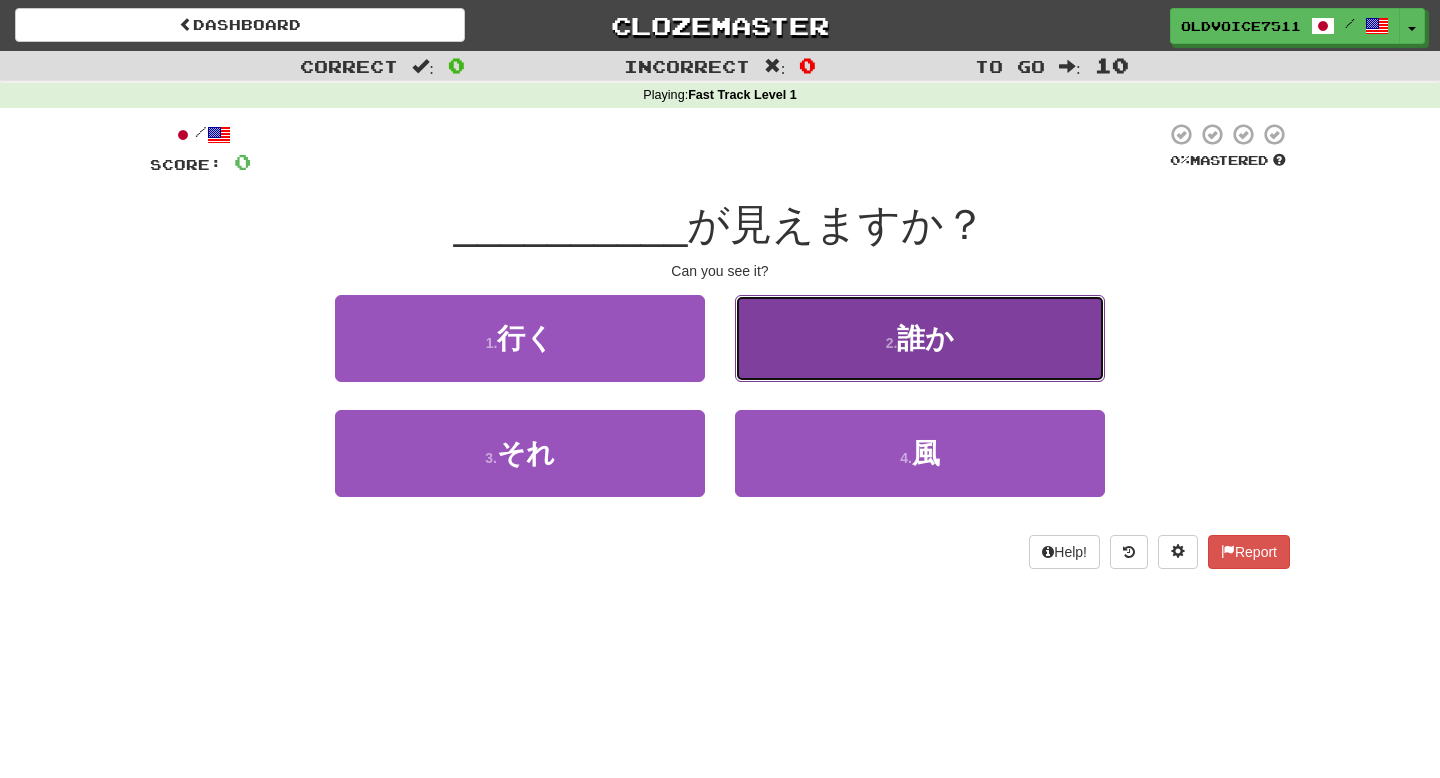 click on "2 .  誰か" at bounding box center [920, 338] 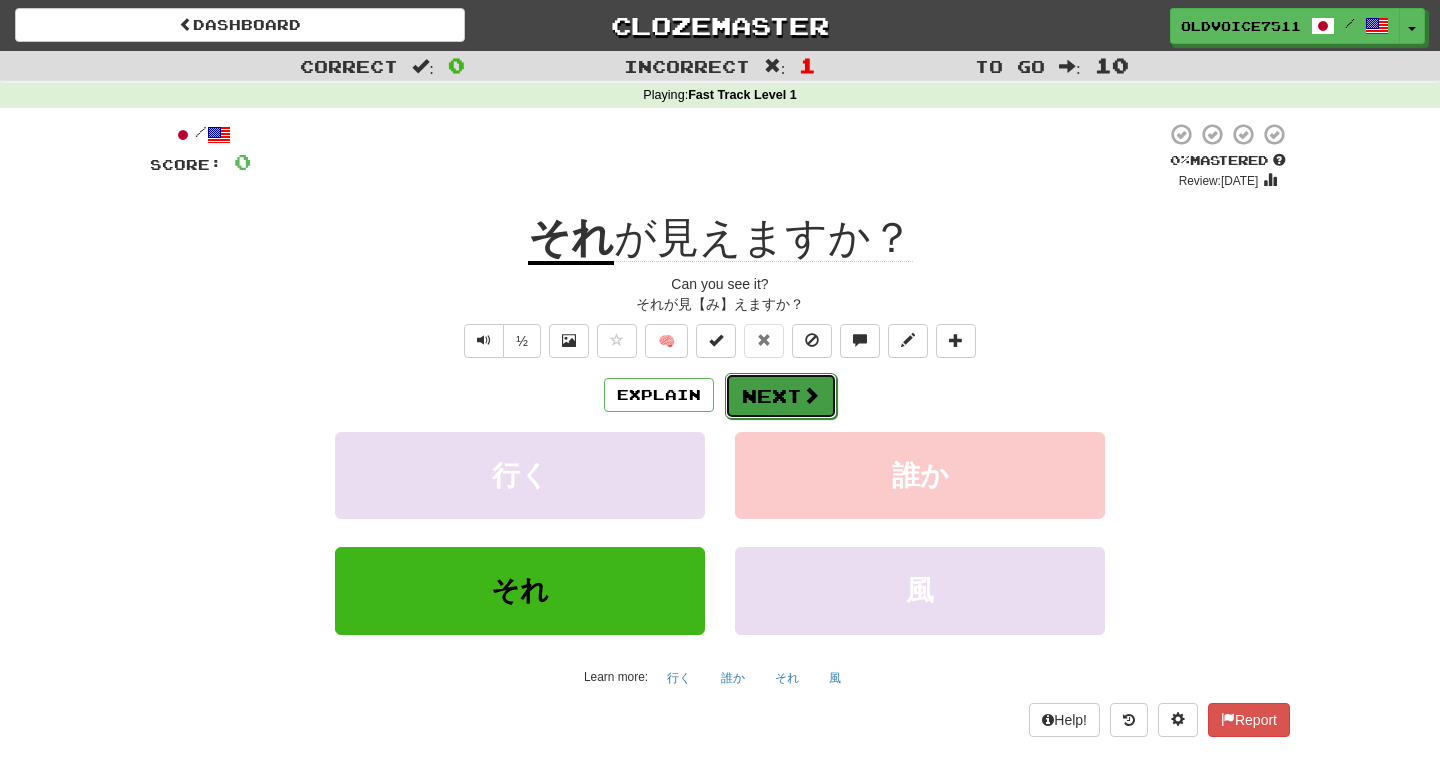 click at bounding box center [811, 395] 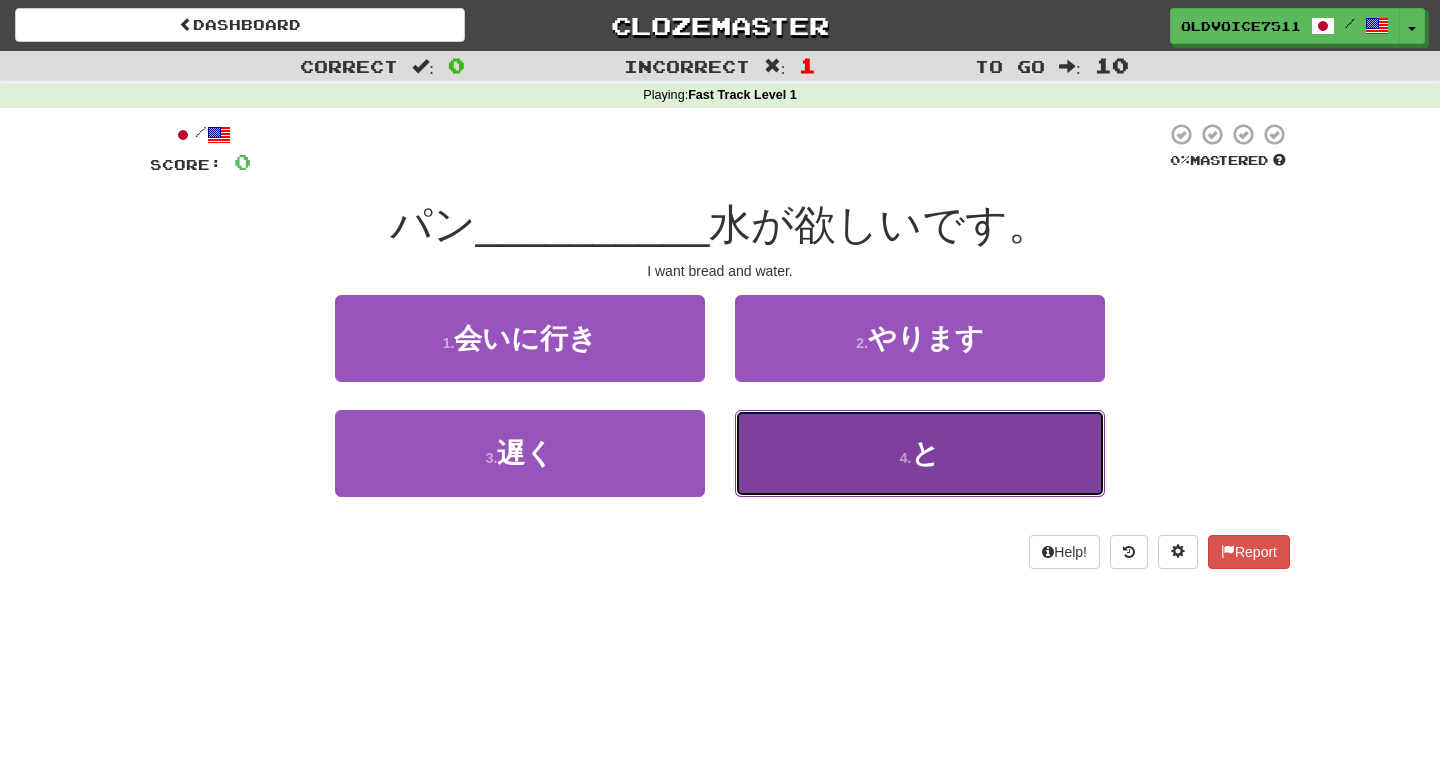 click on "4 .  と" at bounding box center [920, 453] 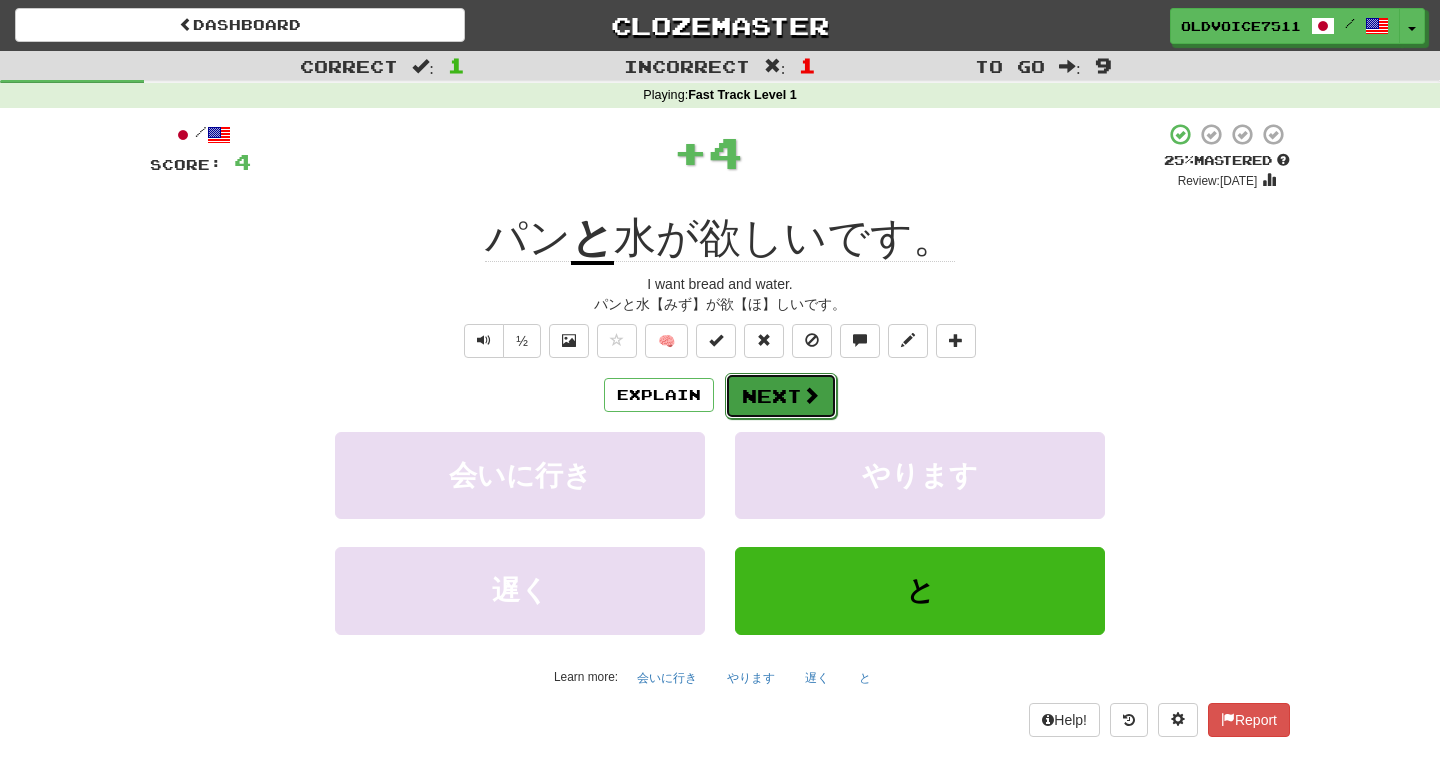 click at bounding box center (811, 395) 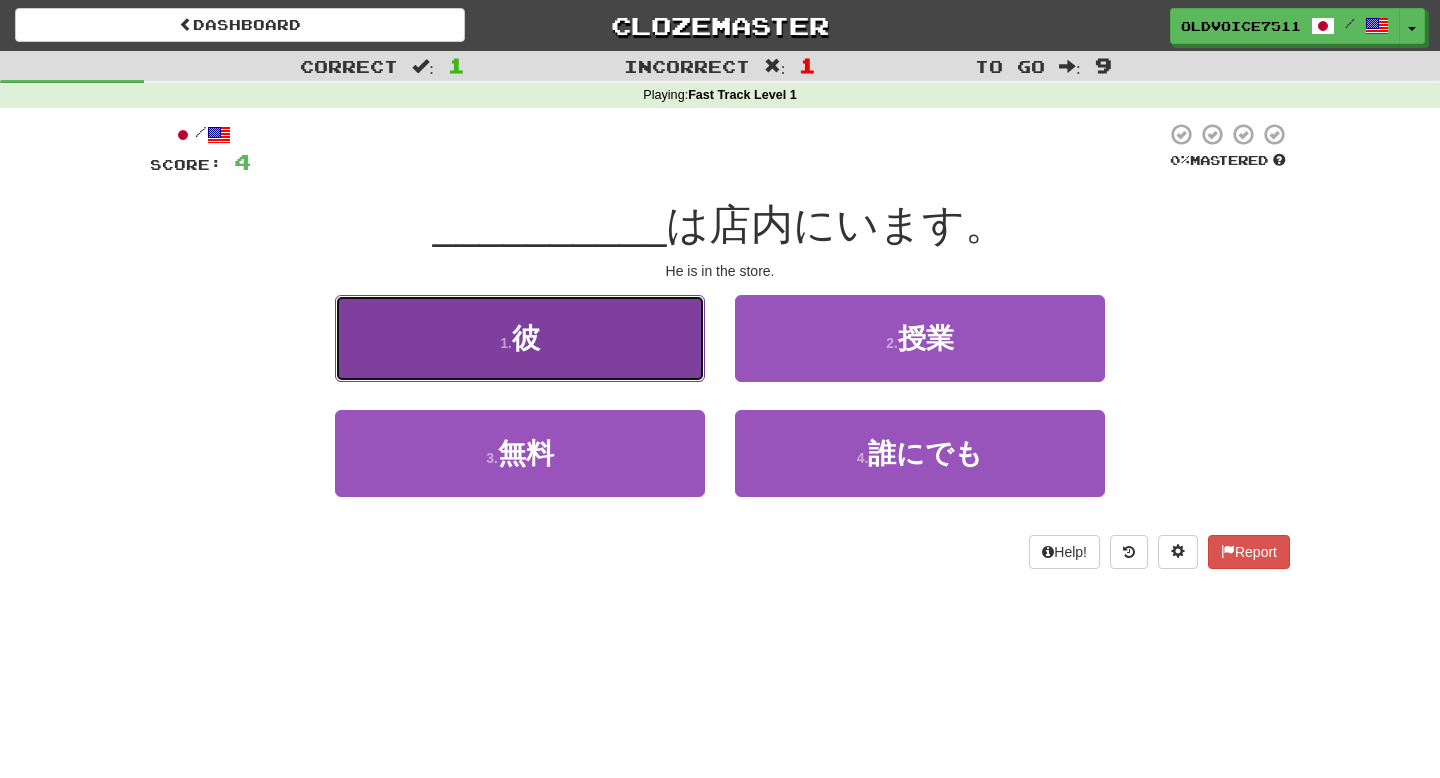 click on "1 .  彼" at bounding box center (520, 338) 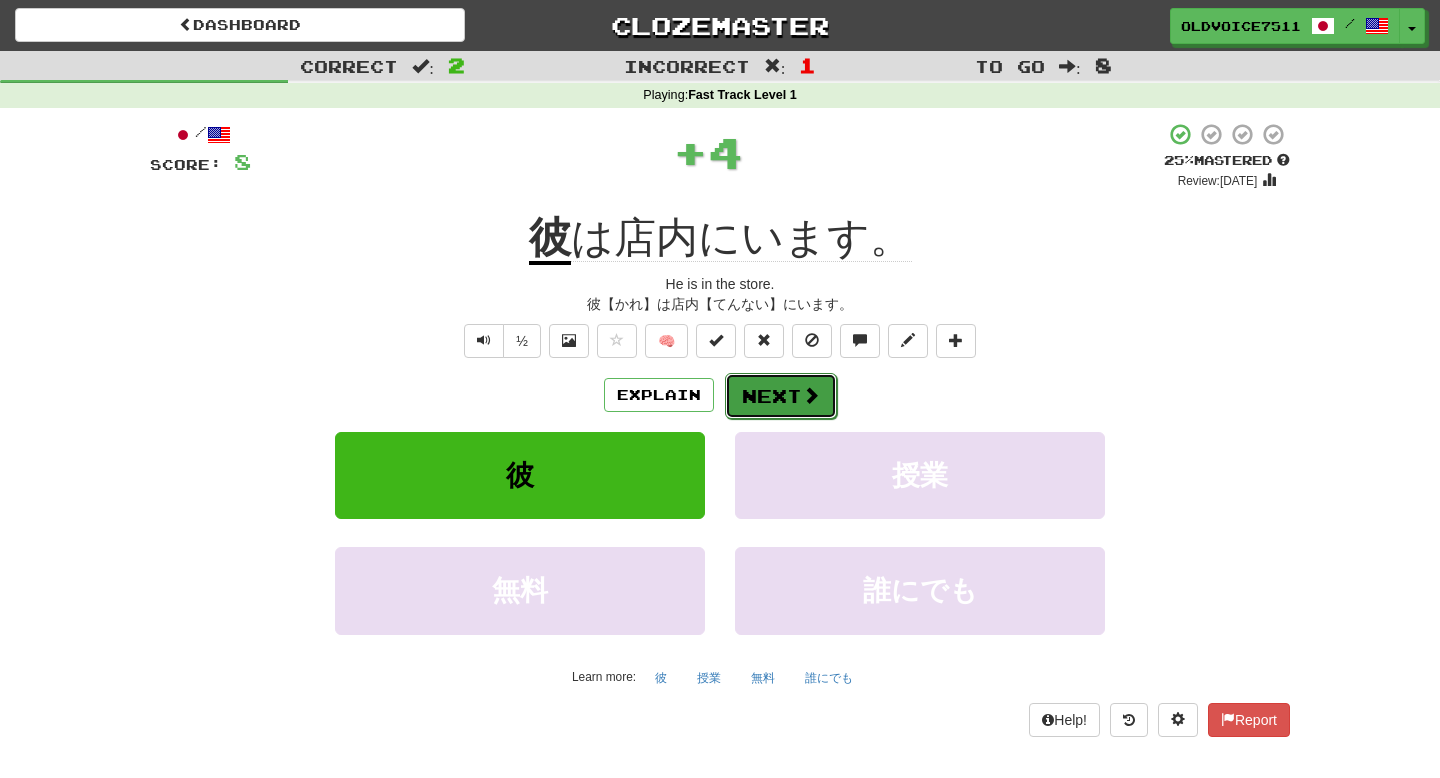 click at bounding box center [811, 395] 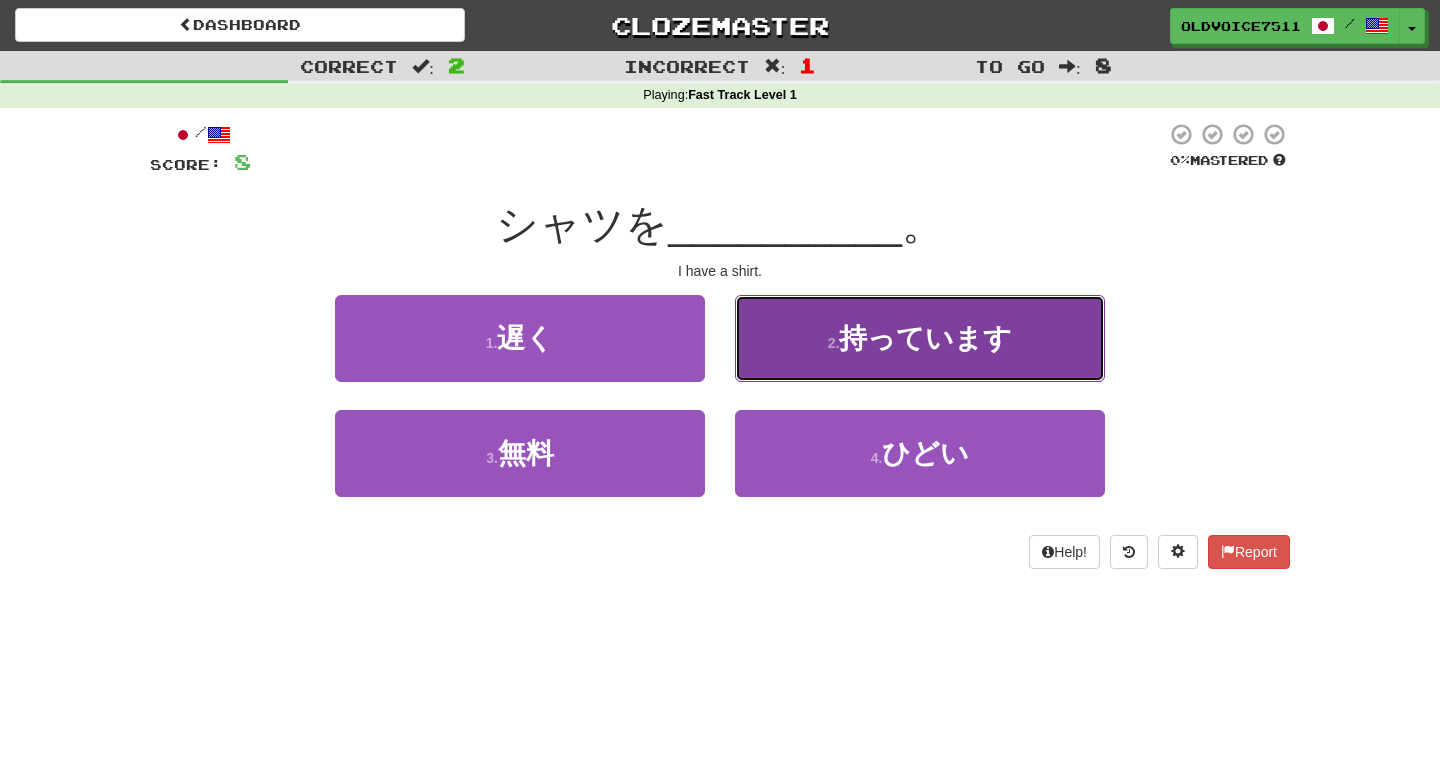 click on "持っています" at bounding box center (925, 338) 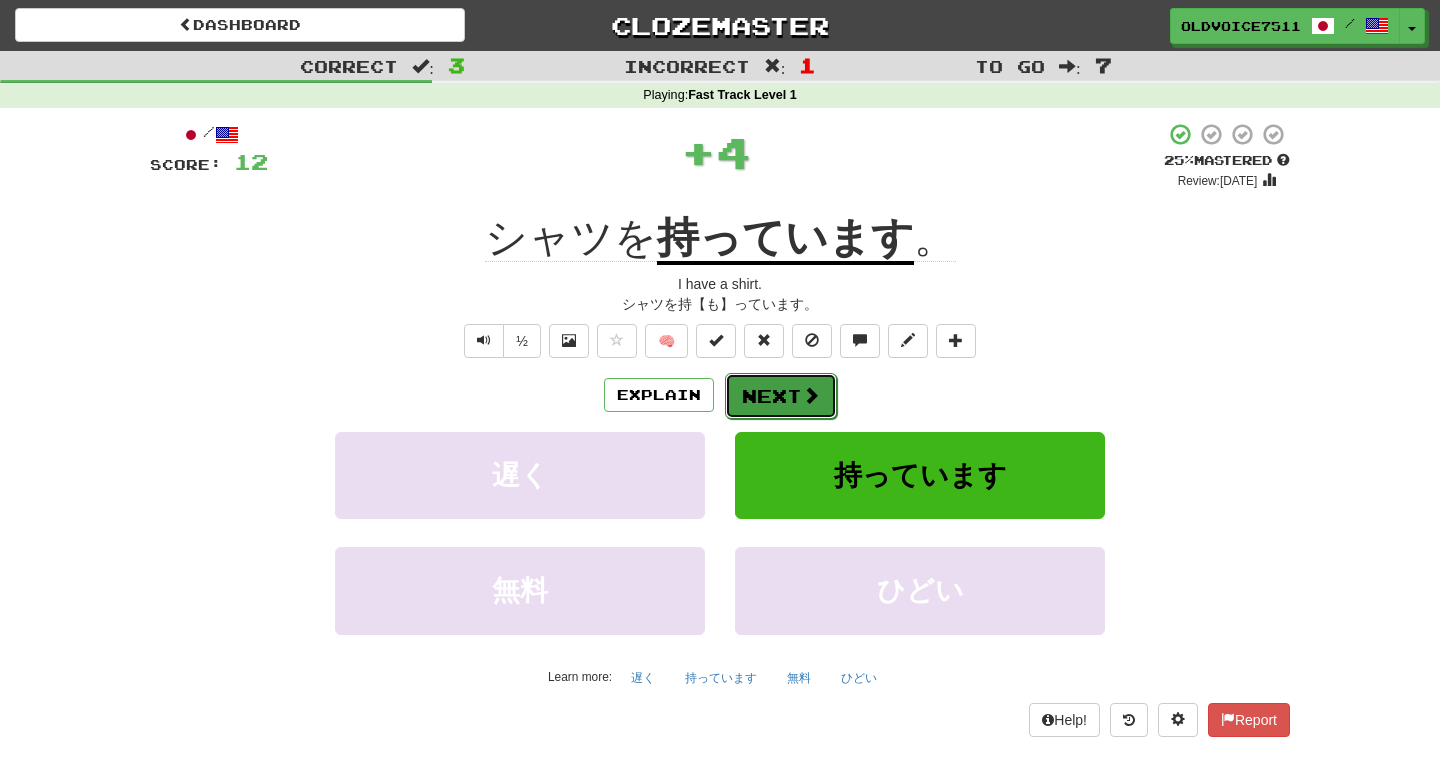 click on "Next" at bounding box center [781, 396] 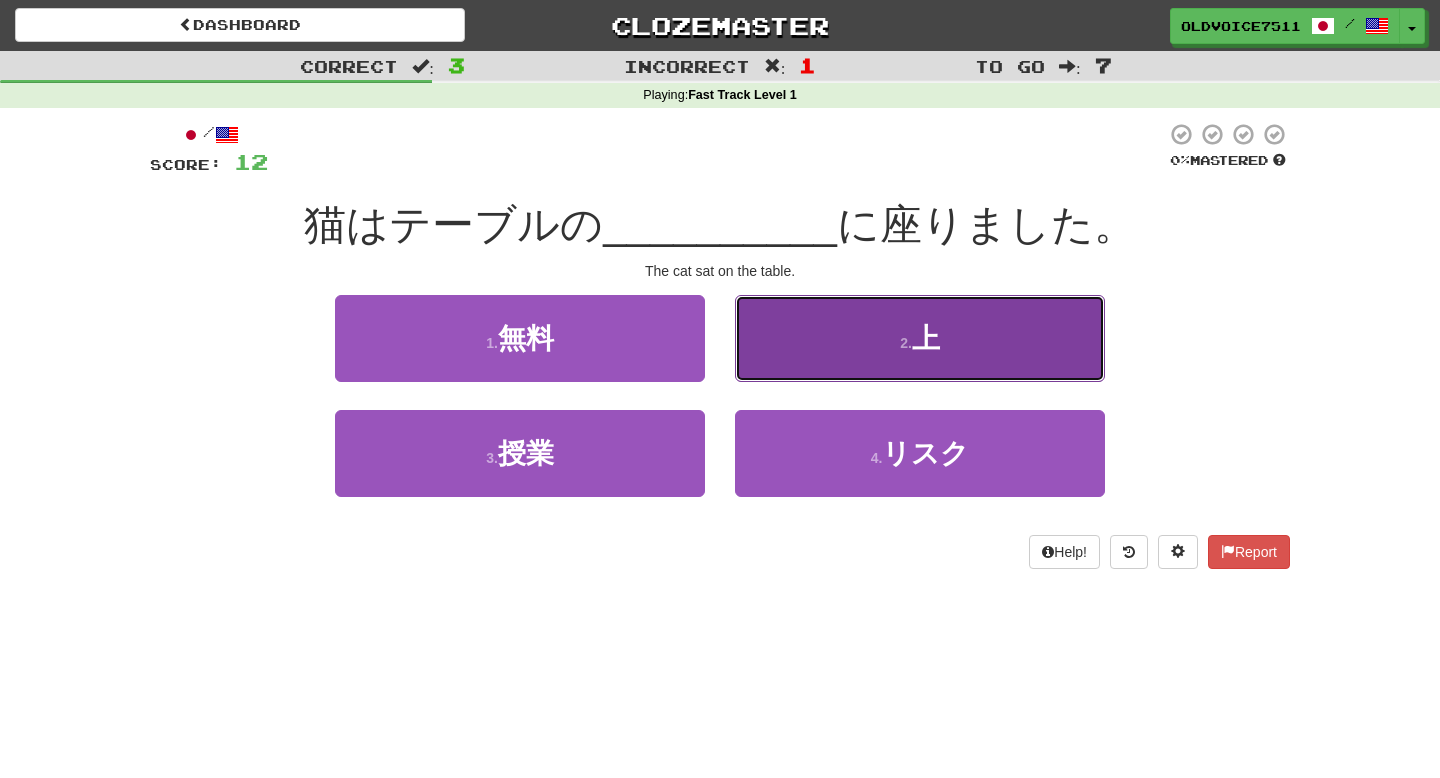 click on "2 .  上" at bounding box center (920, 338) 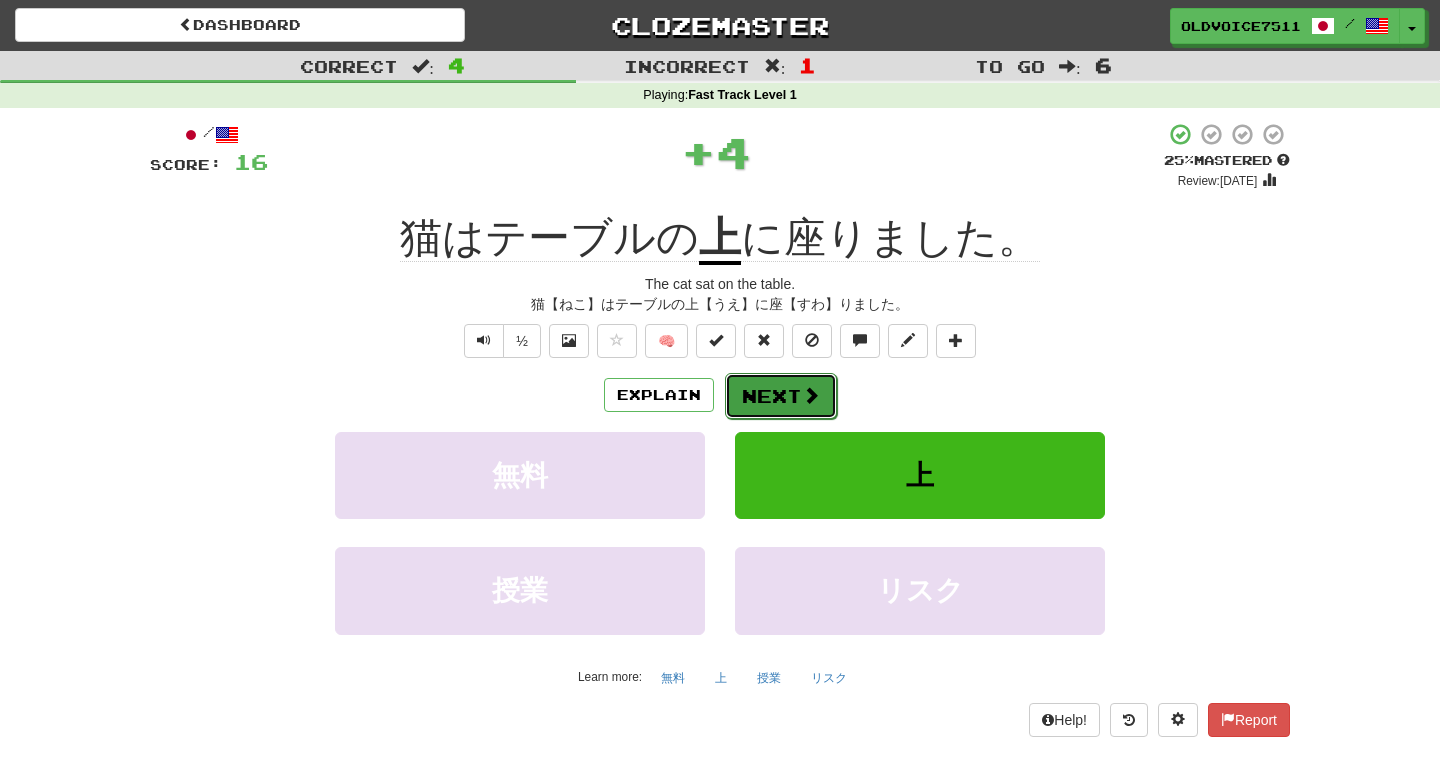 click on "Next" at bounding box center (781, 396) 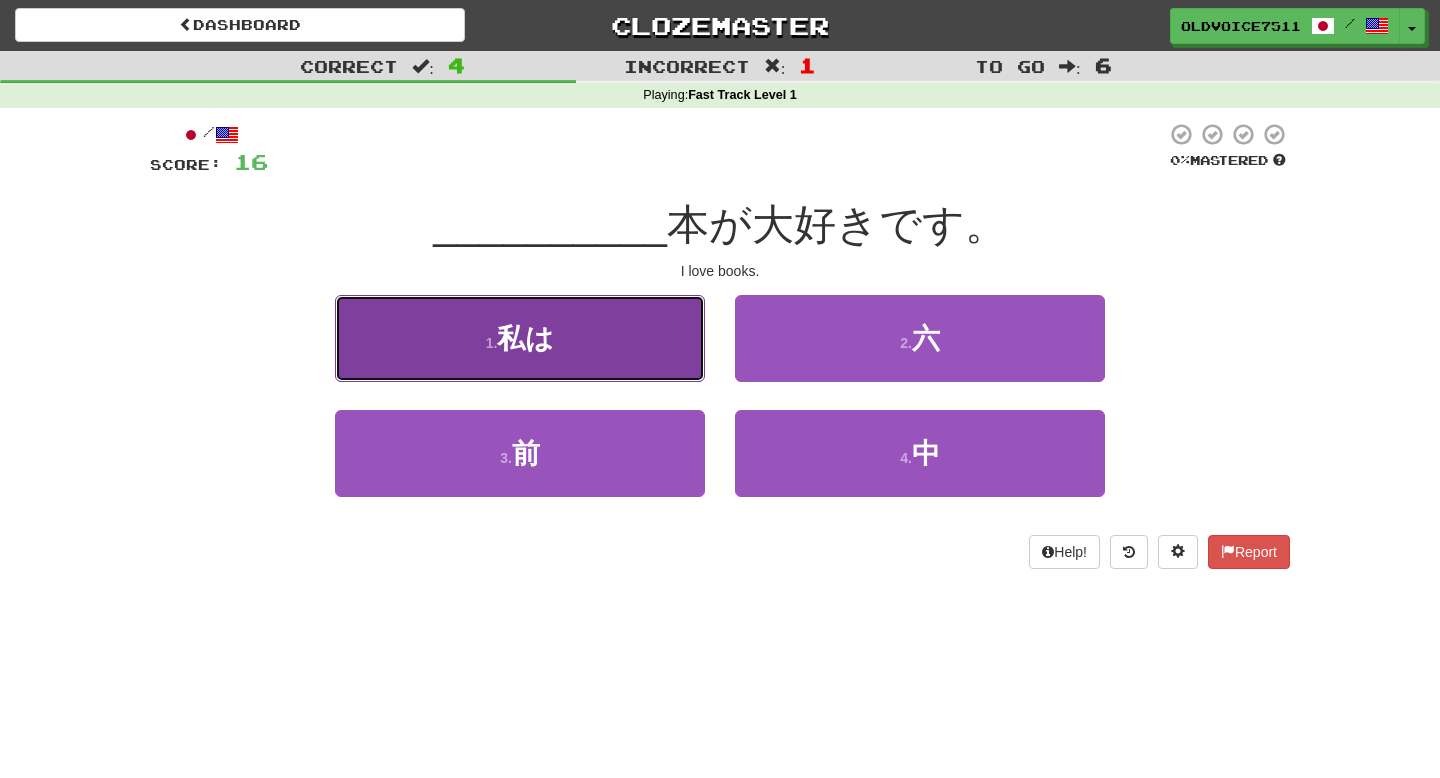 click on "1 .  私は" at bounding box center (520, 338) 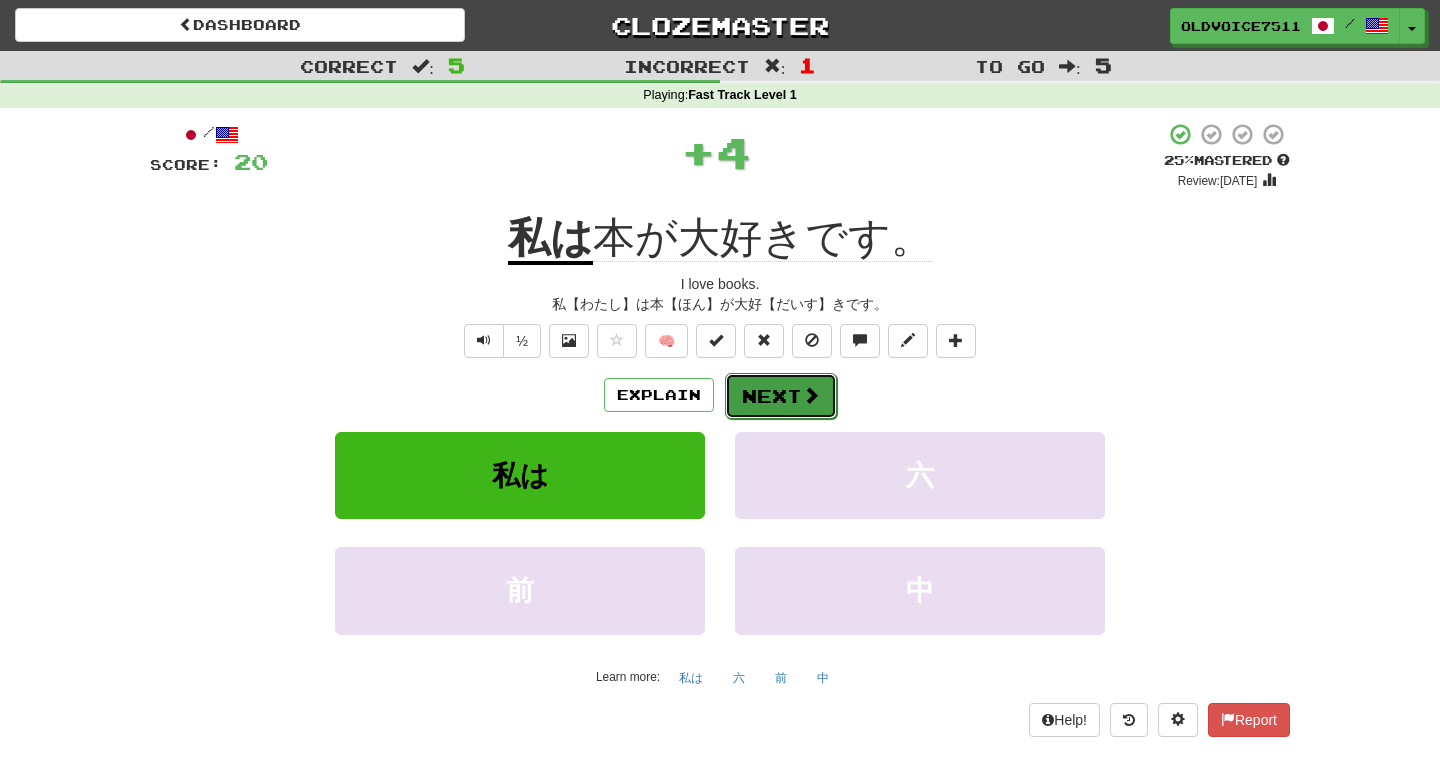 click on "Next" at bounding box center [781, 396] 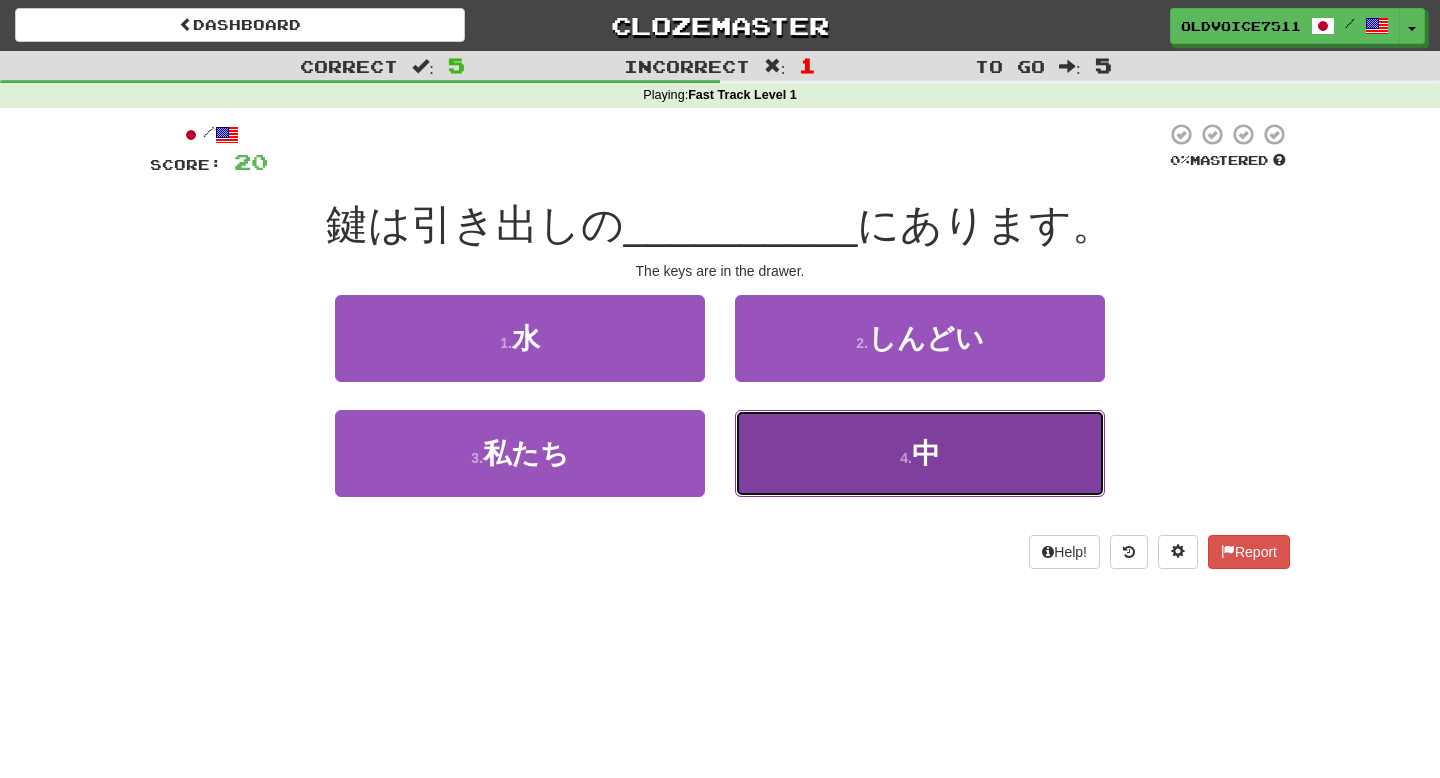 click on "4 .  中" at bounding box center (920, 453) 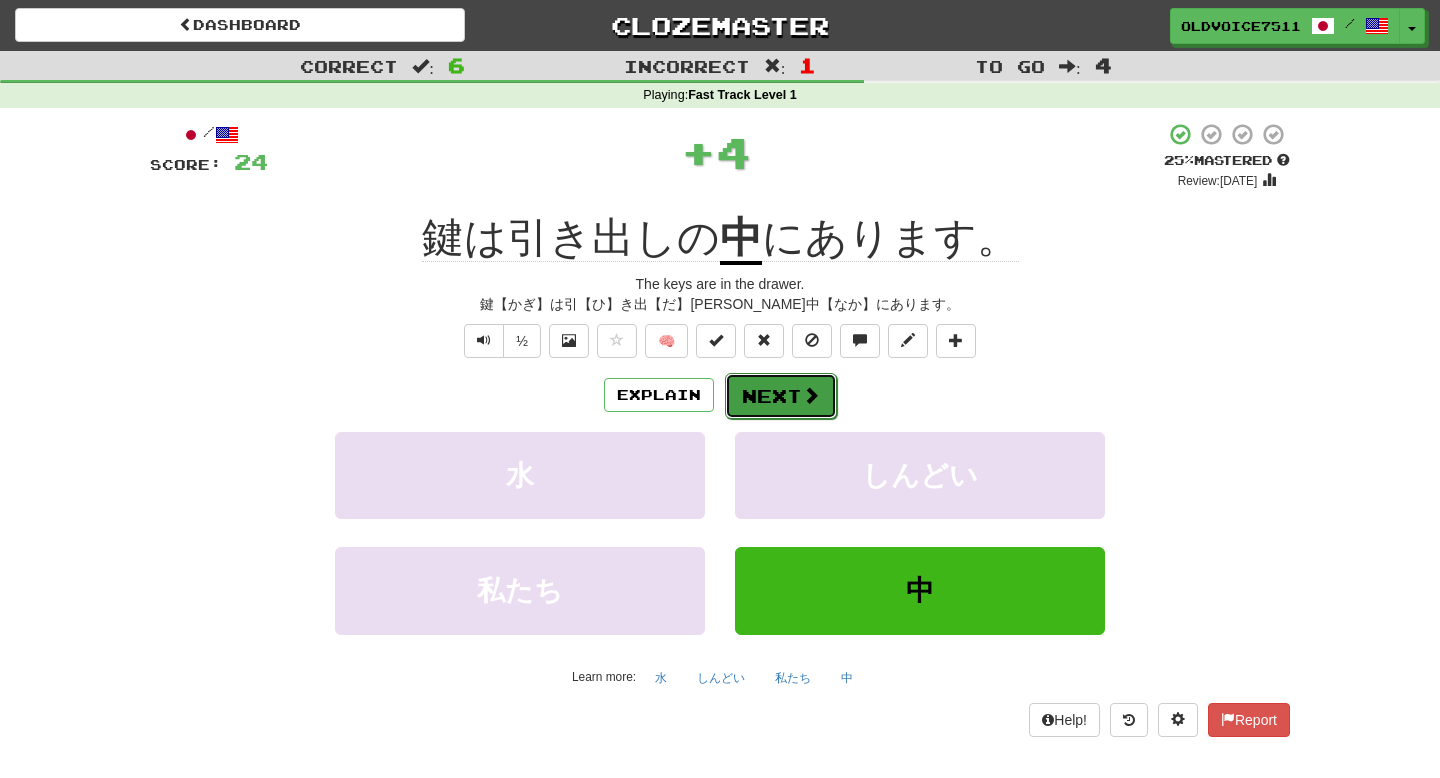 click at bounding box center [811, 395] 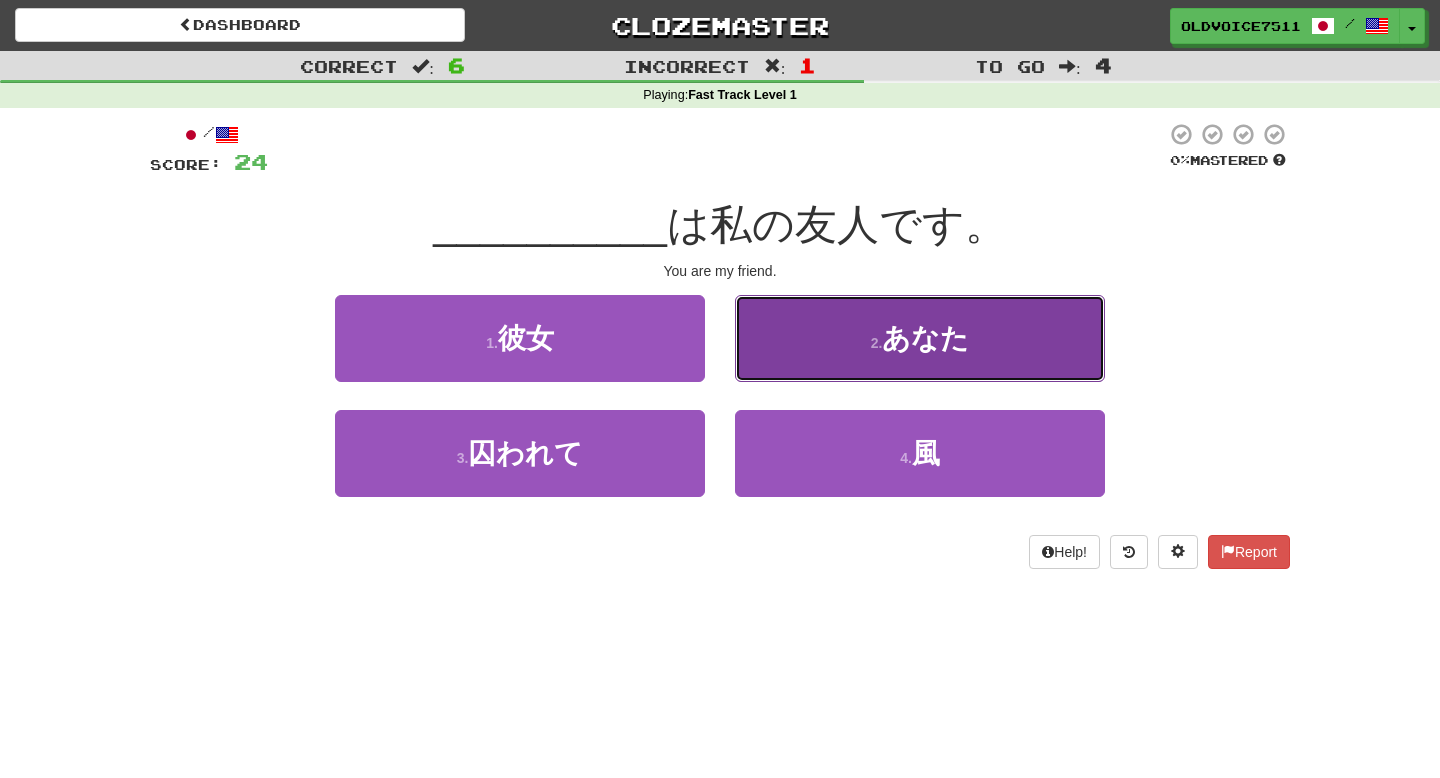 click on "2 .  あなた" at bounding box center (920, 338) 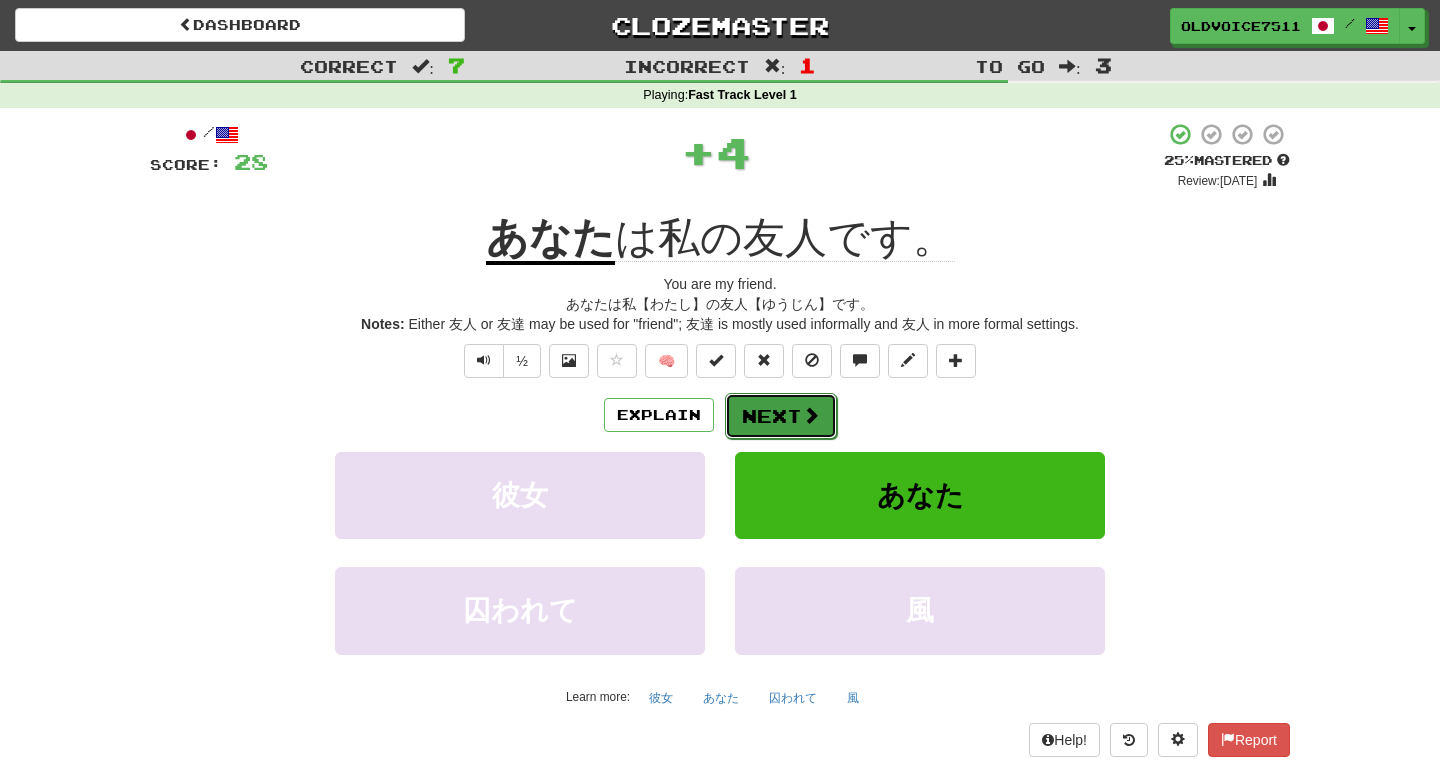 click on "Next" at bounding box center [781, 416] 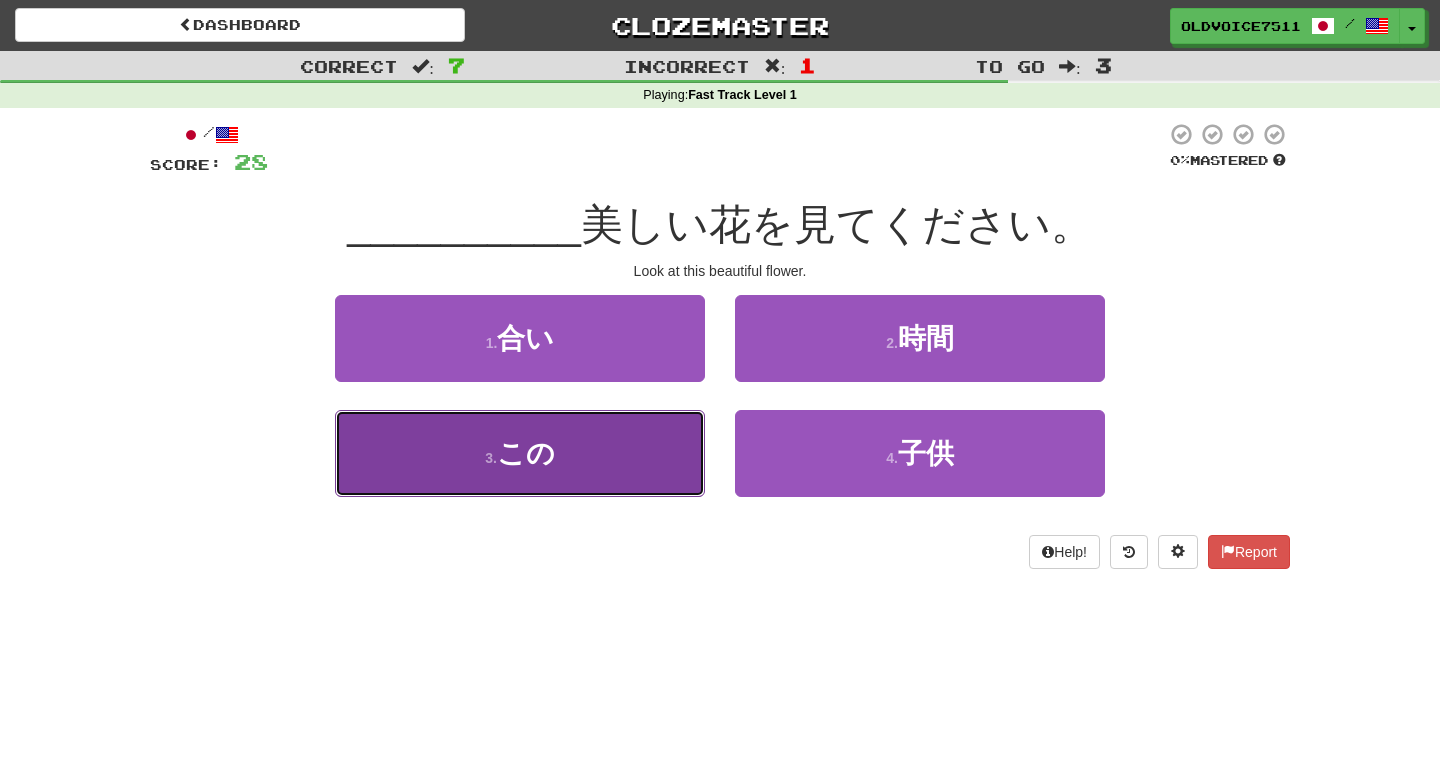 click on "3 .  この" at bounding box center (520, 453) 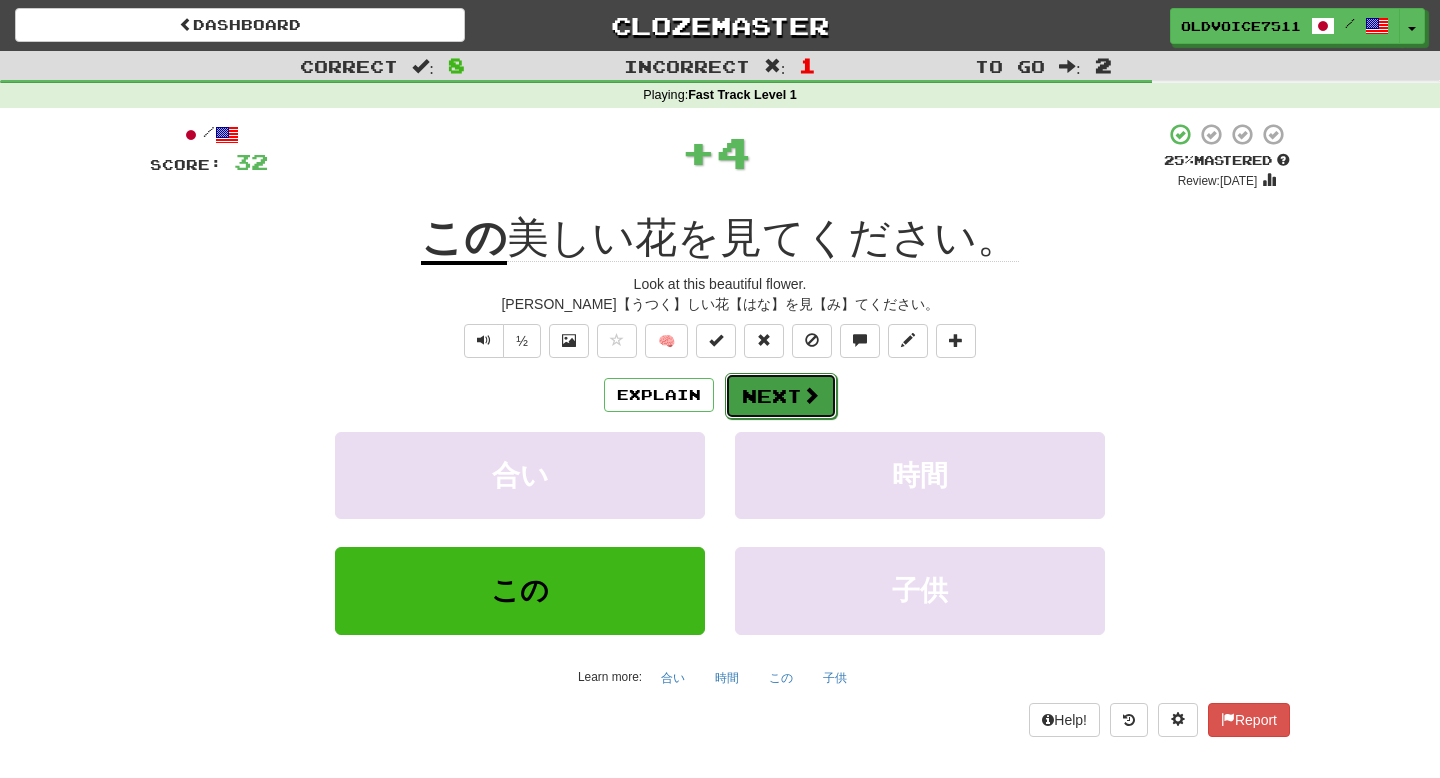click on "Next" at bounding box center (781, 396) 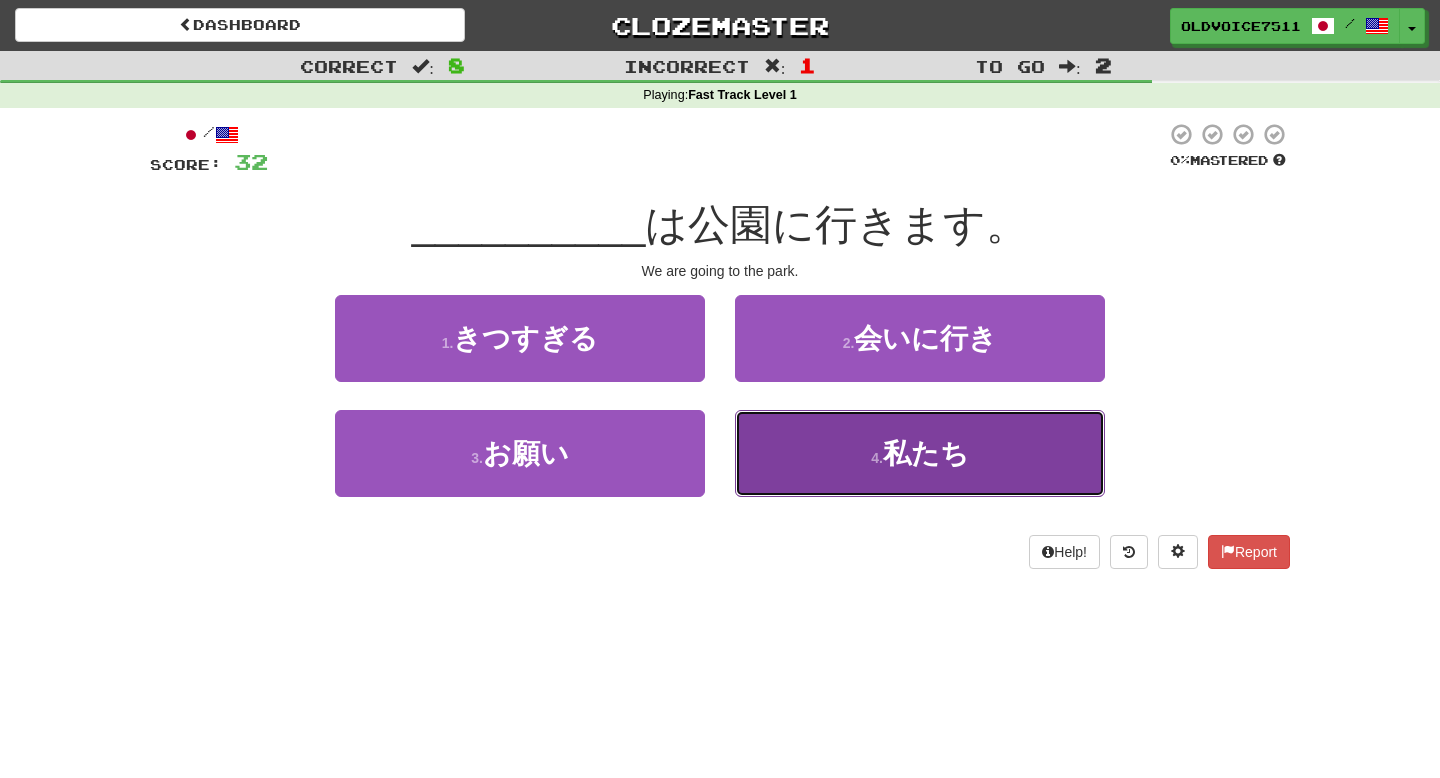 click on "4 .  私たち" at bounding box center (920, 453) 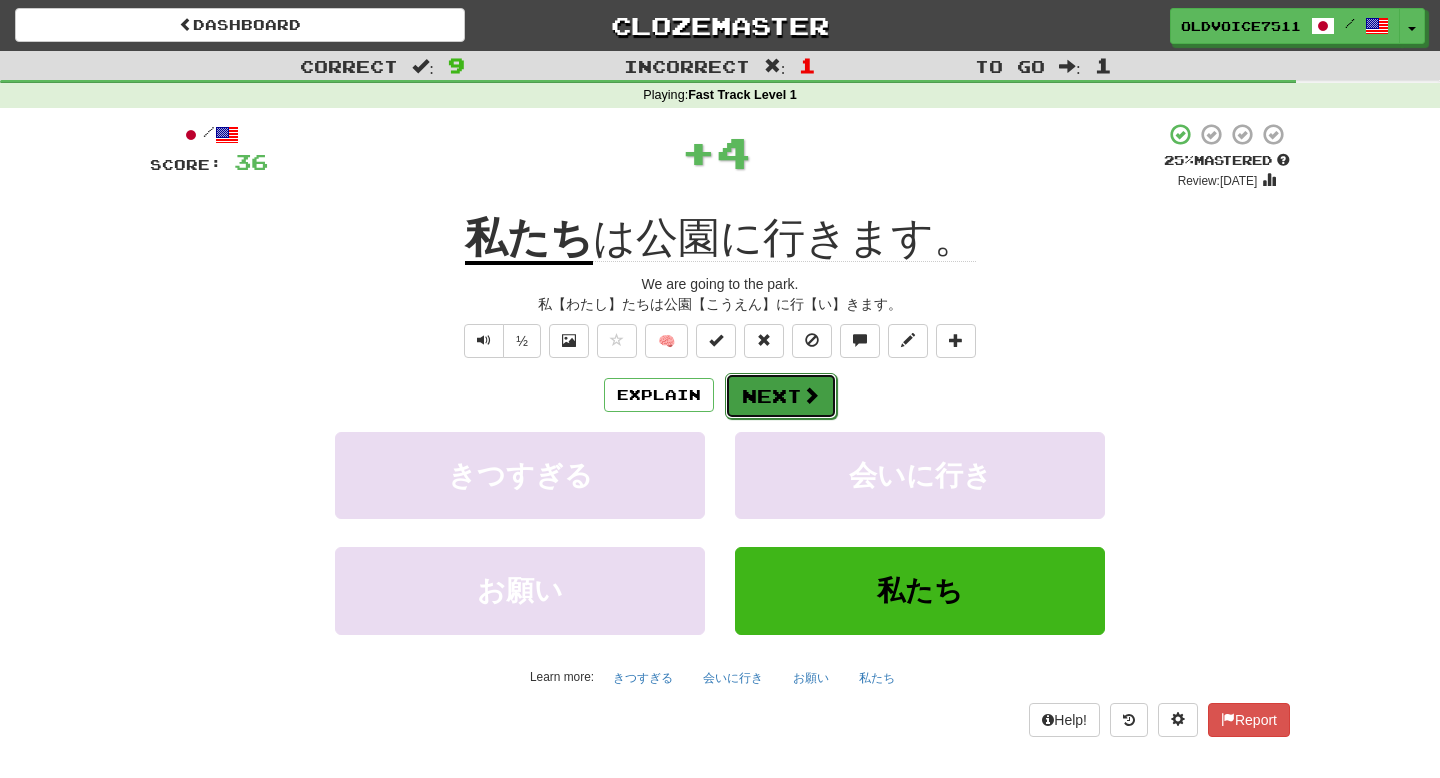 click on "Next" at bounding box center [781, 396] 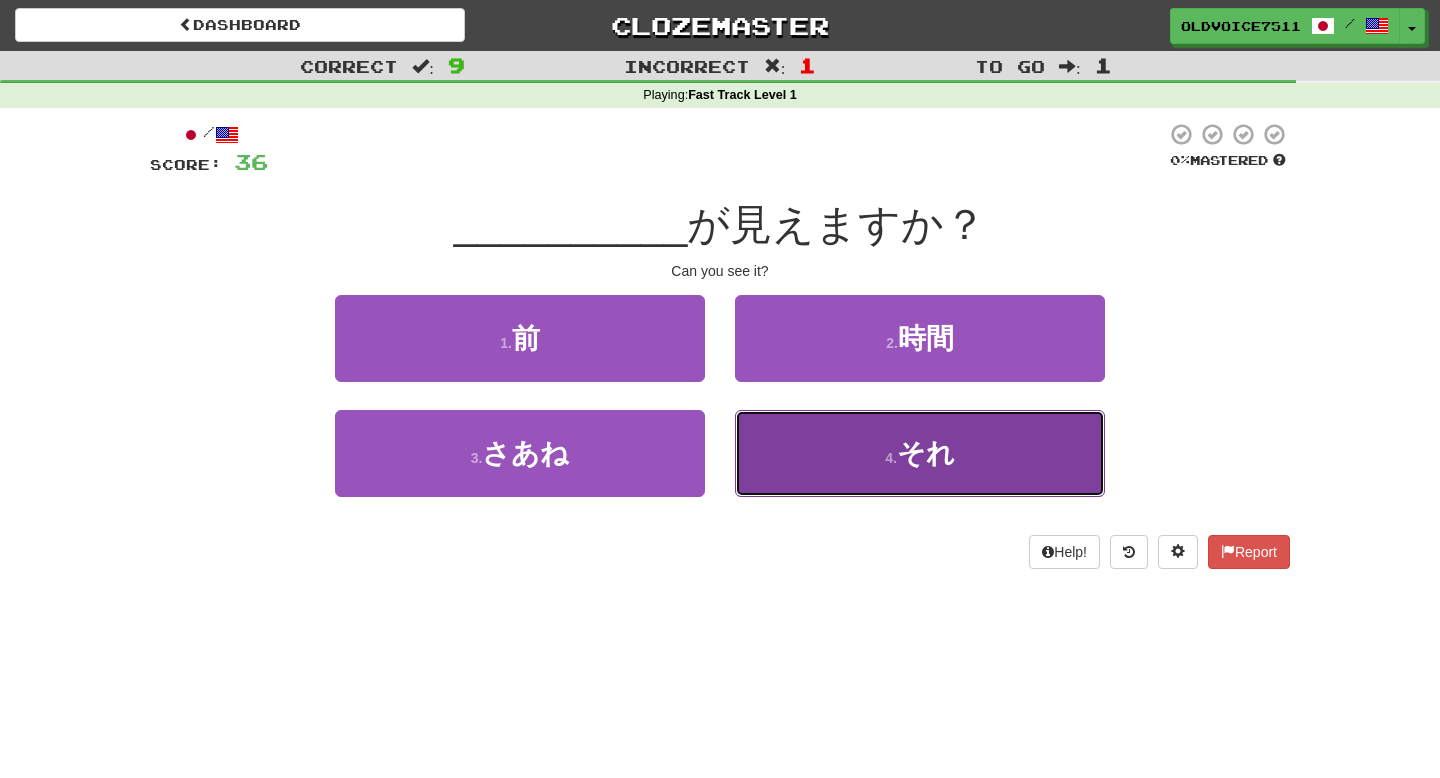 click on "4 .  それ" at bounding box center (920, 453) 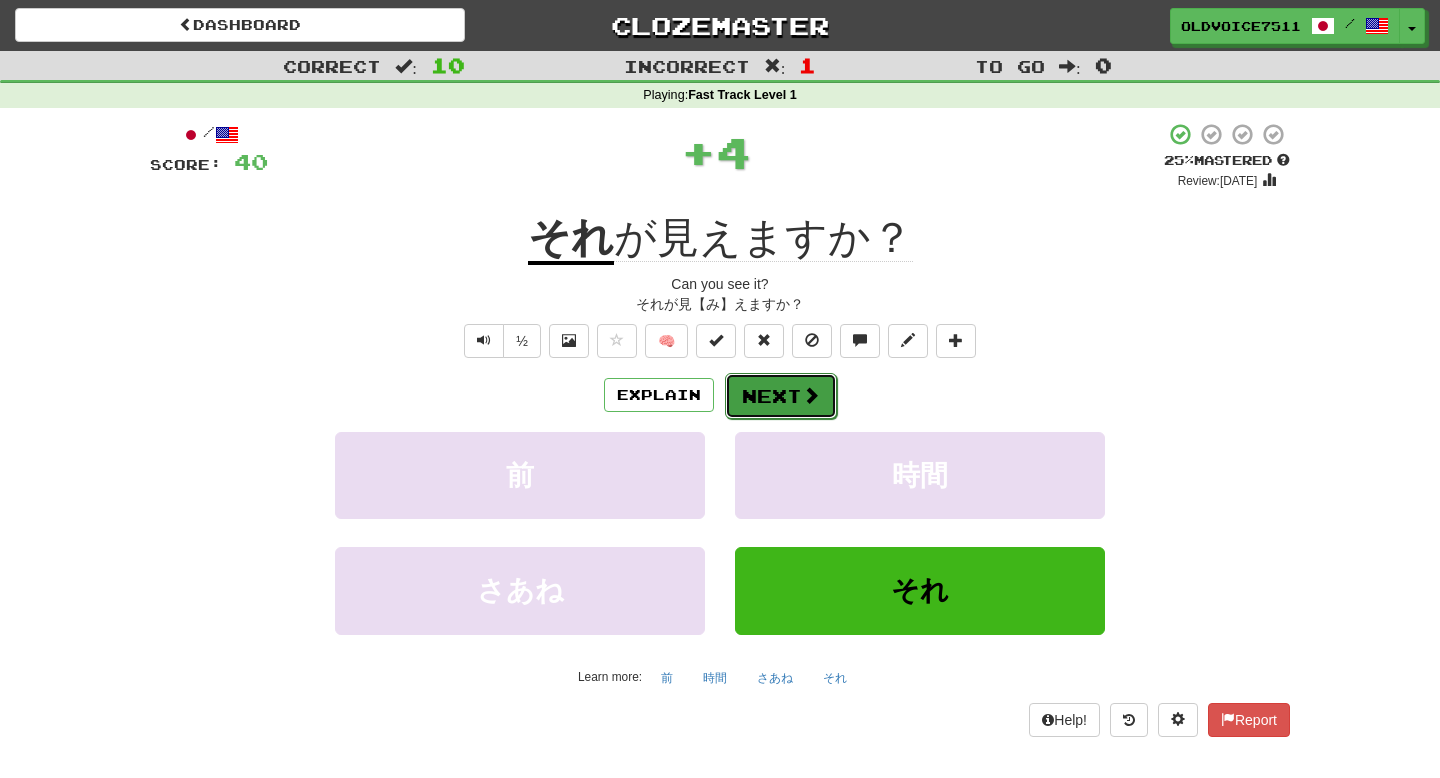 click at bounding box center [811, 395] 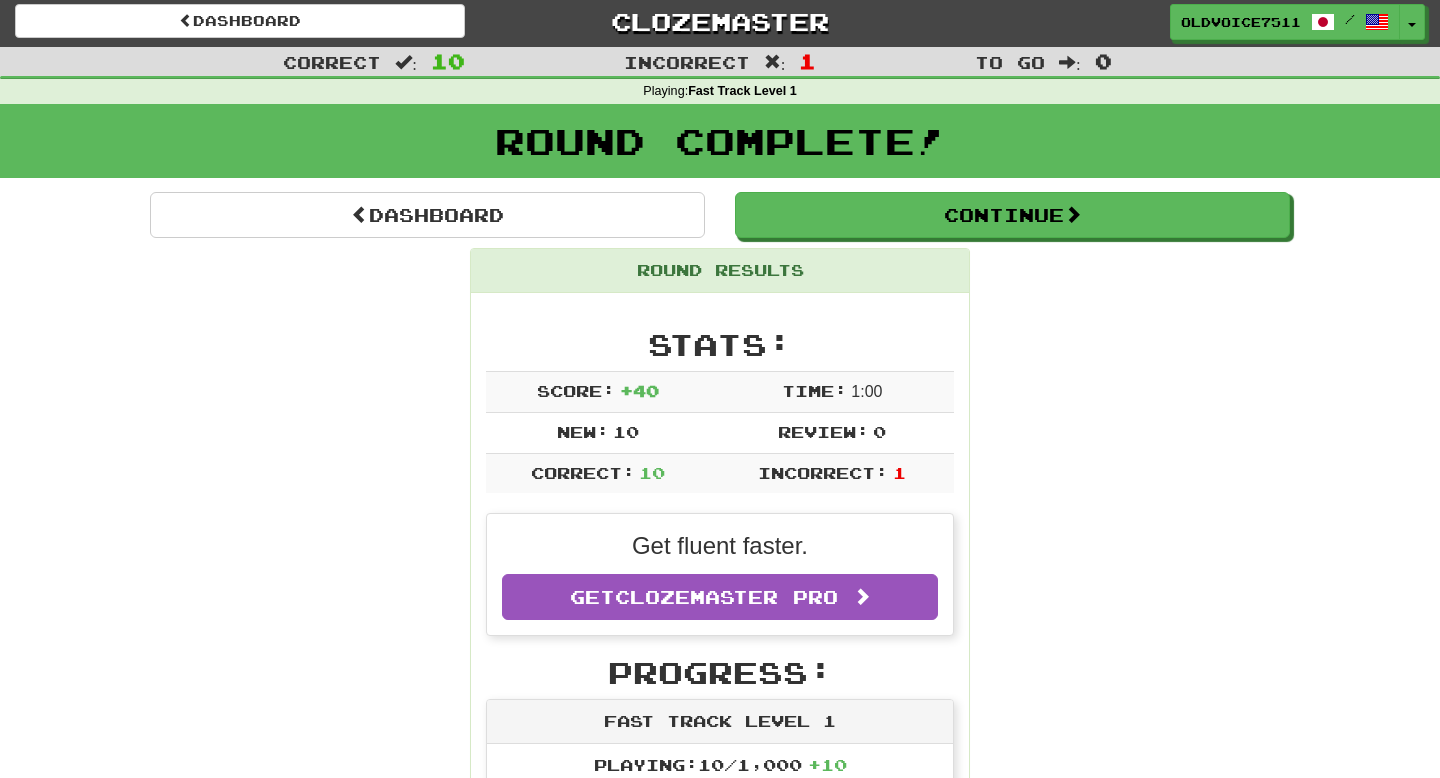 scroll, scrollTop: 0, scrollLeft: 0, axis: both 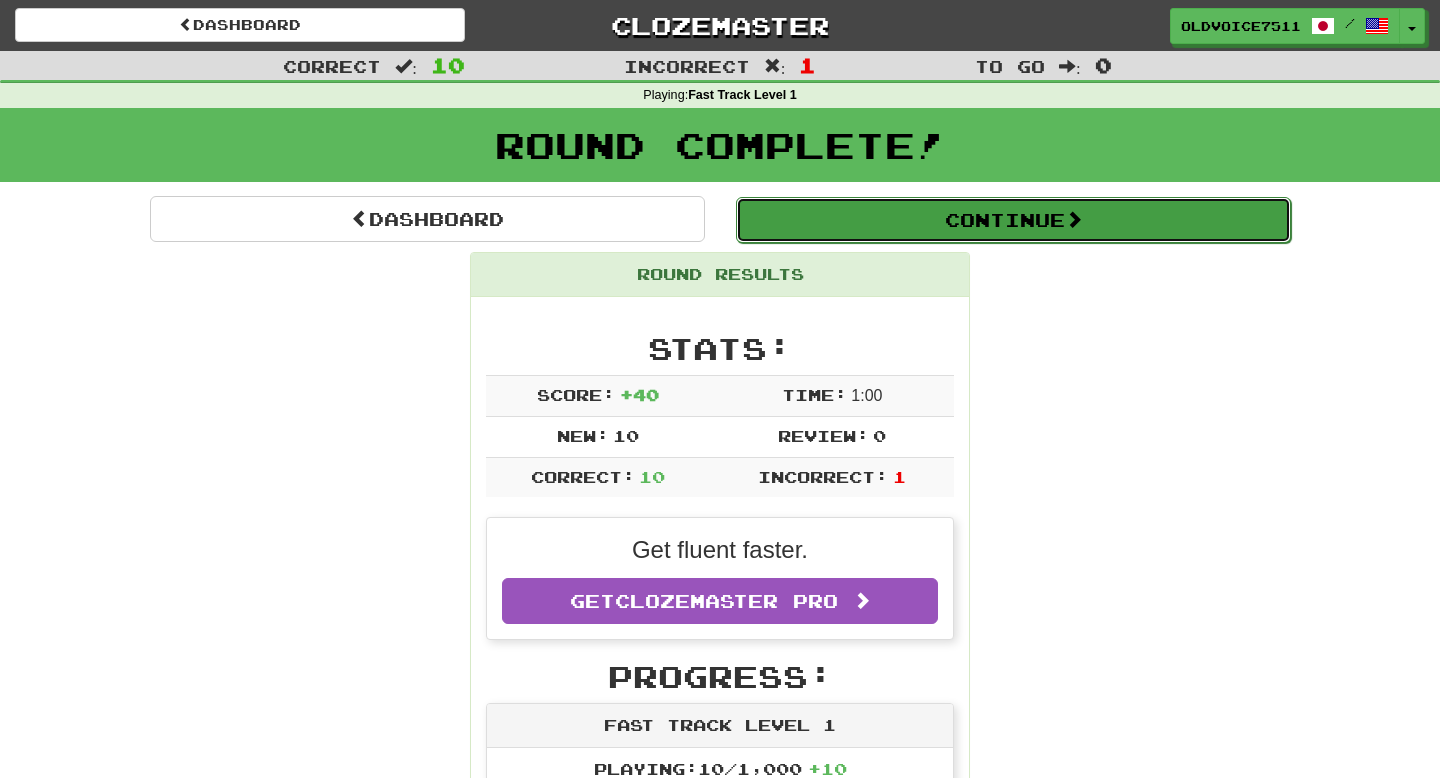 click on "Continue" at bounding box center (1013, 220) 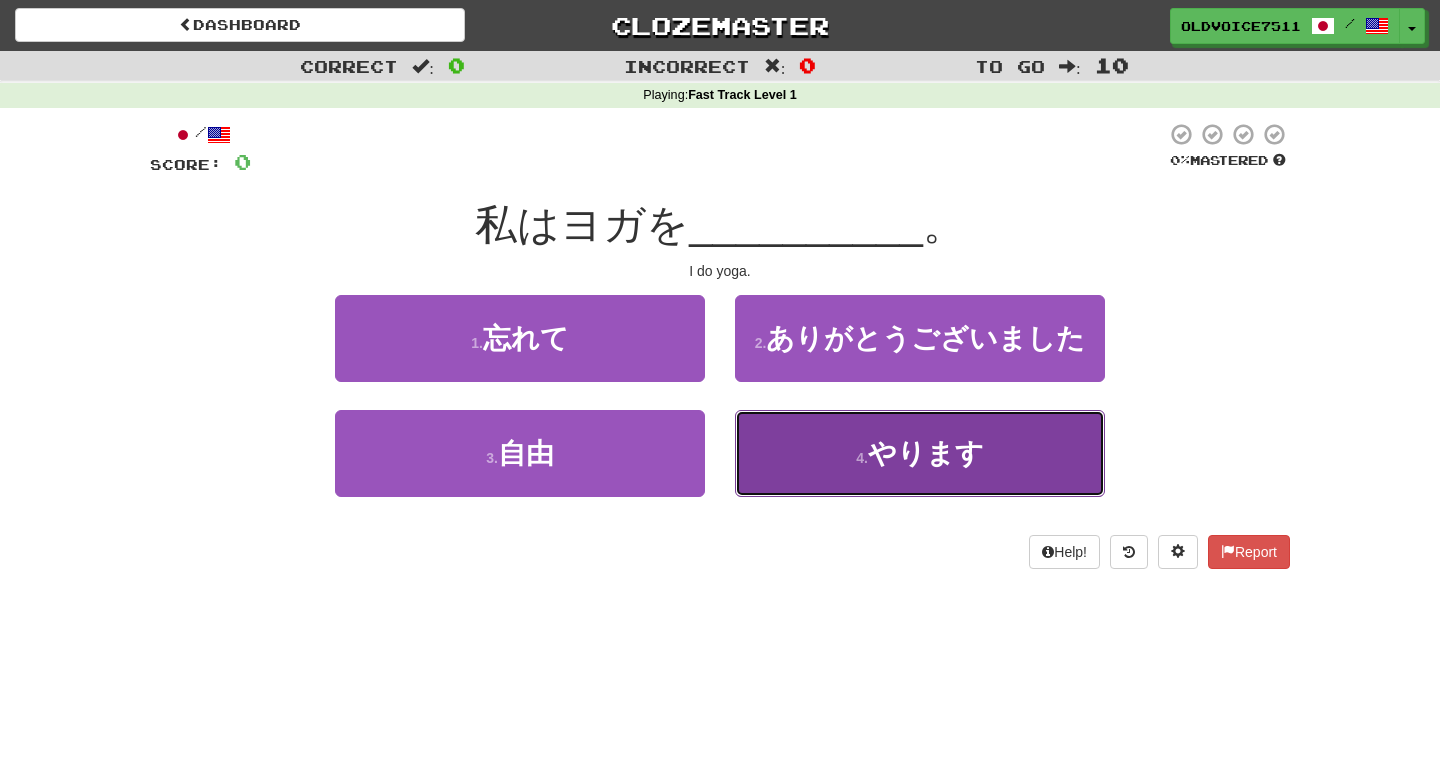 click on "やります" at bounding box center (926, 453) 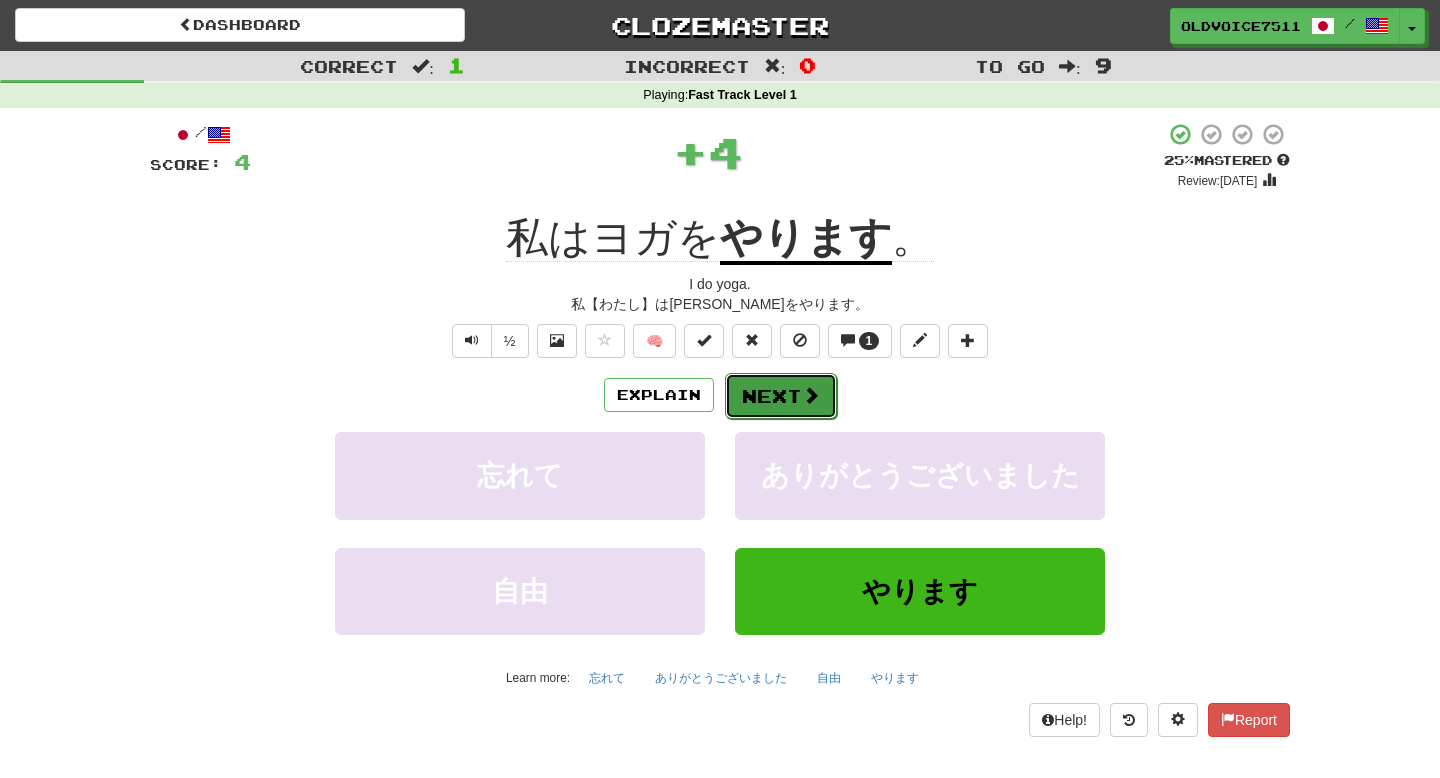 click on "Next" at bounding box center [781, 396] 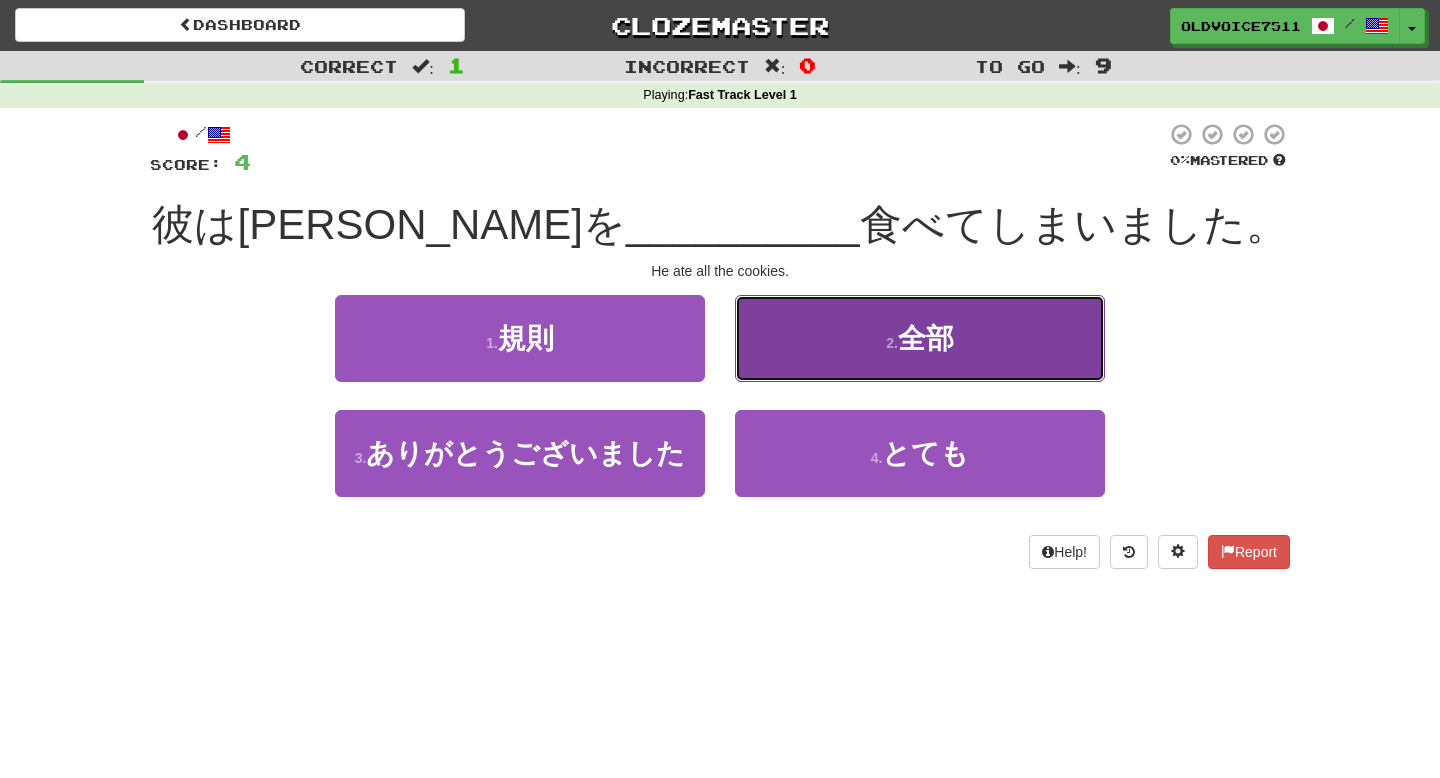 click on "2 .  全部" at bounding box center (920, 338) 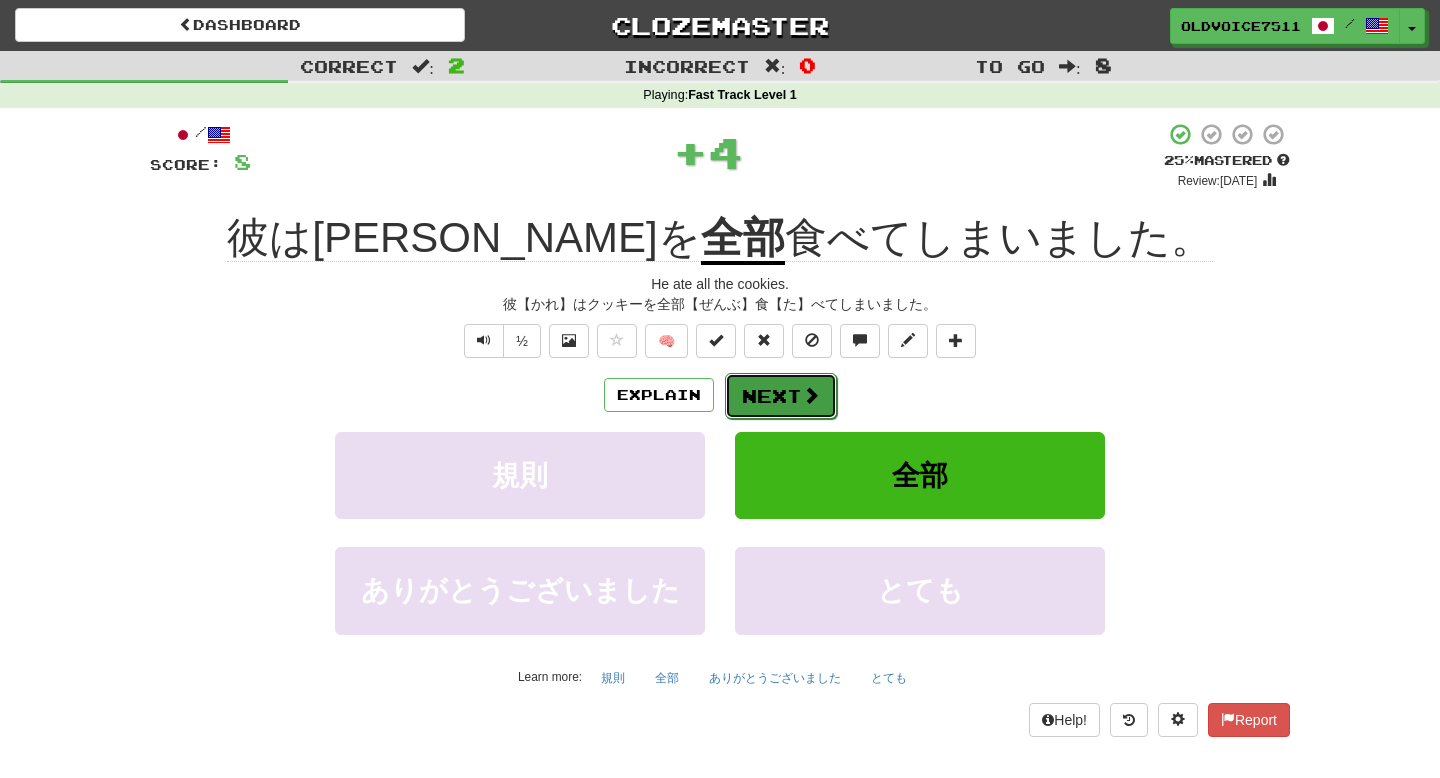 click on "Next" at bounding box center [781, 396] 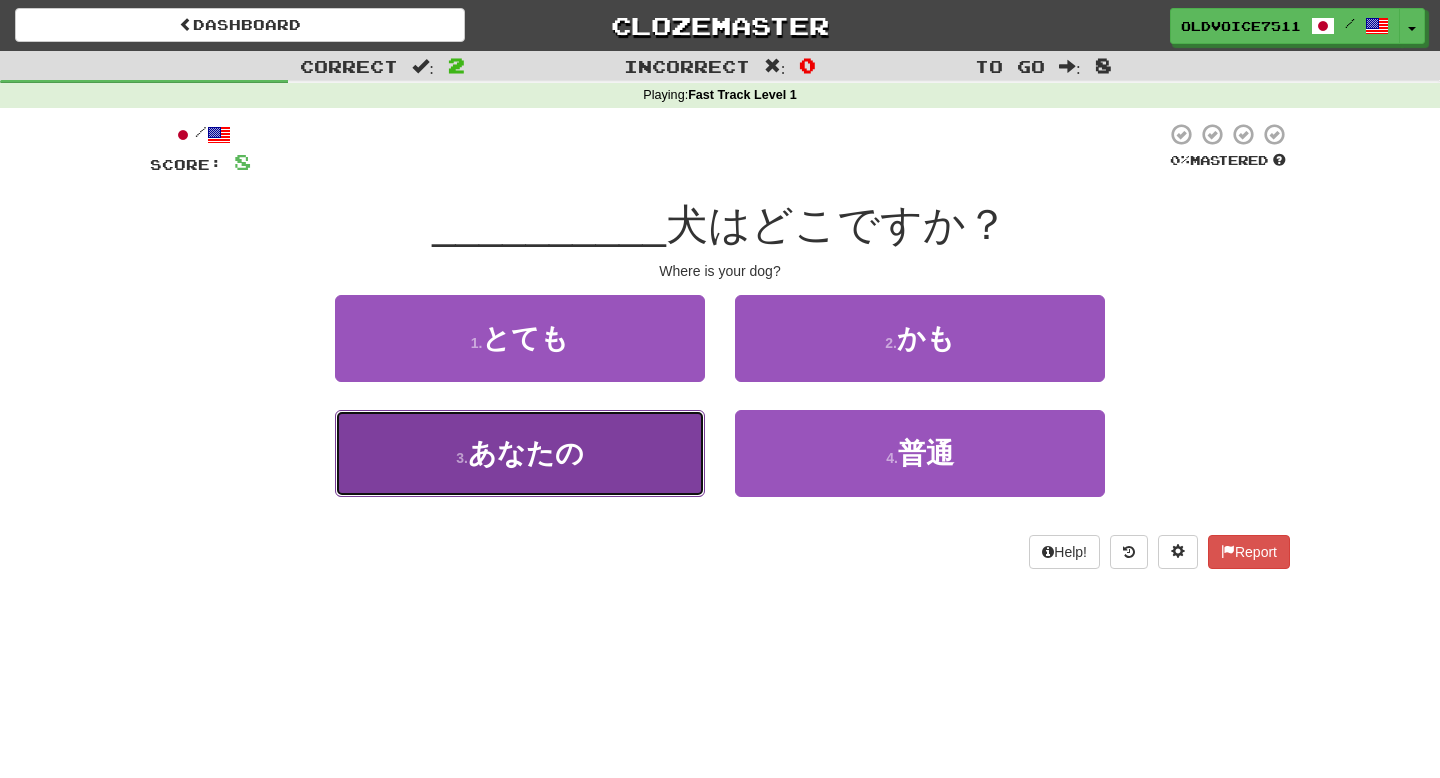 click on "3 .  あなたの" at bounding box center [520, 453] 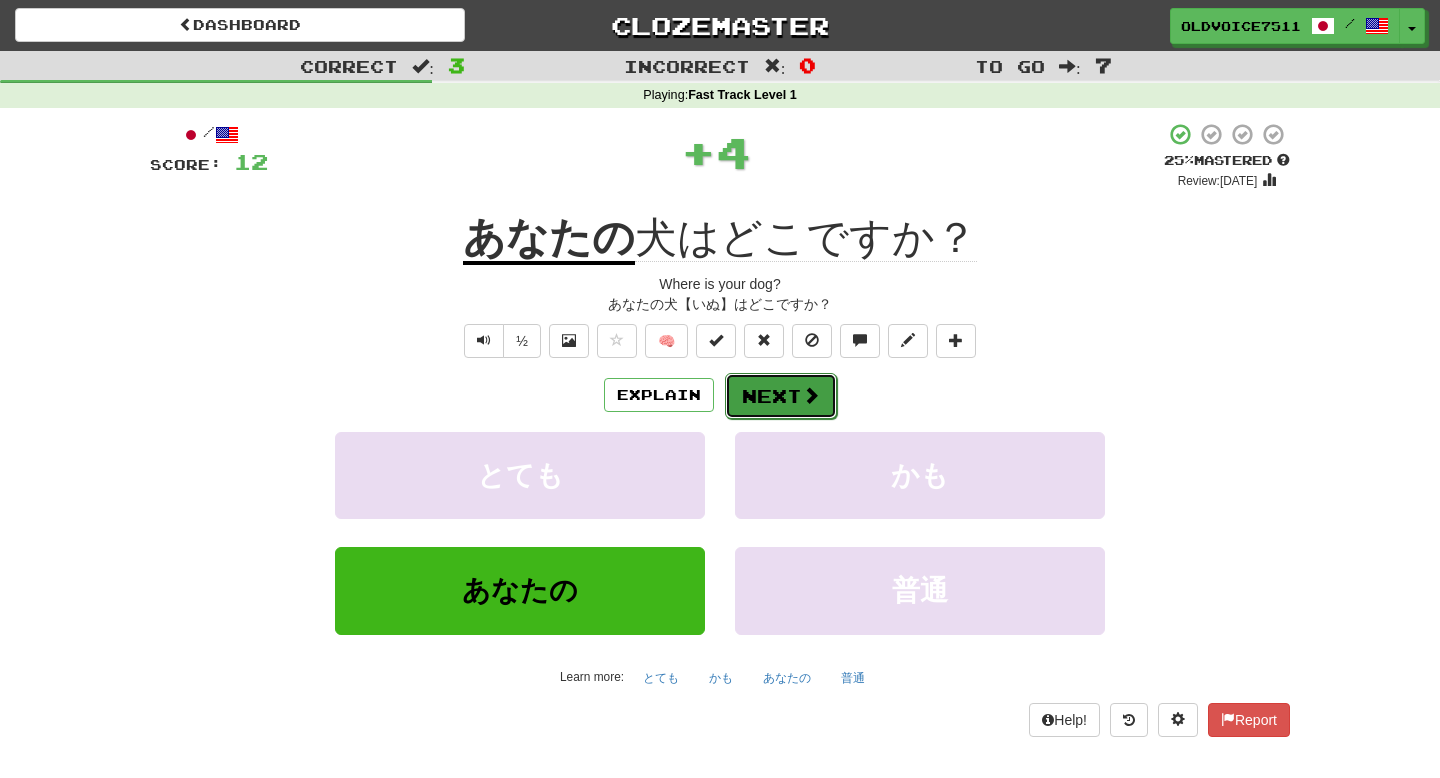 click on "Next" at bounding box center [781, 396] 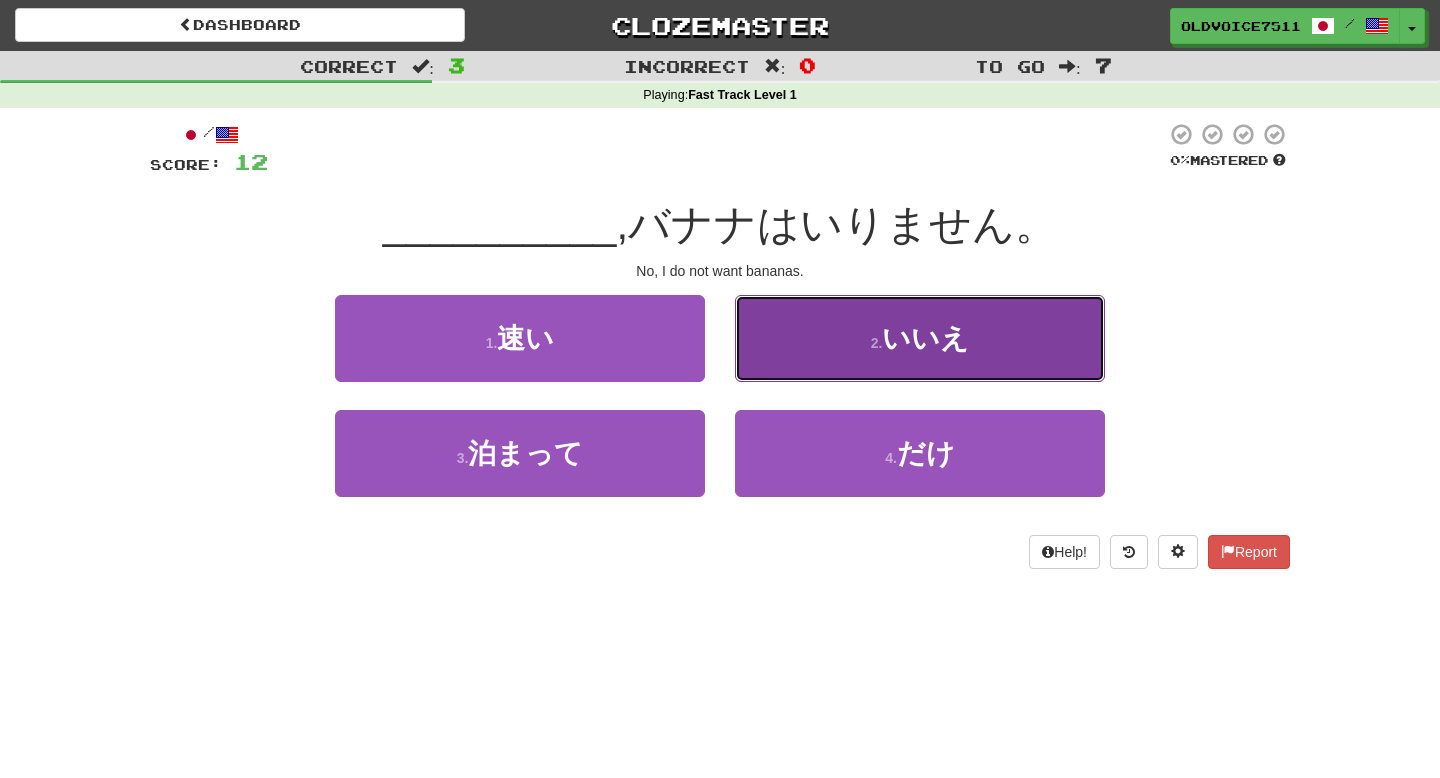 click on "2 .  いいえ" at bounding box center [920, 338] 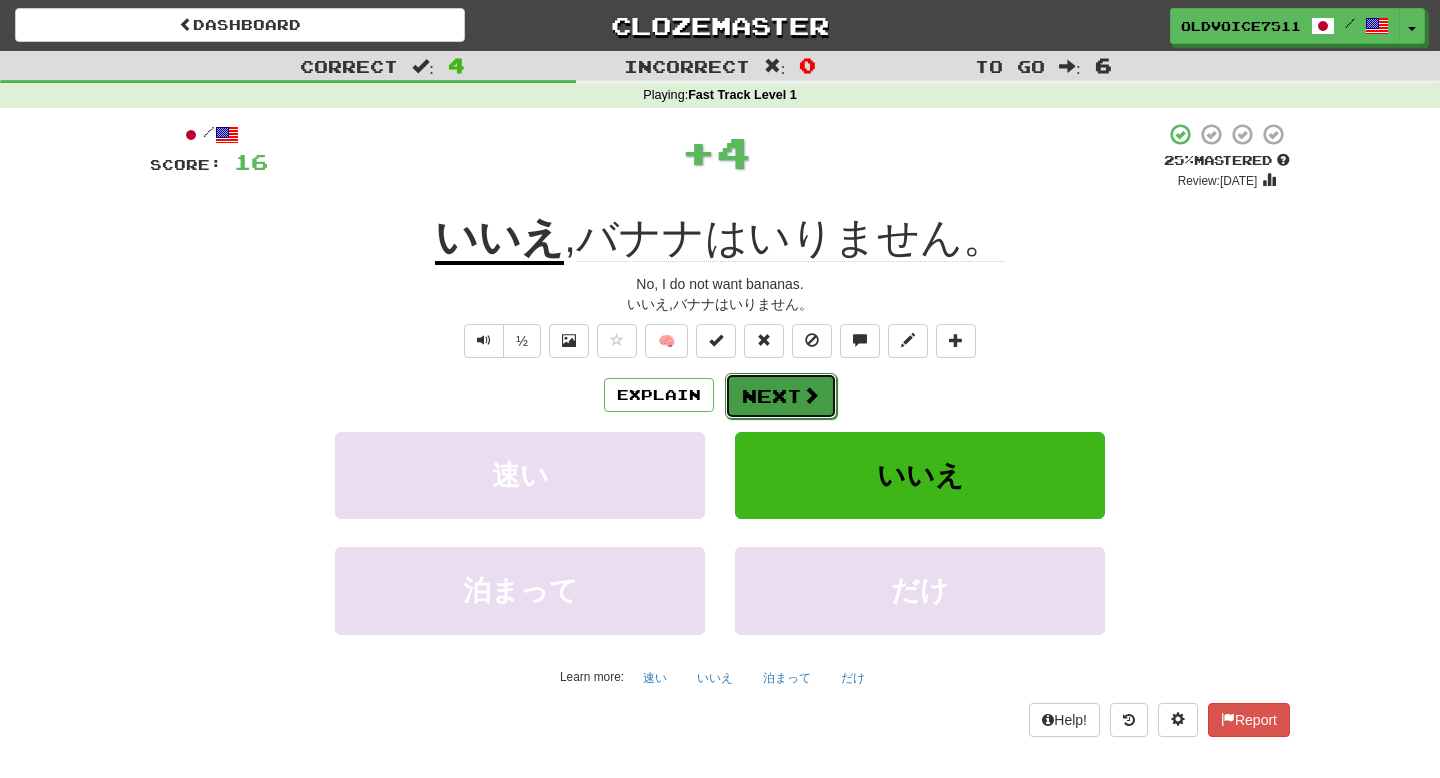 click on "Next" at bounding box center [781, 396] 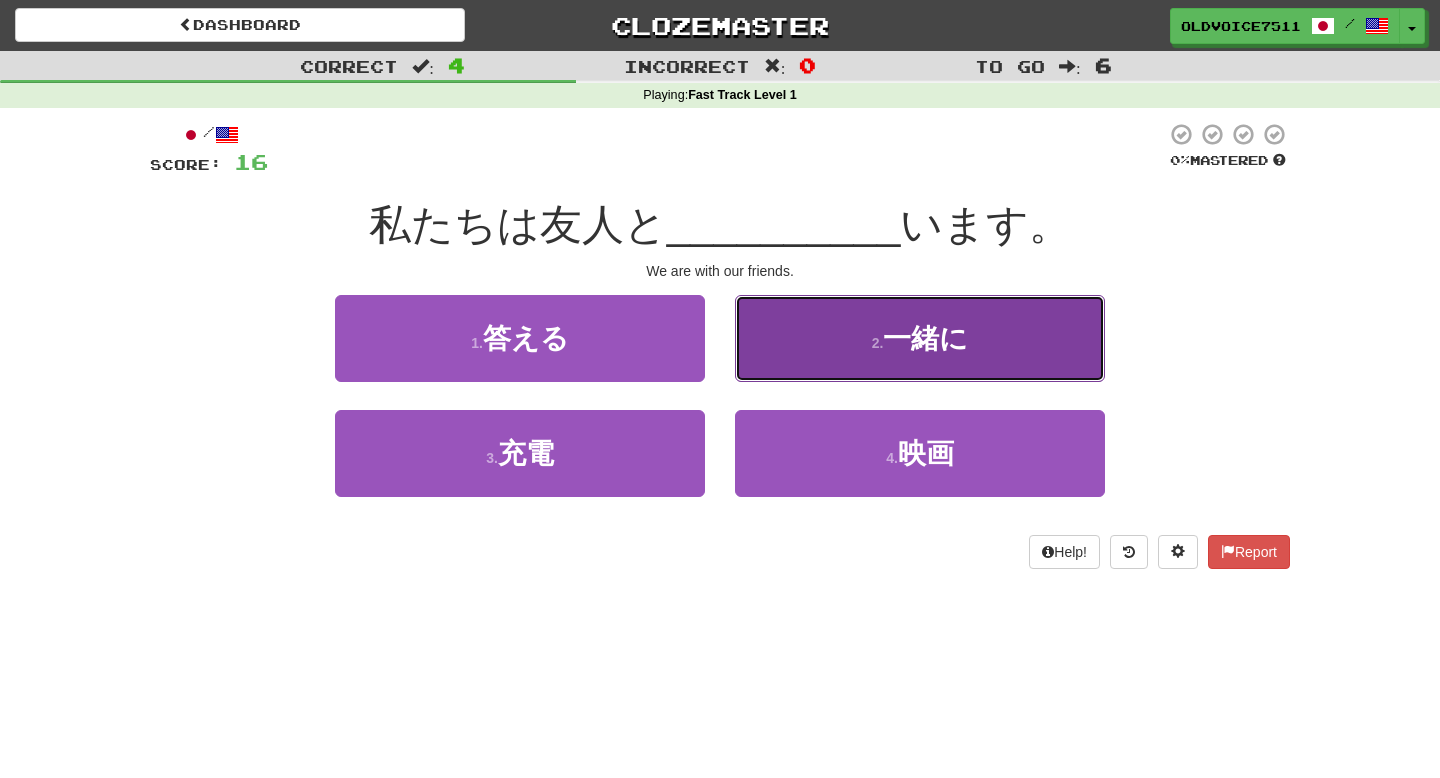 click on "2 .  一緒に" at bounding box center [920, 338] 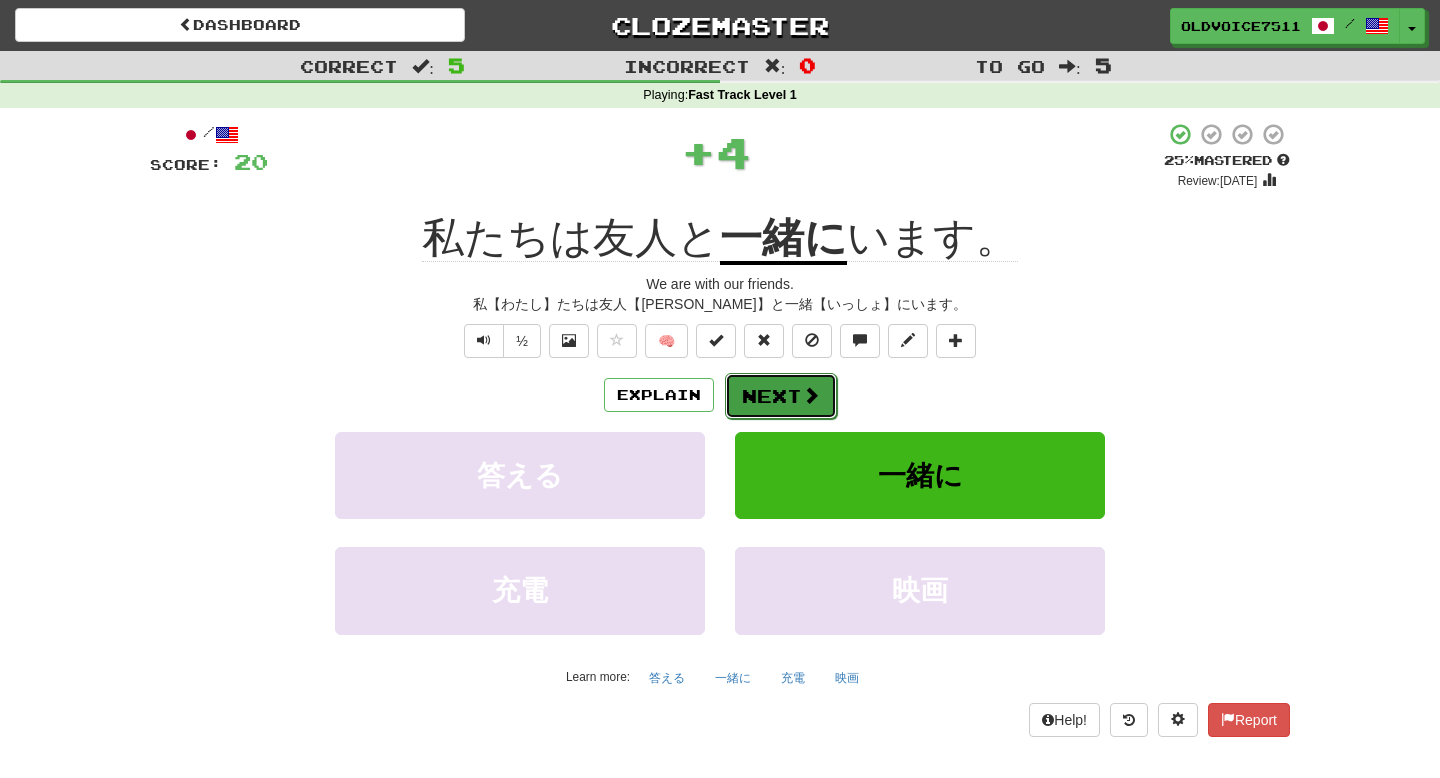 click on "Next" at bounding box center [781, 396] 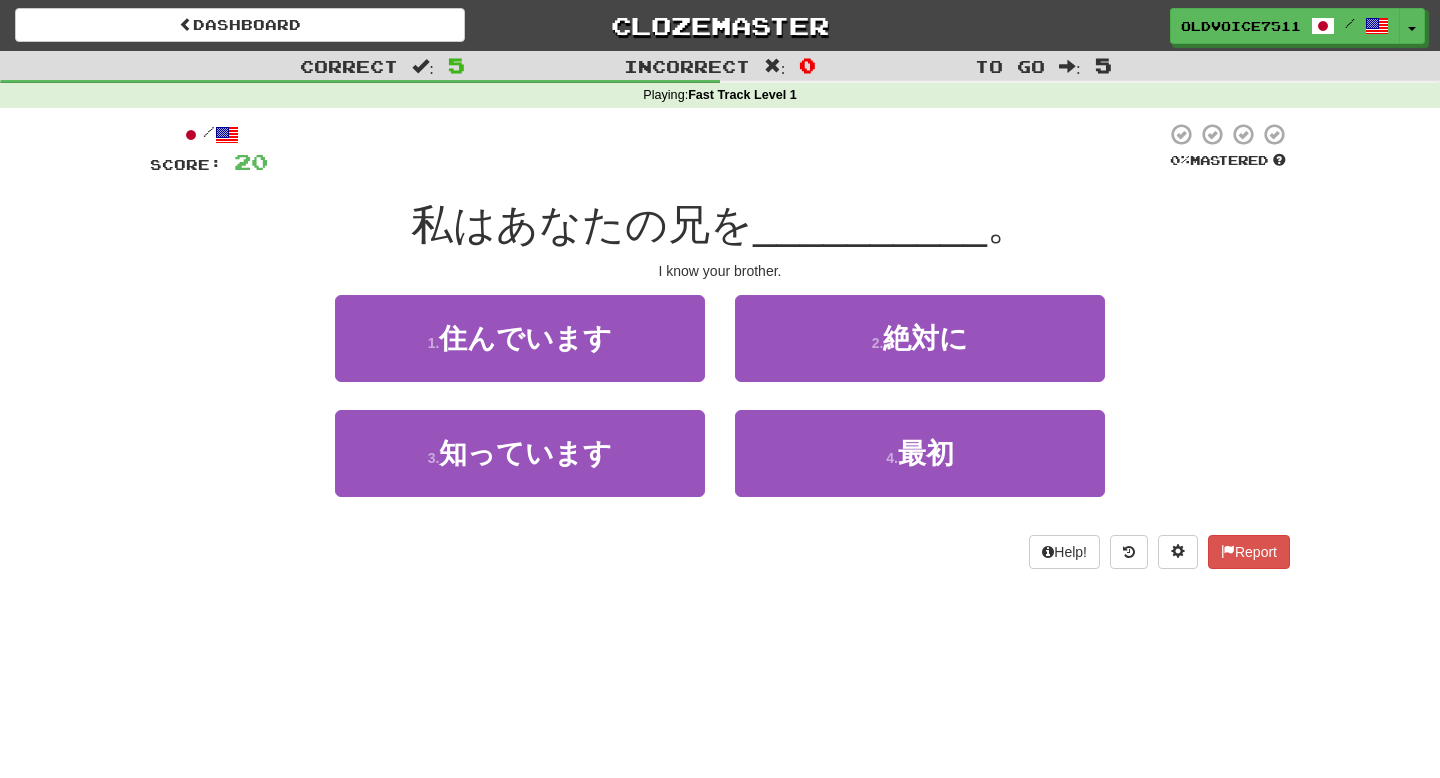 click on "3 .  知っています" at bounding box center (520, 467) 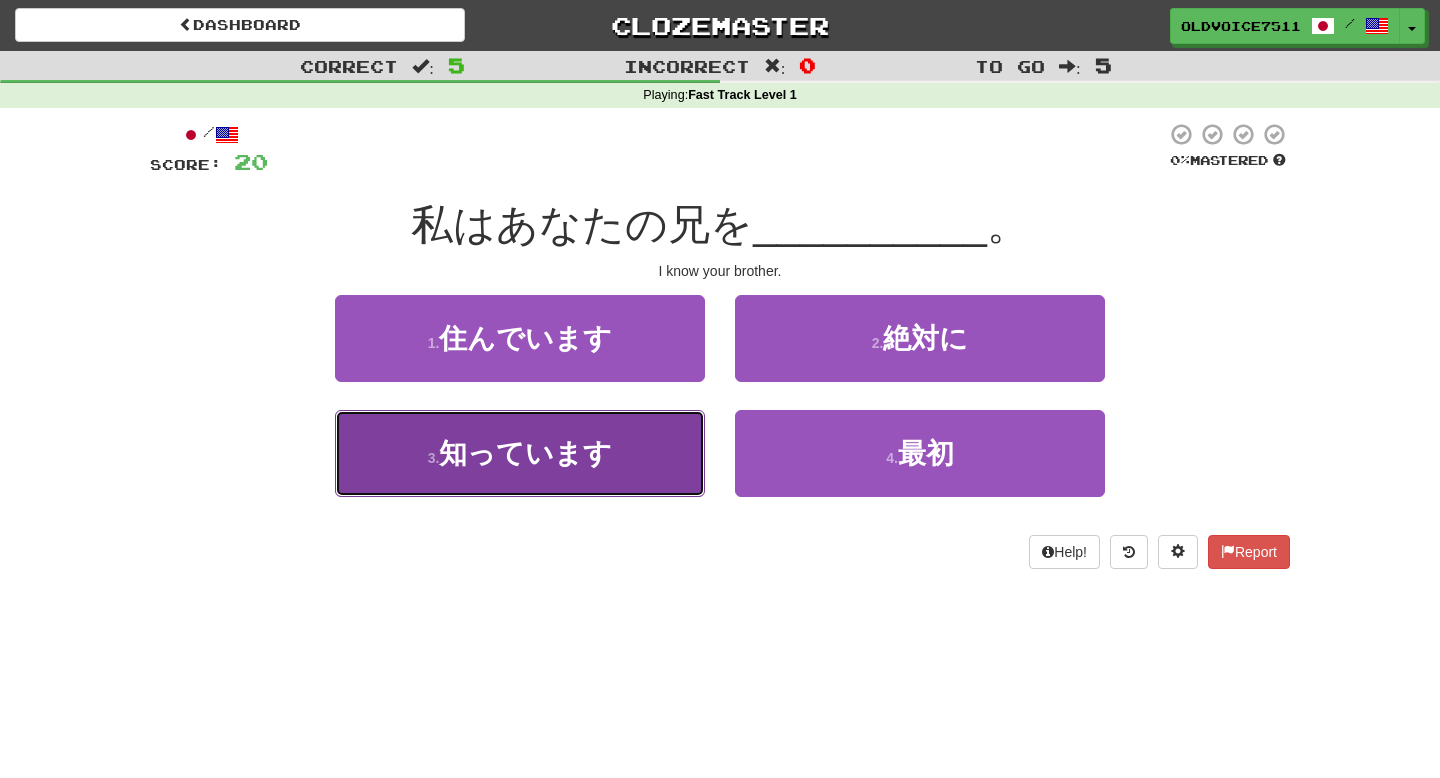 click on "3 .  知っています" at bounding box center (520, 453) 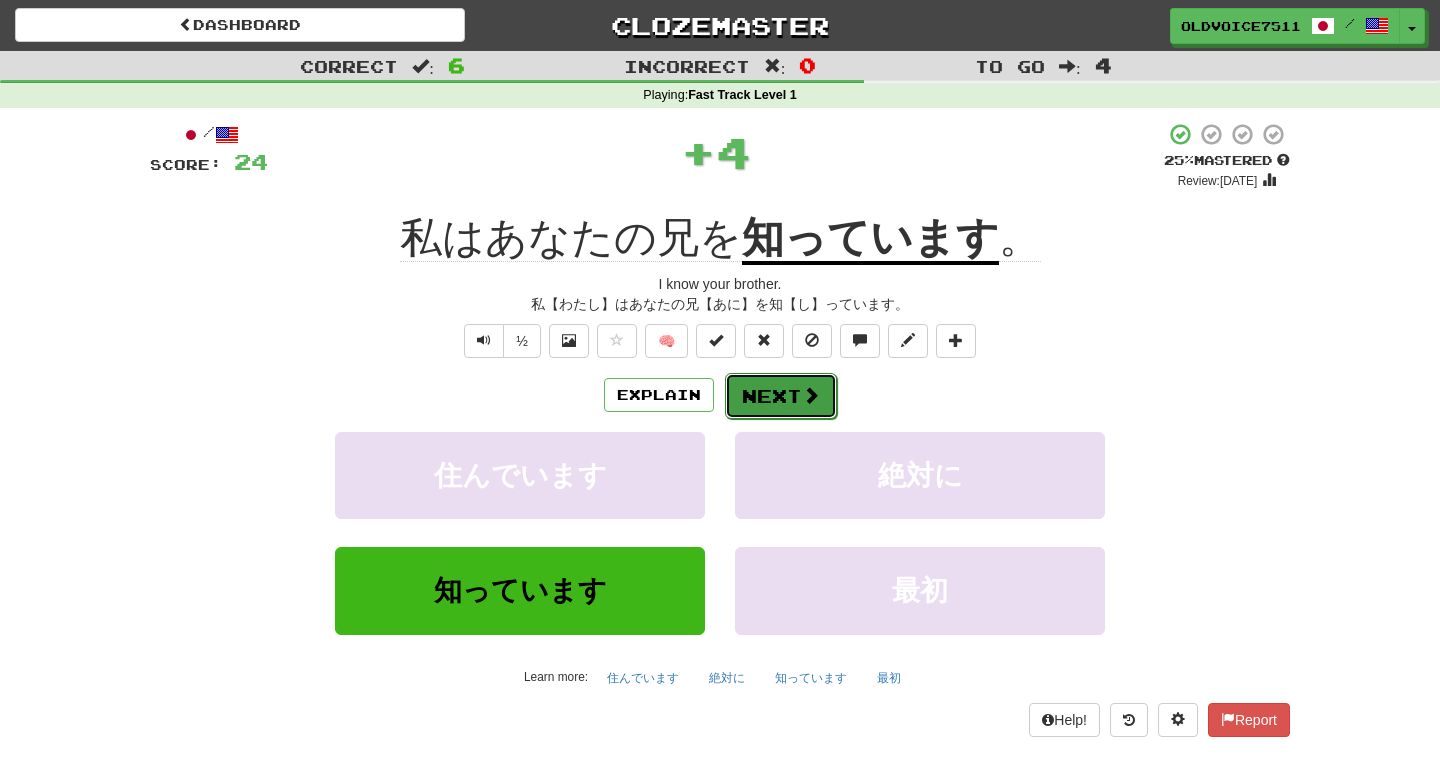 click on "Next" at bounding box center [781, 396] 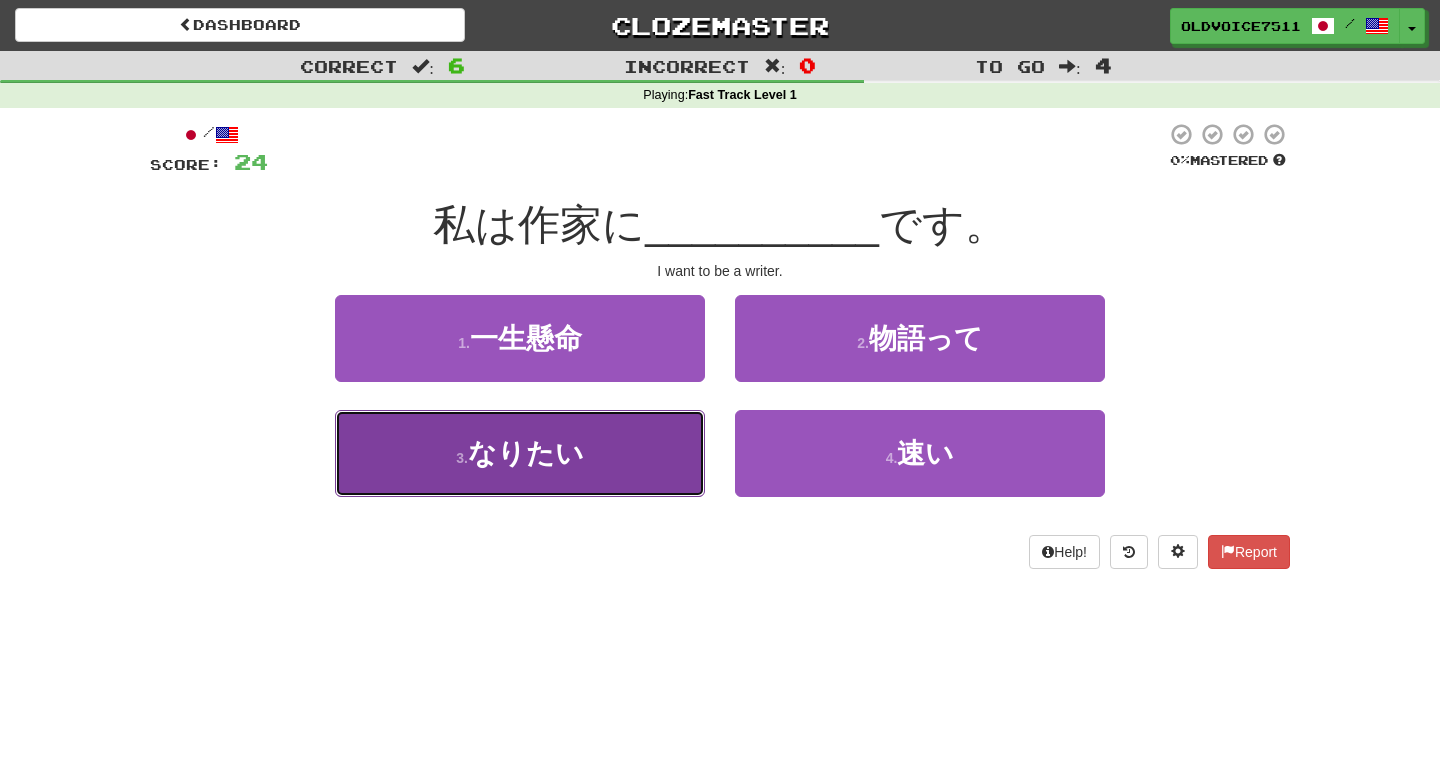 click on "3 .  なりたい" at bounding box center [520, 453] 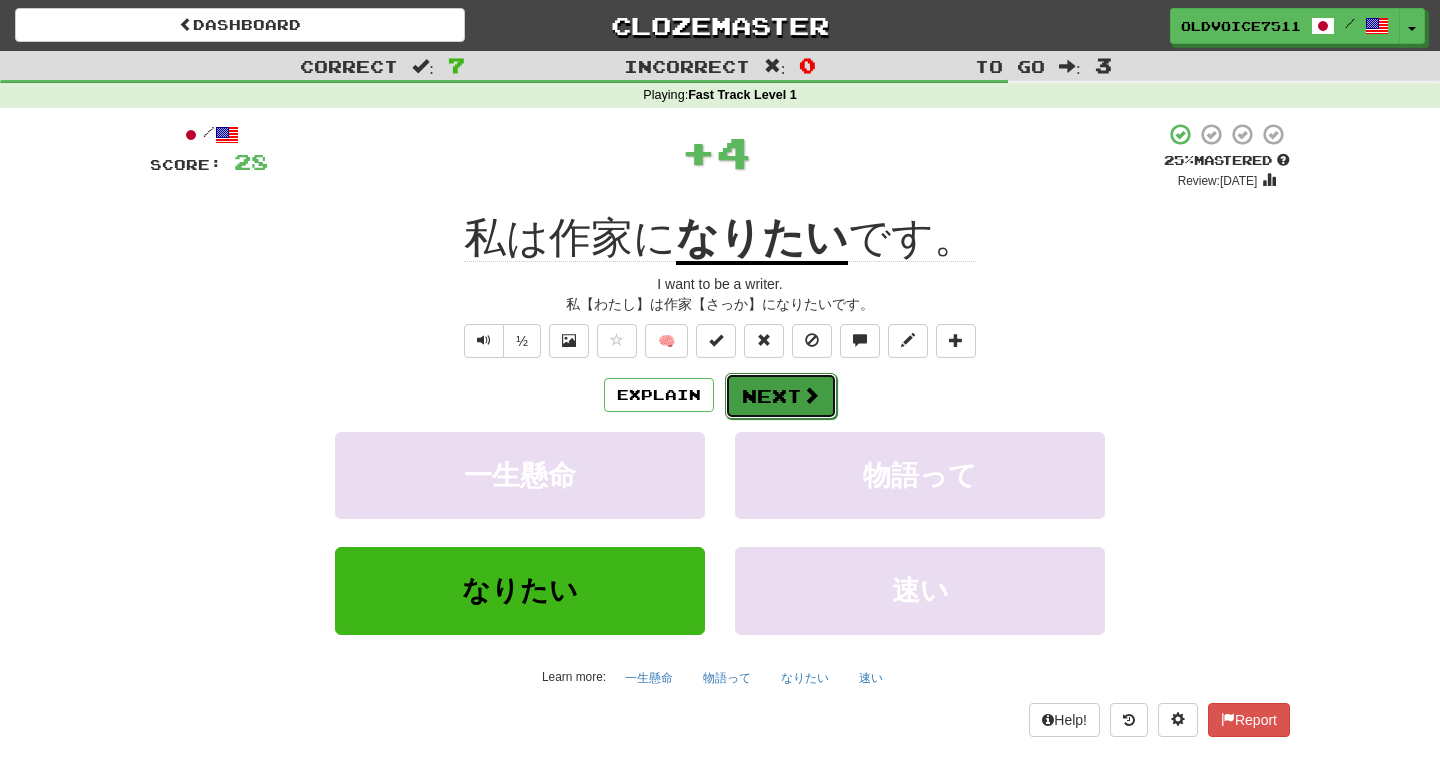 click on "Next" at bounding box center [781, 396] 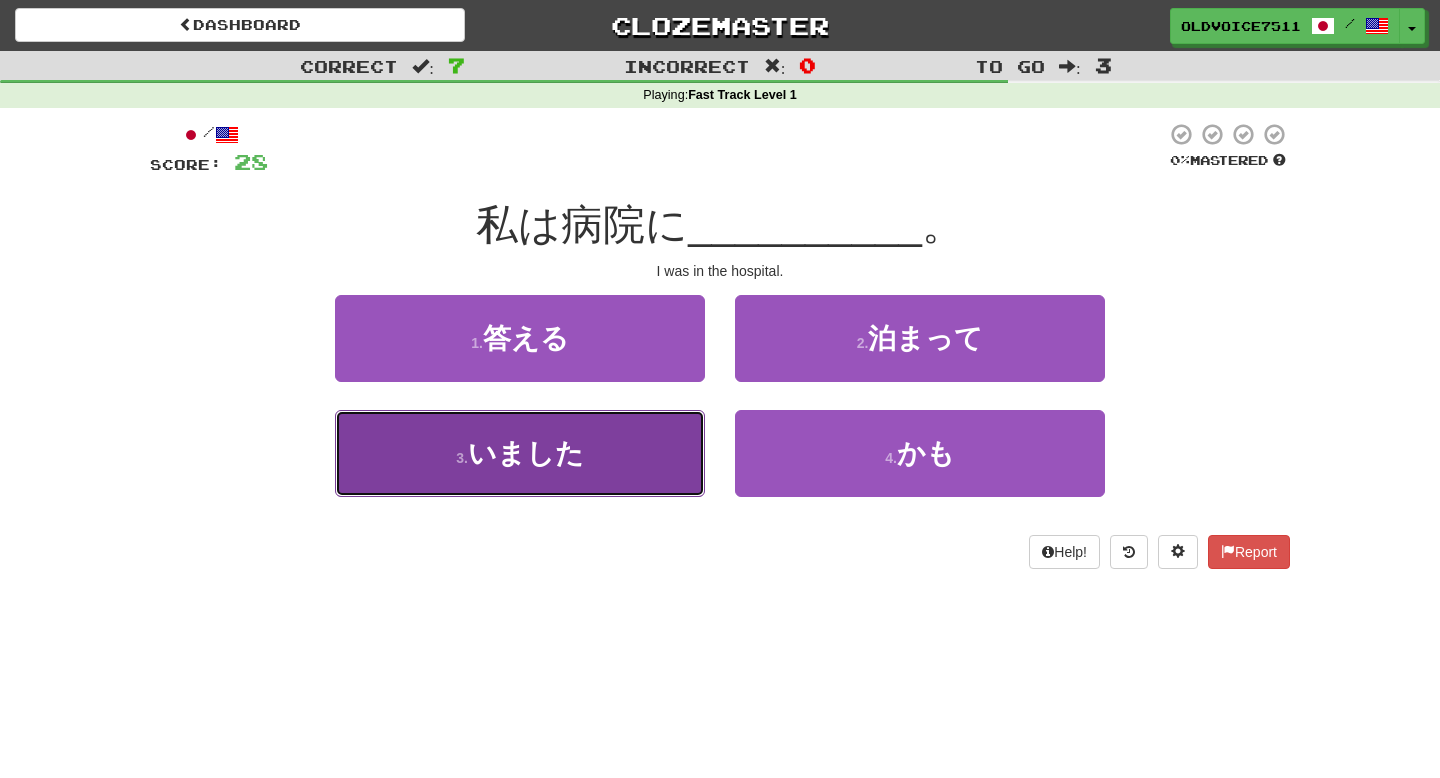 click on "3 .  いました" at bounding box center [520, 453] 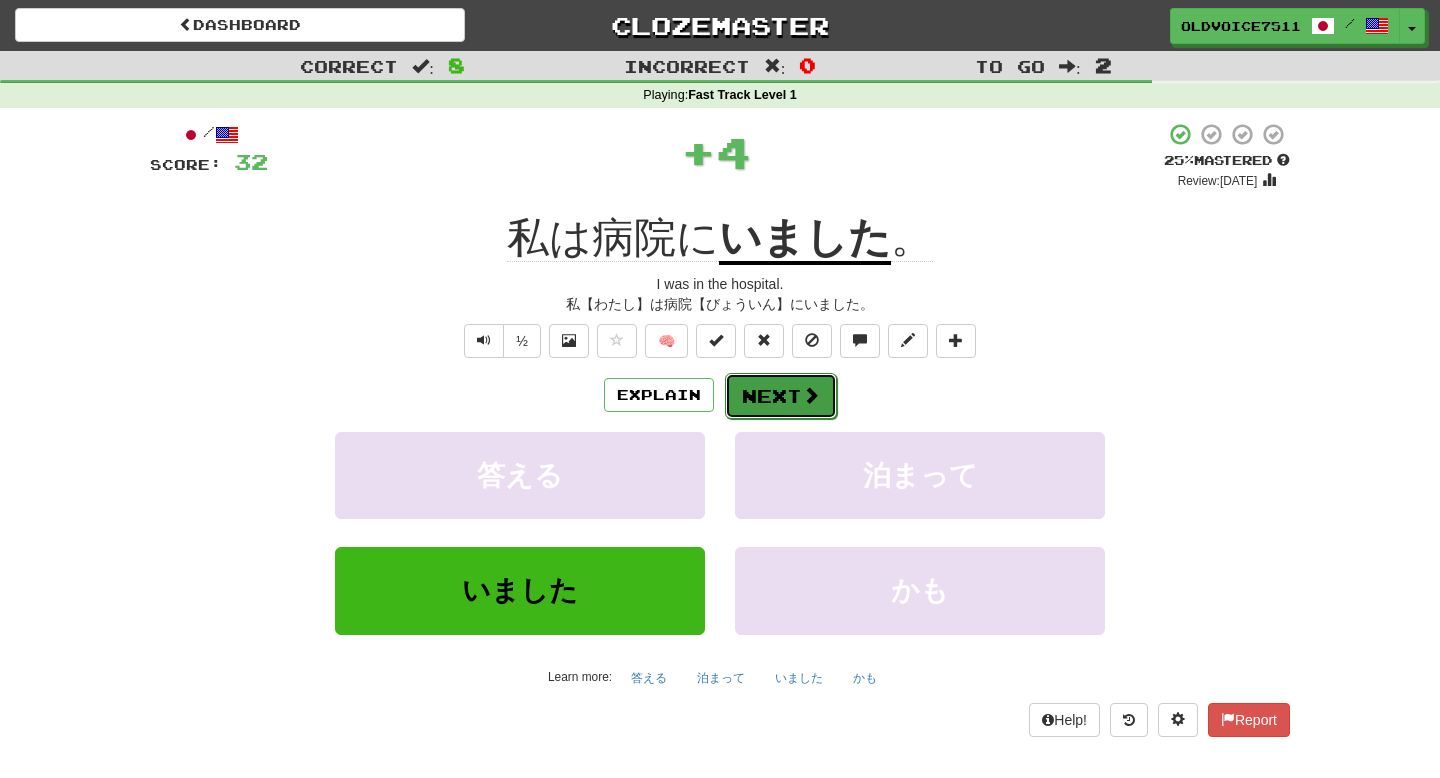 click on "Next" at bounding box center (781, 396) 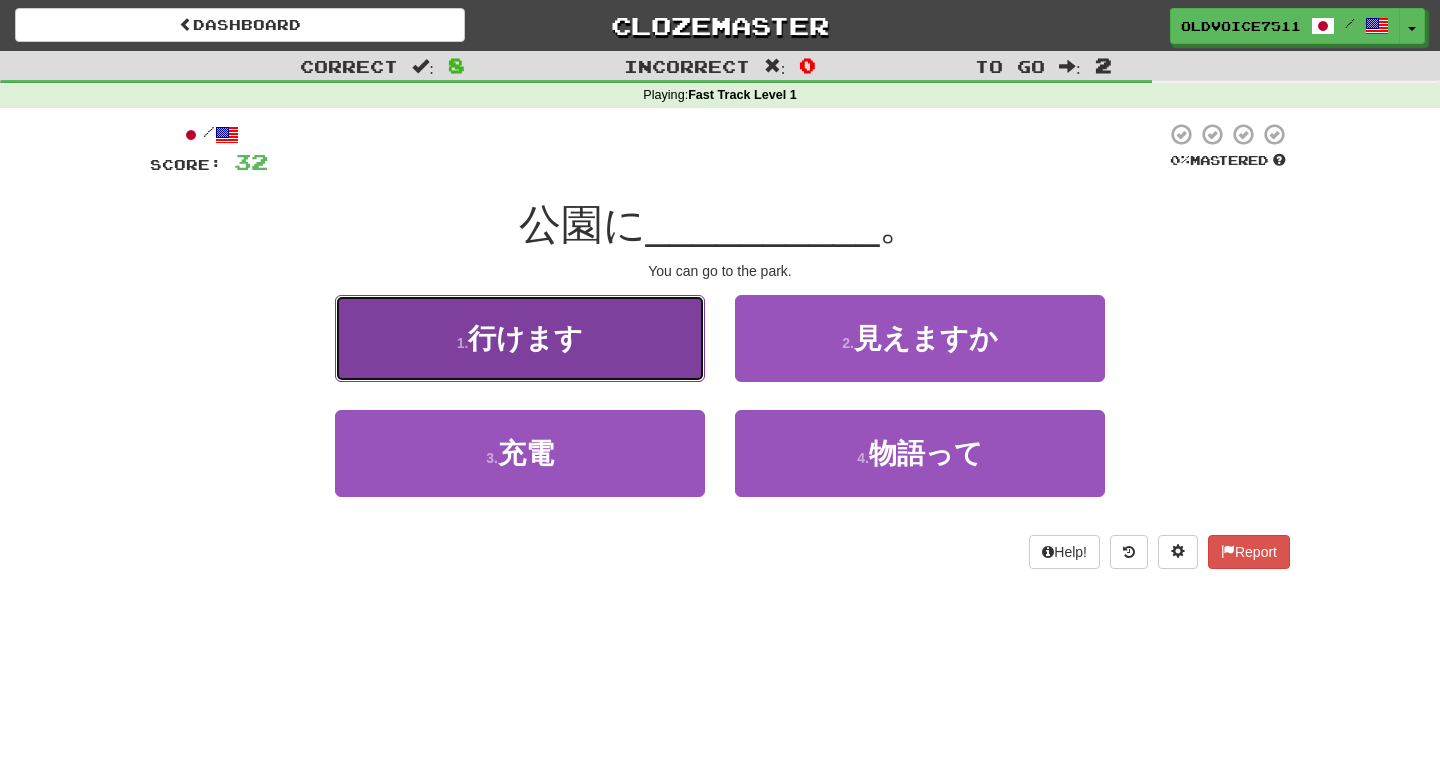 click on "1 .  行けます" at bounding box center [520, 338] 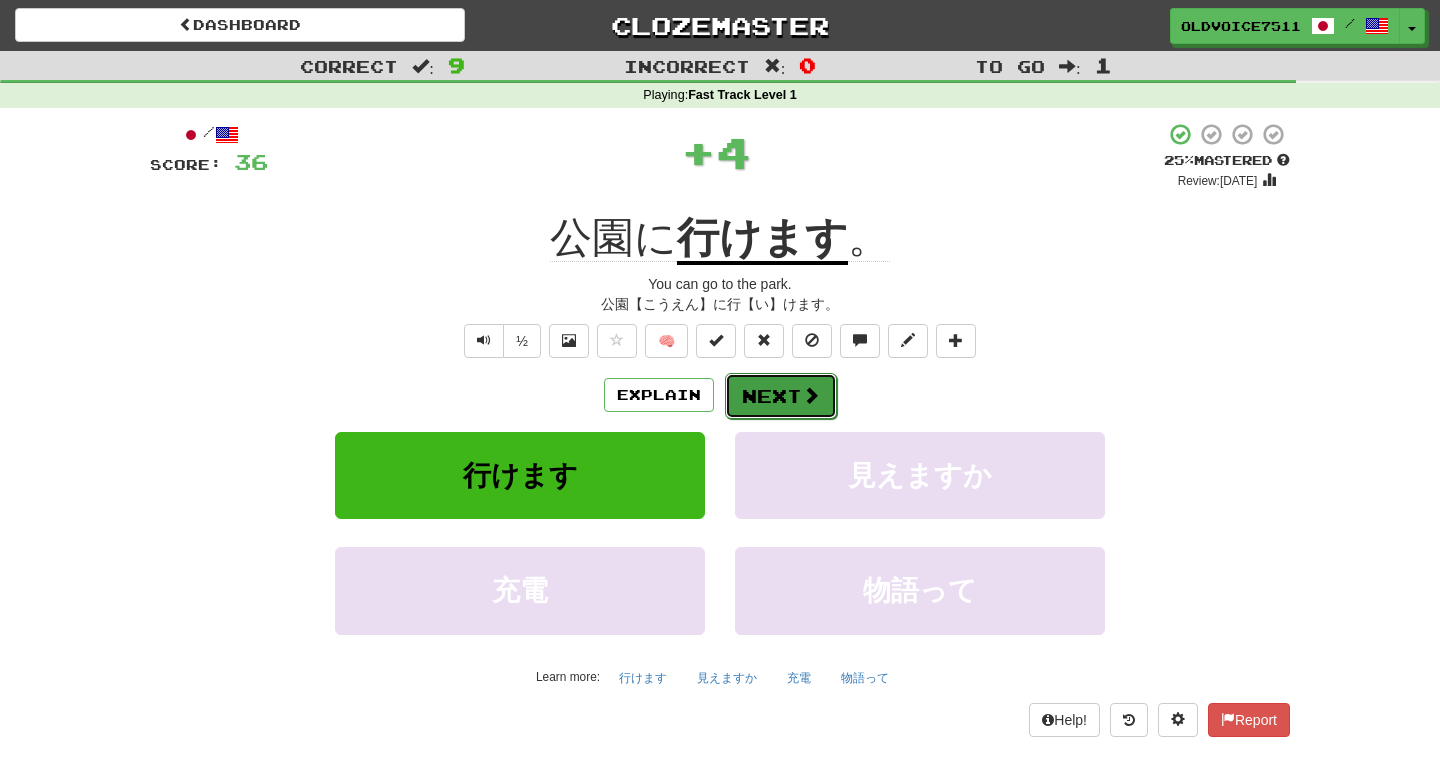 click on "Next" at bounding box center [781, 396] 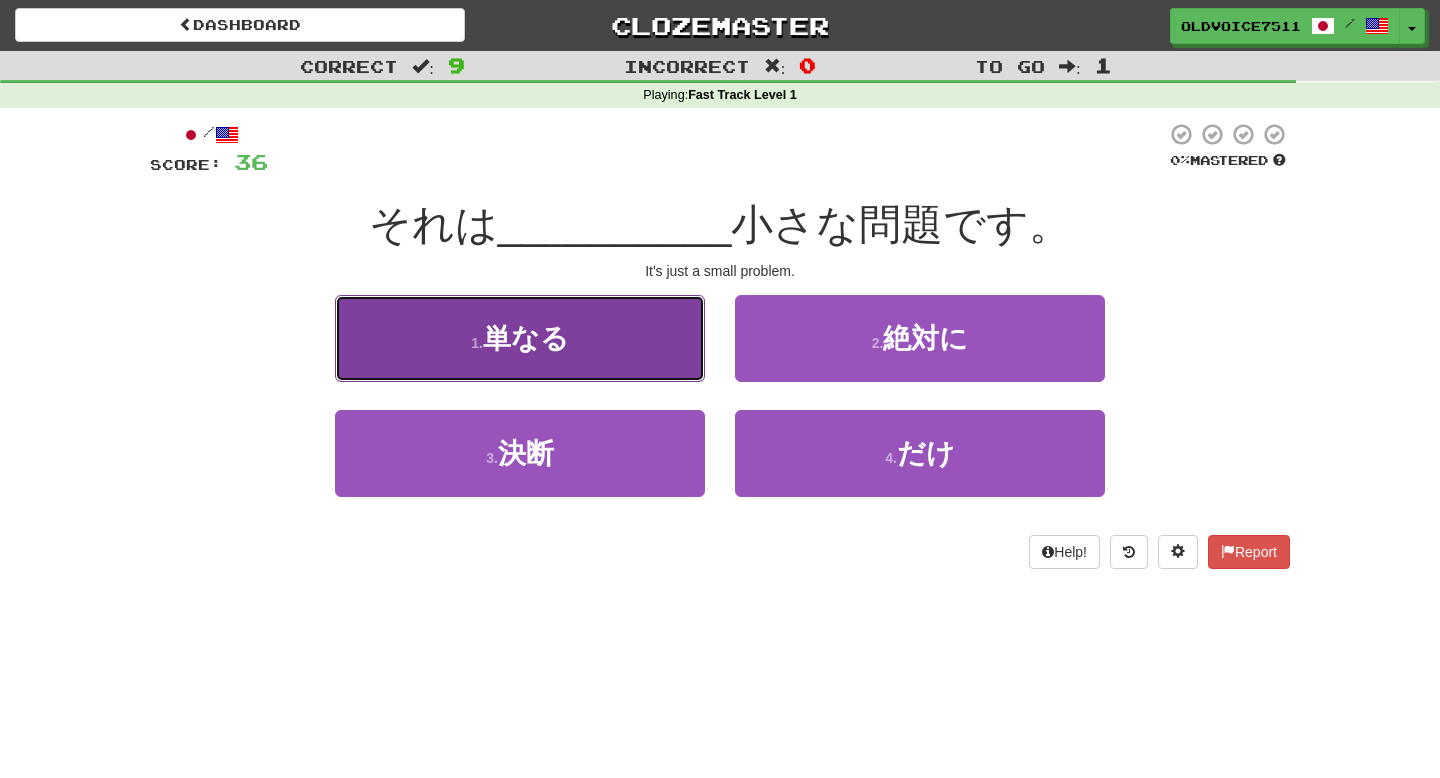 click on "1 .  単なる" at bounding box center [520, 338] 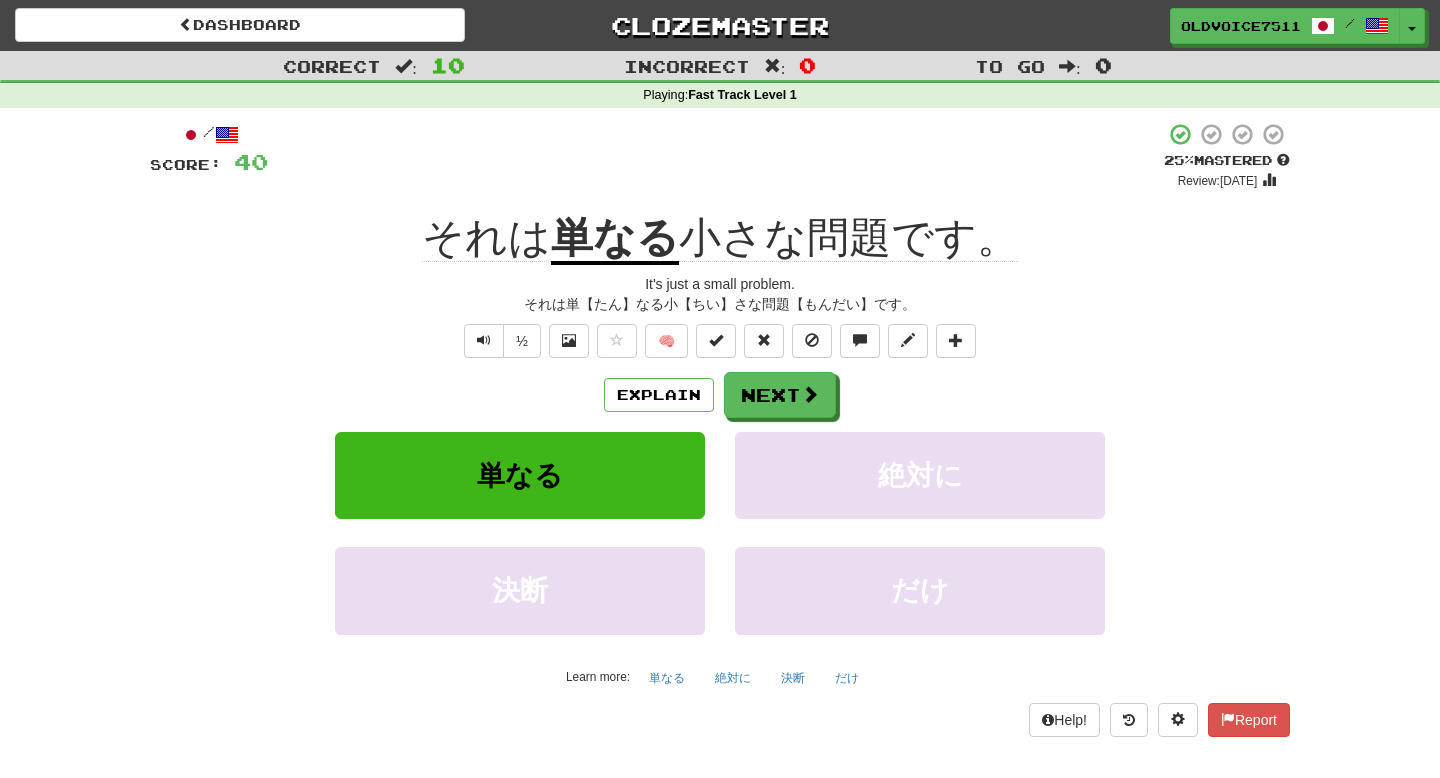 click on "単なる" at bounding box center (615, 239) 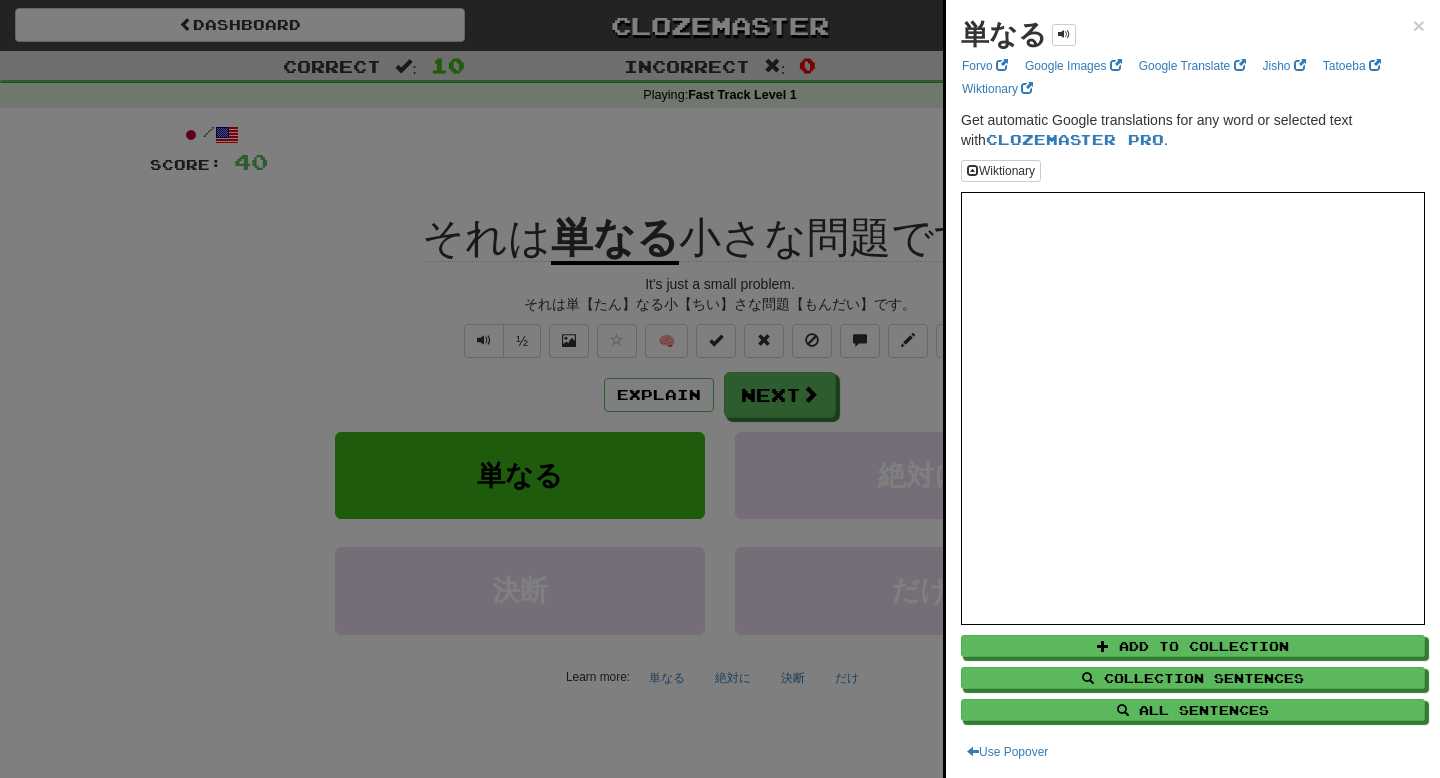 click on "単なる ×" at bounding box center [1193, 35] 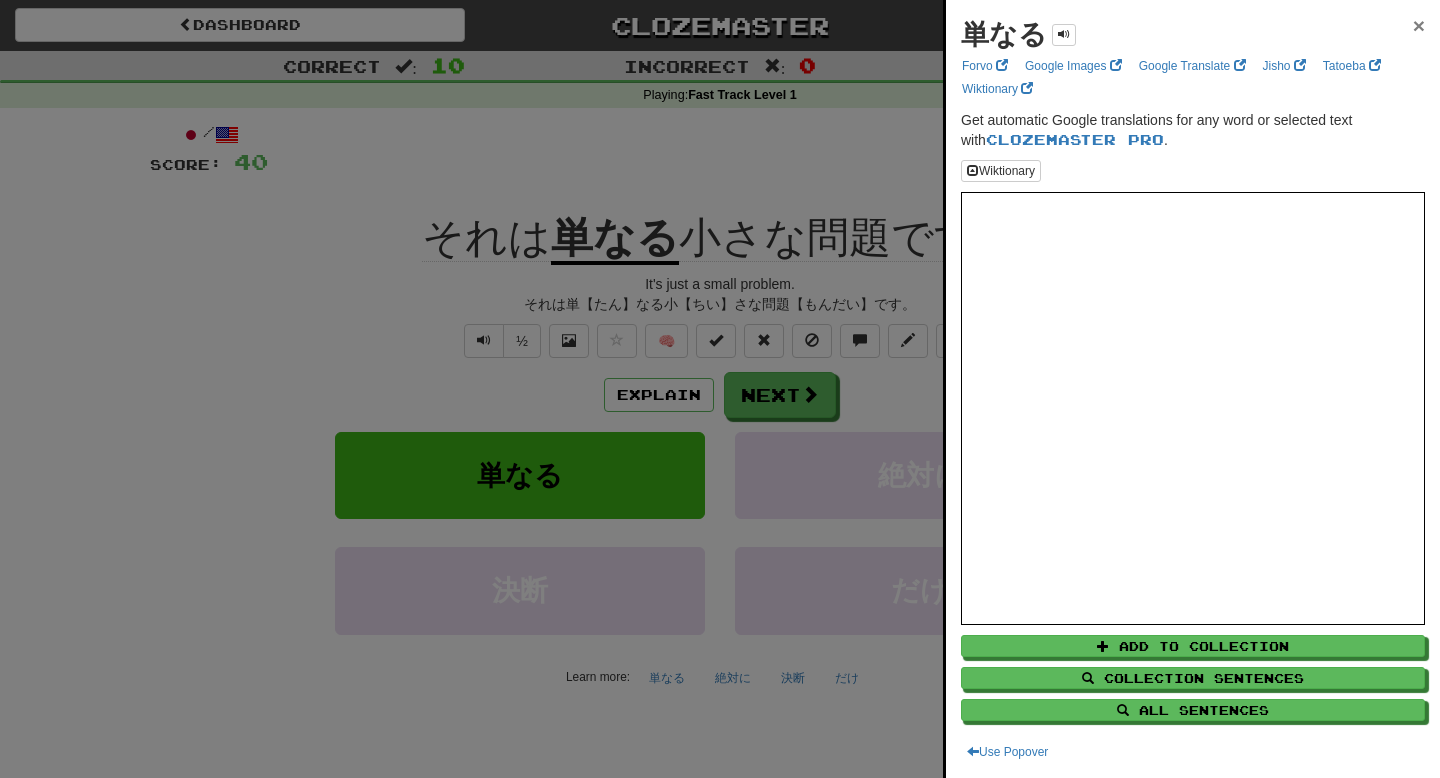 click on "×" at bounding box center [1419, 25] 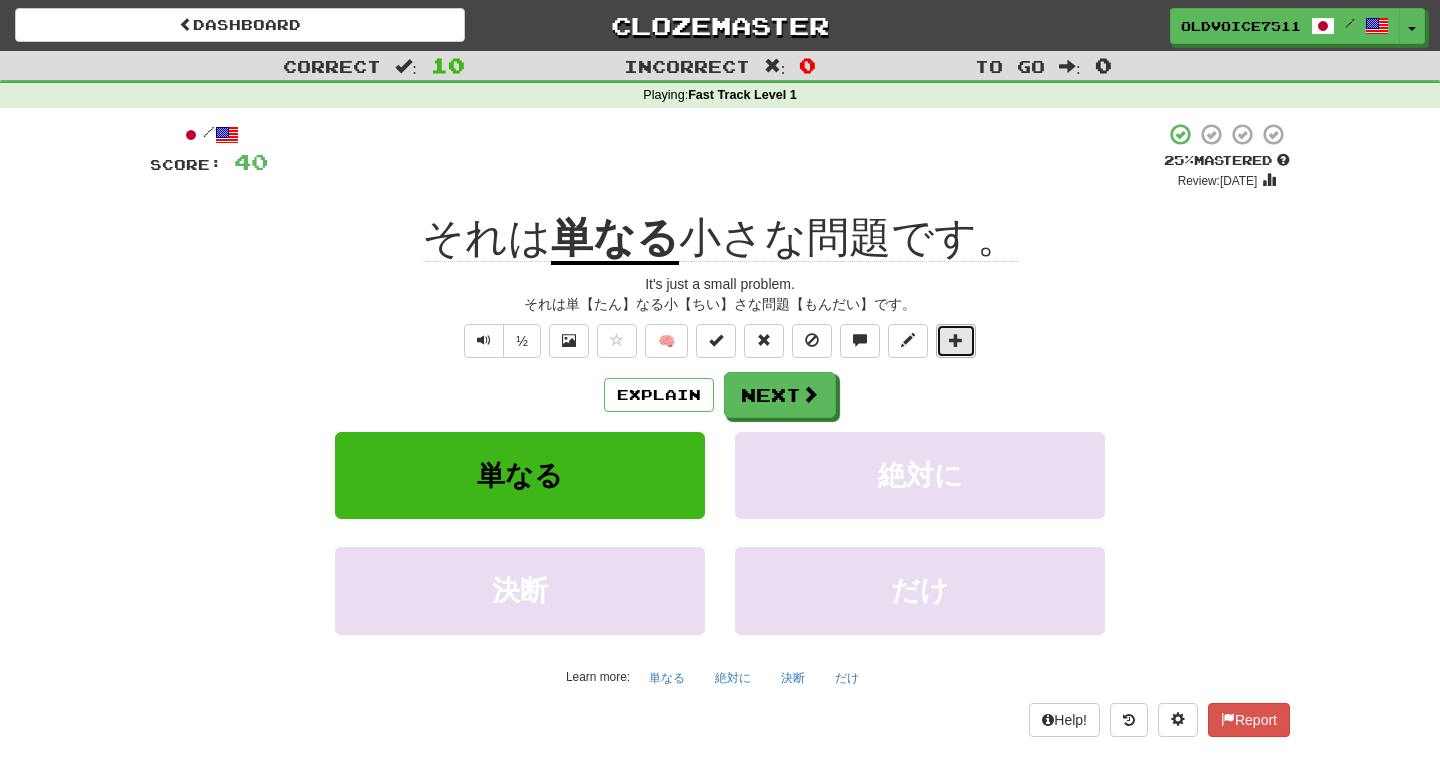 click at bounding box center [956, 340] 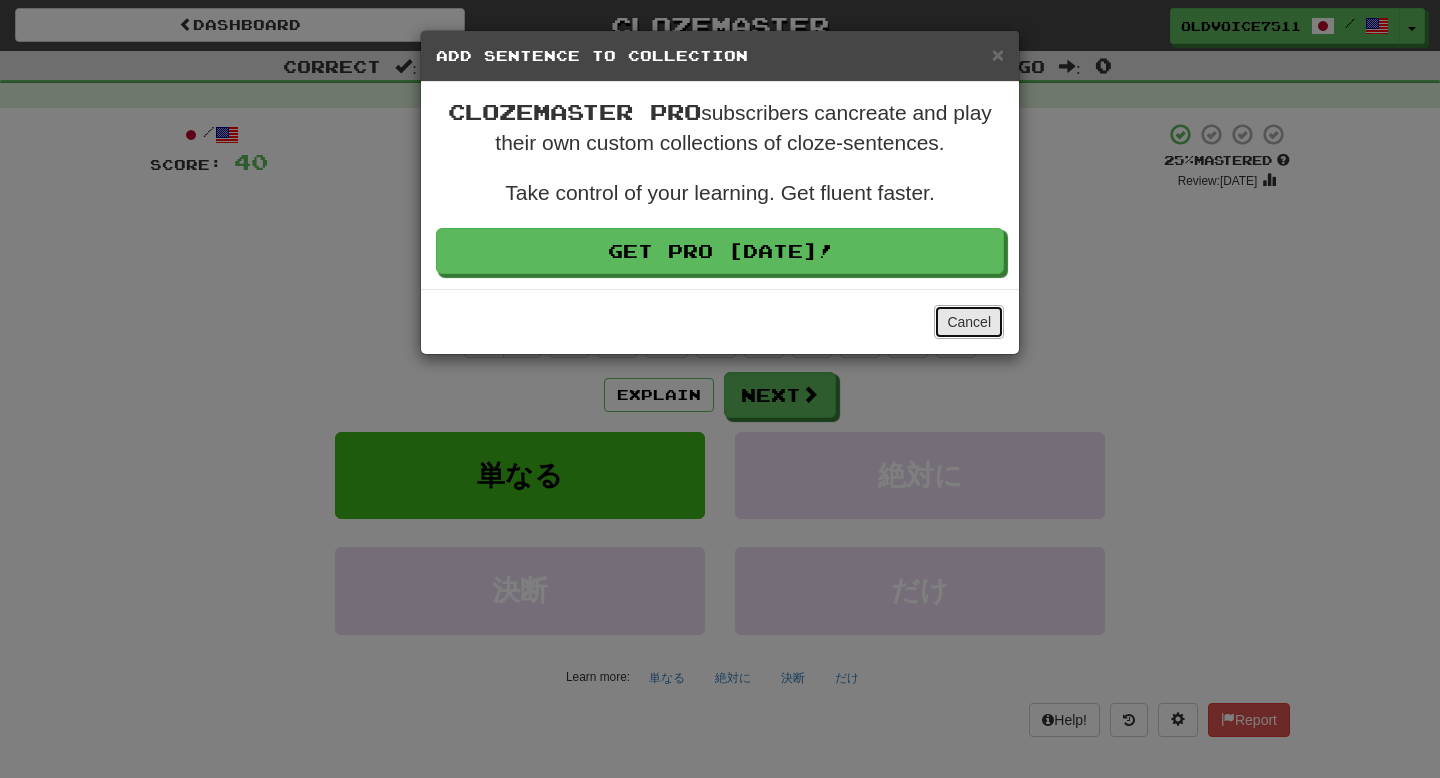 click on "Cancel" at bounding box center [969, 322] 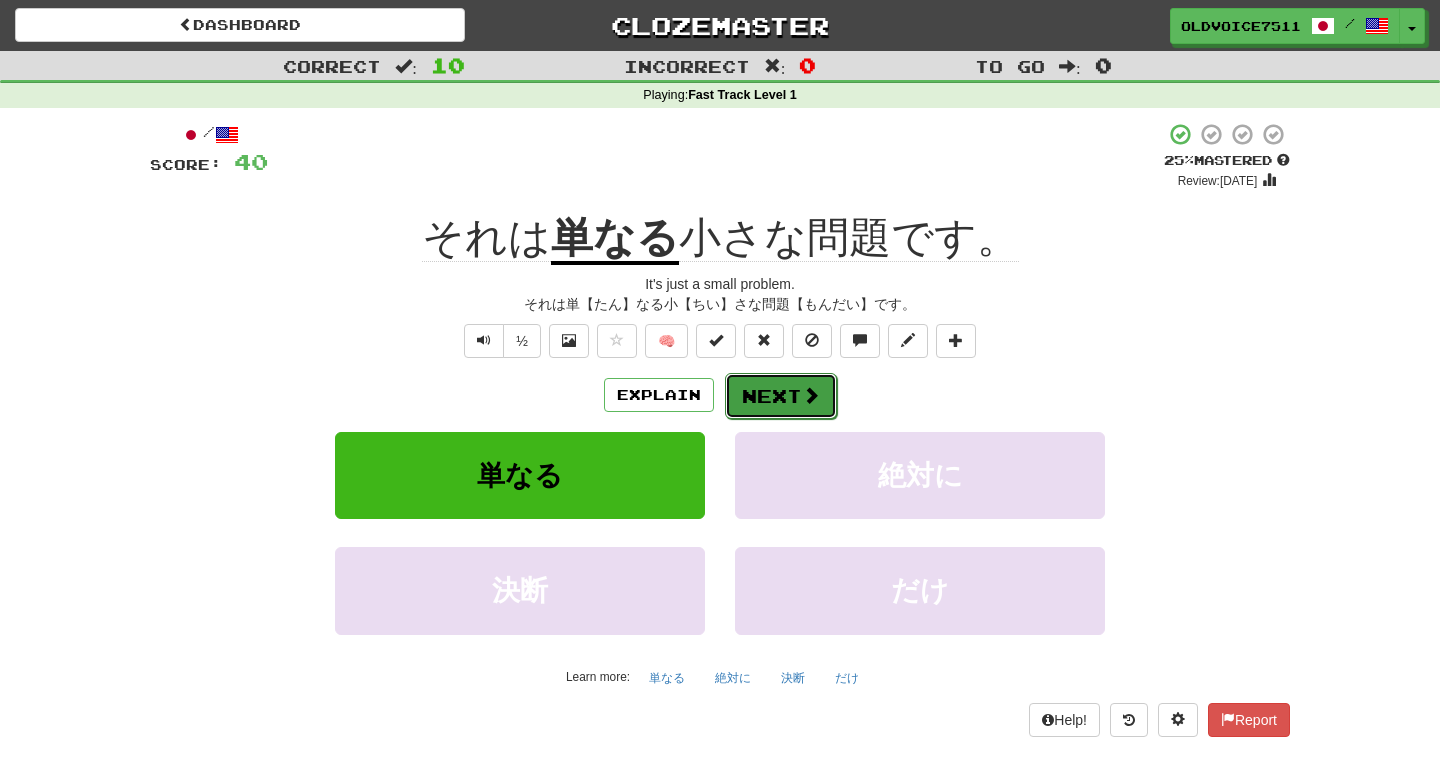 click on "Next" at bounding box center (781, 396) 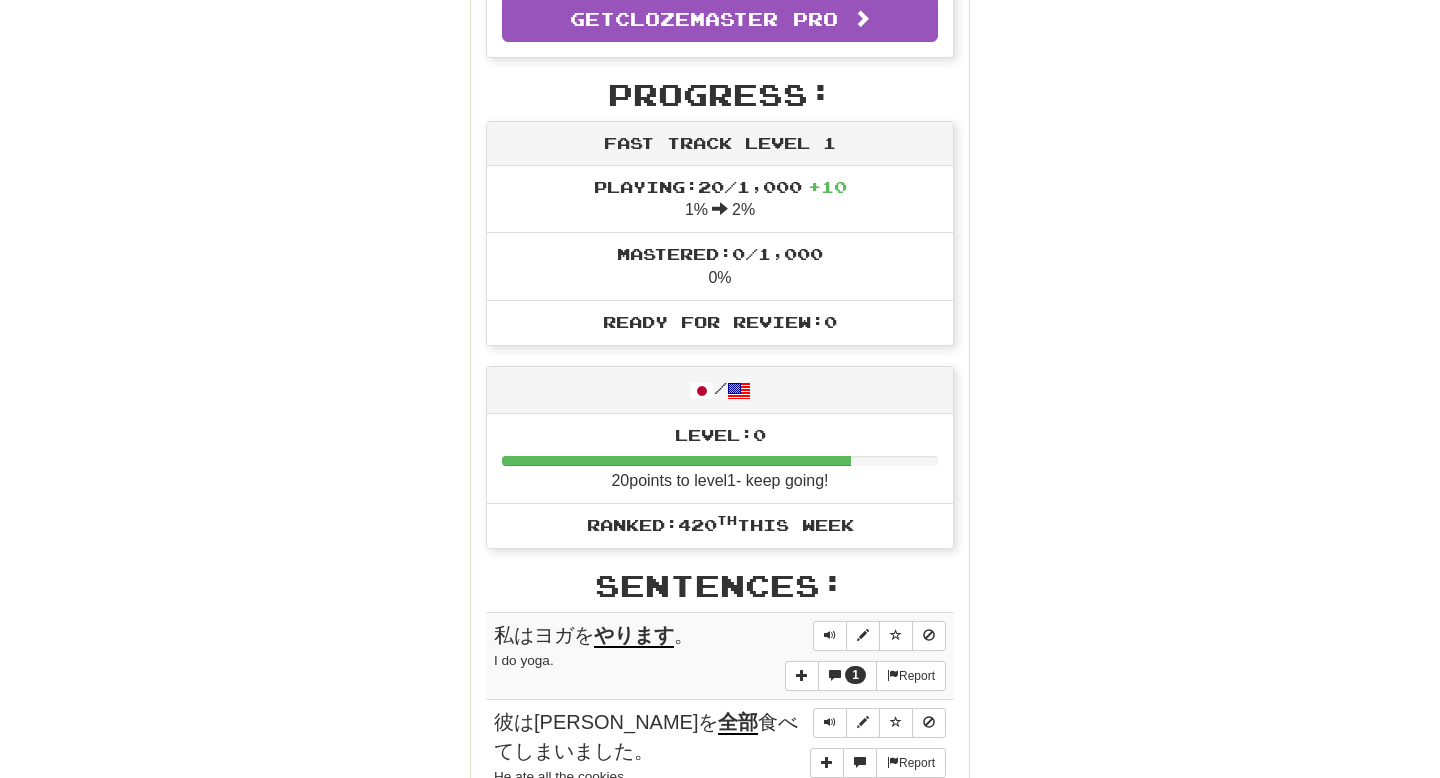 scroll, scrollTop: 0, scrollLeft: 0, axis: both 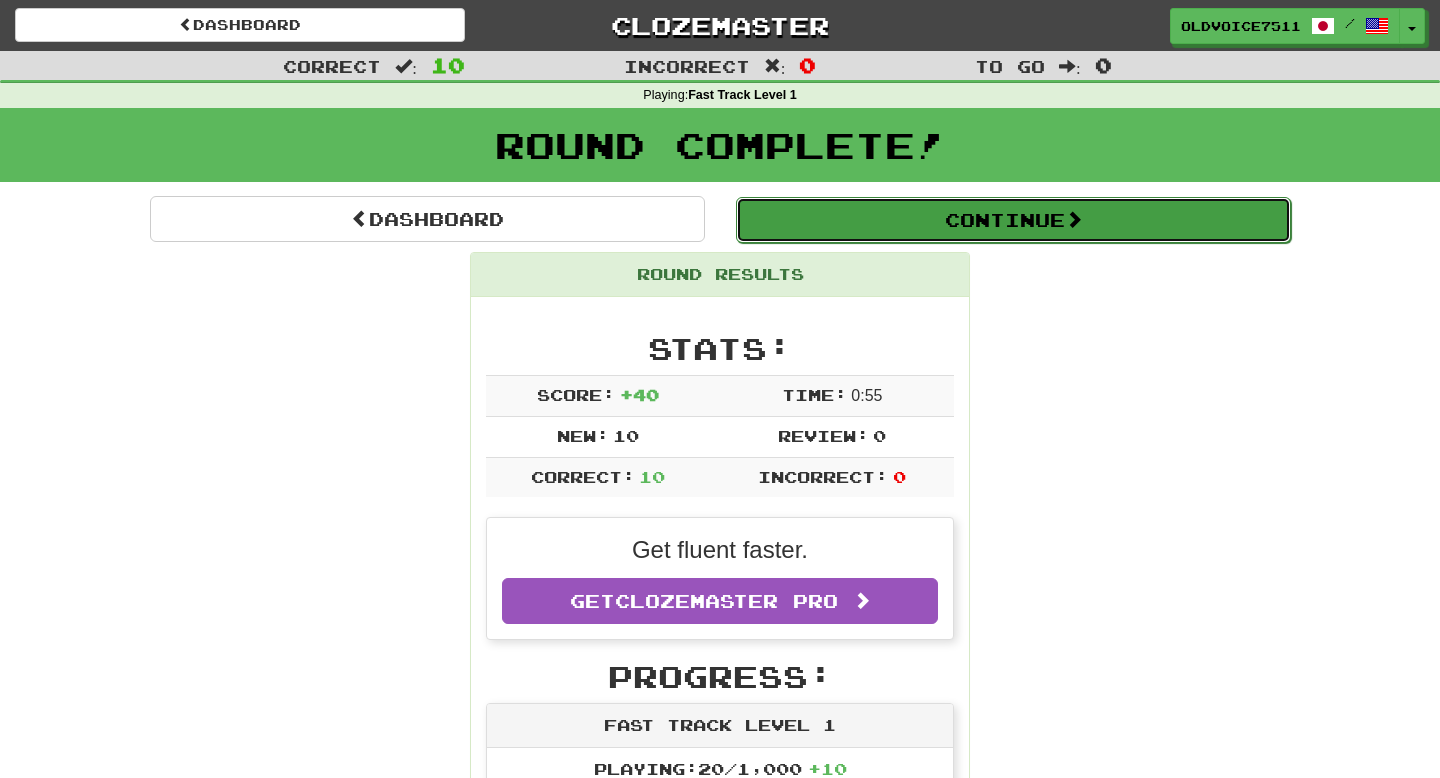 click on "Continue" at bounding box center [1013, 220] 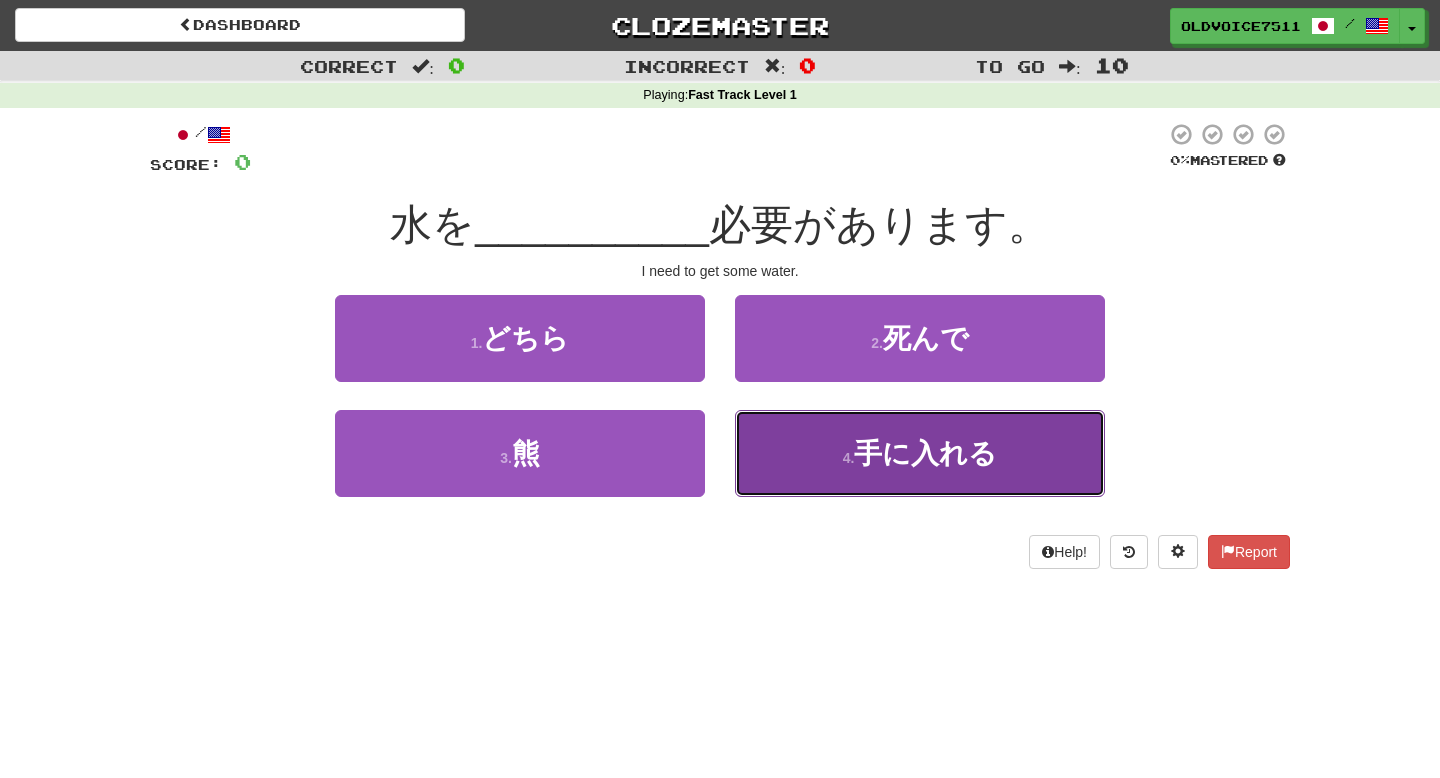 click on "4 .  手に入れる" at bounding box center [920, 453] 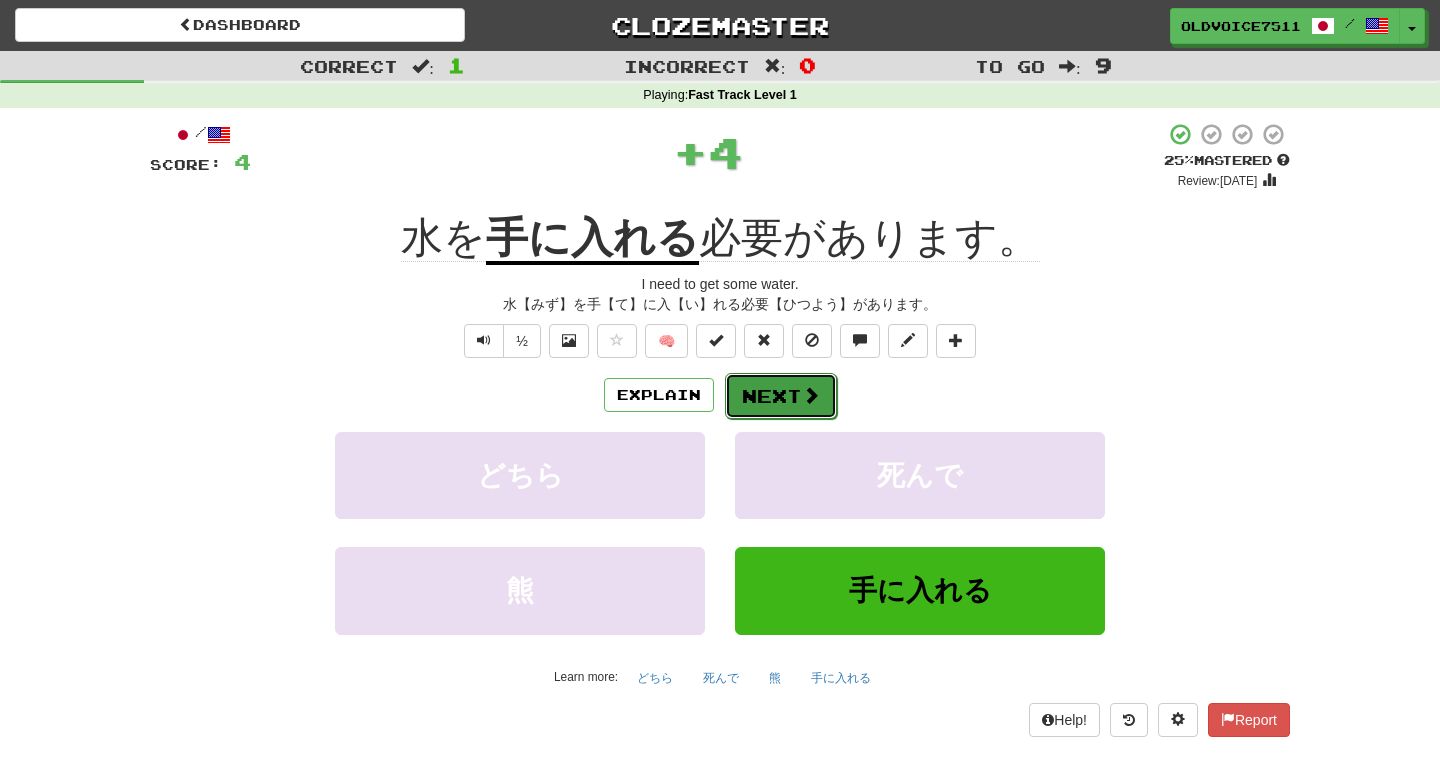 click on "Next" at bounding box center [781, 396] 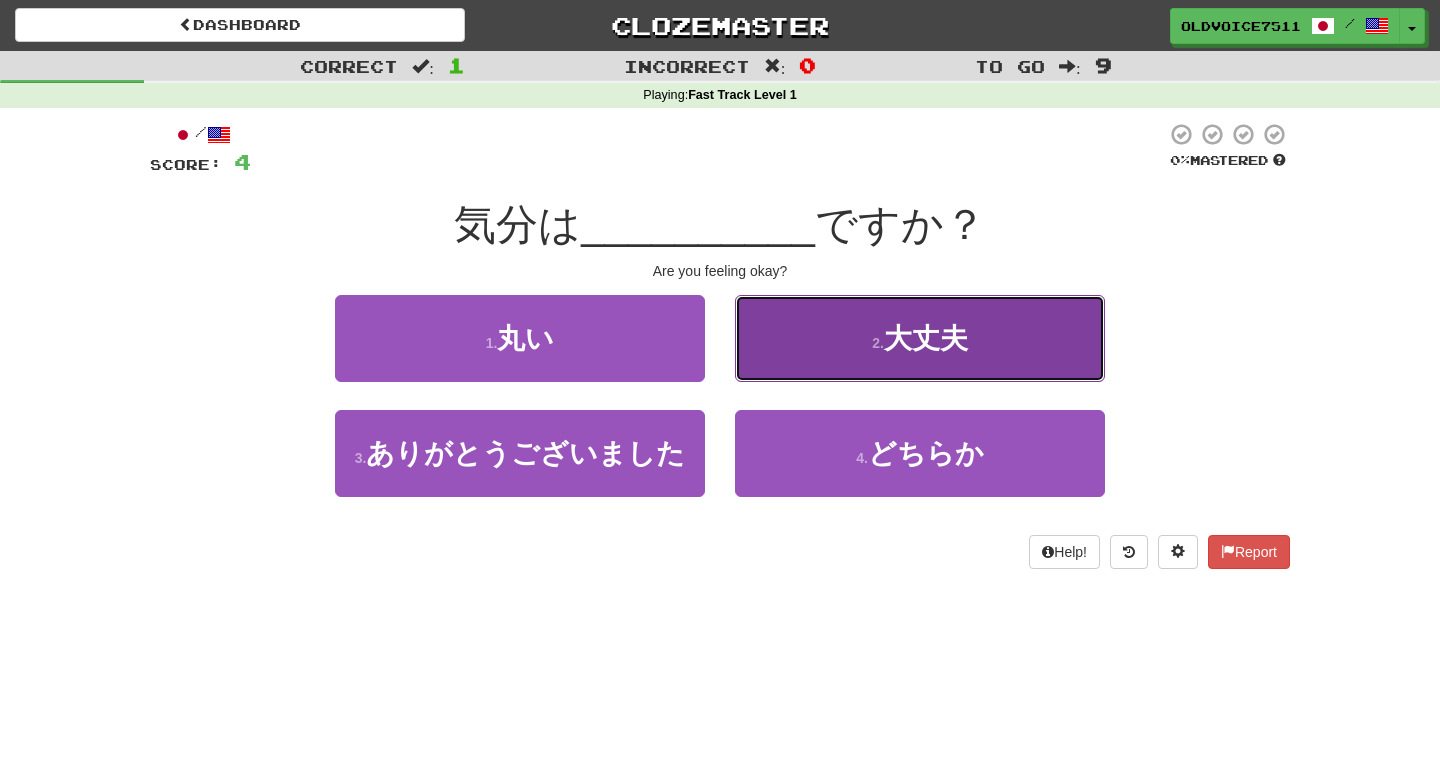 click on "2 .  大丈夫" at bounding box center [920, 338] 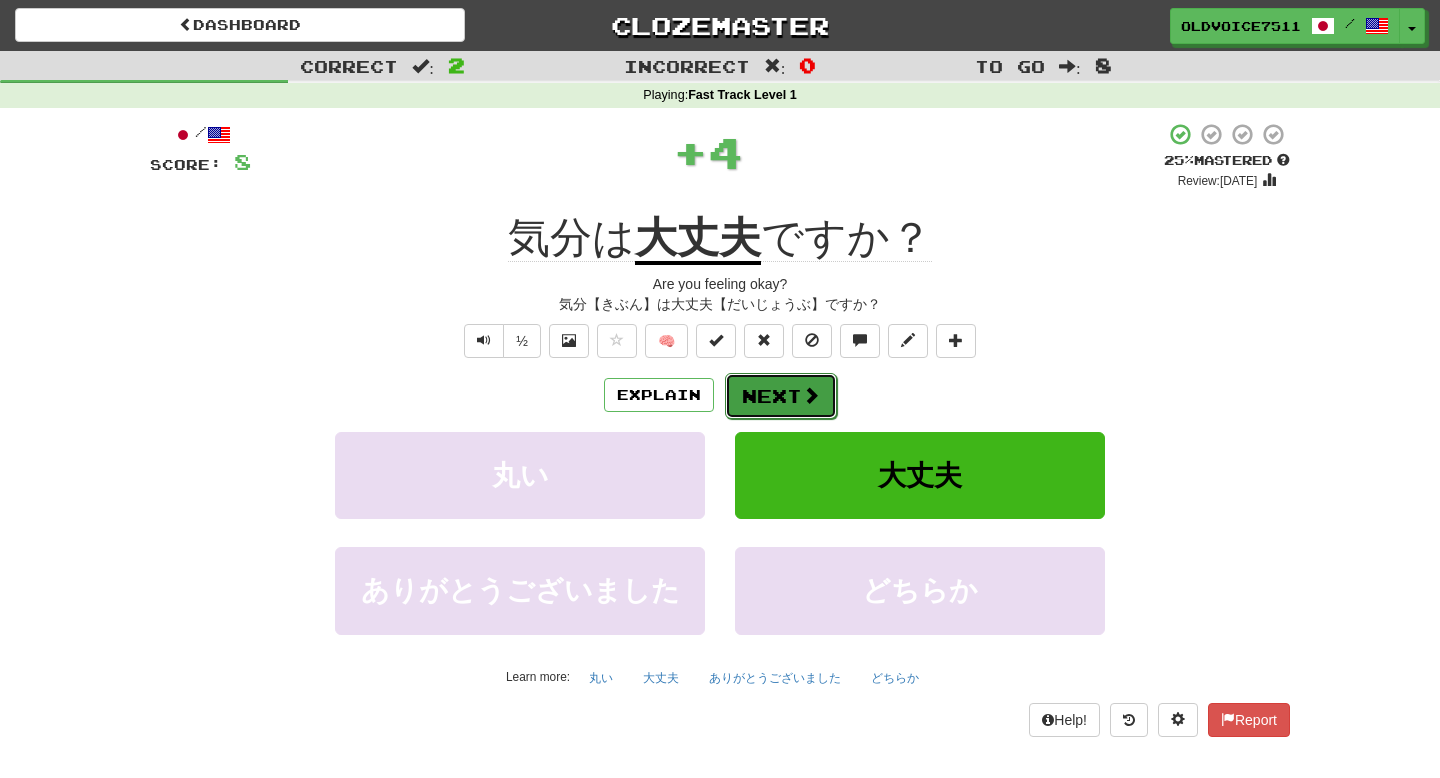 click on "Next" at bounding box center [781, 396] 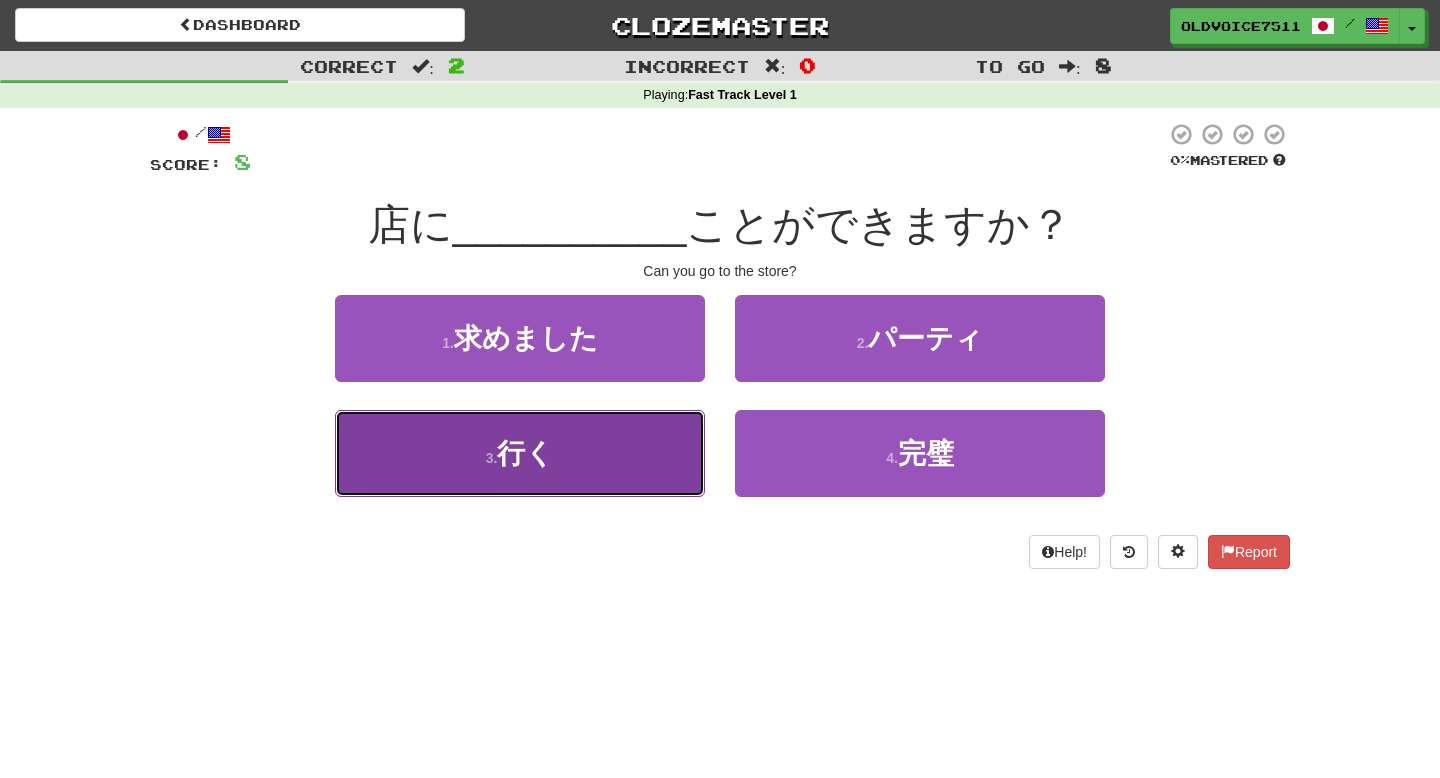 click on "3 .  行く" at bounding box center [520, 453] 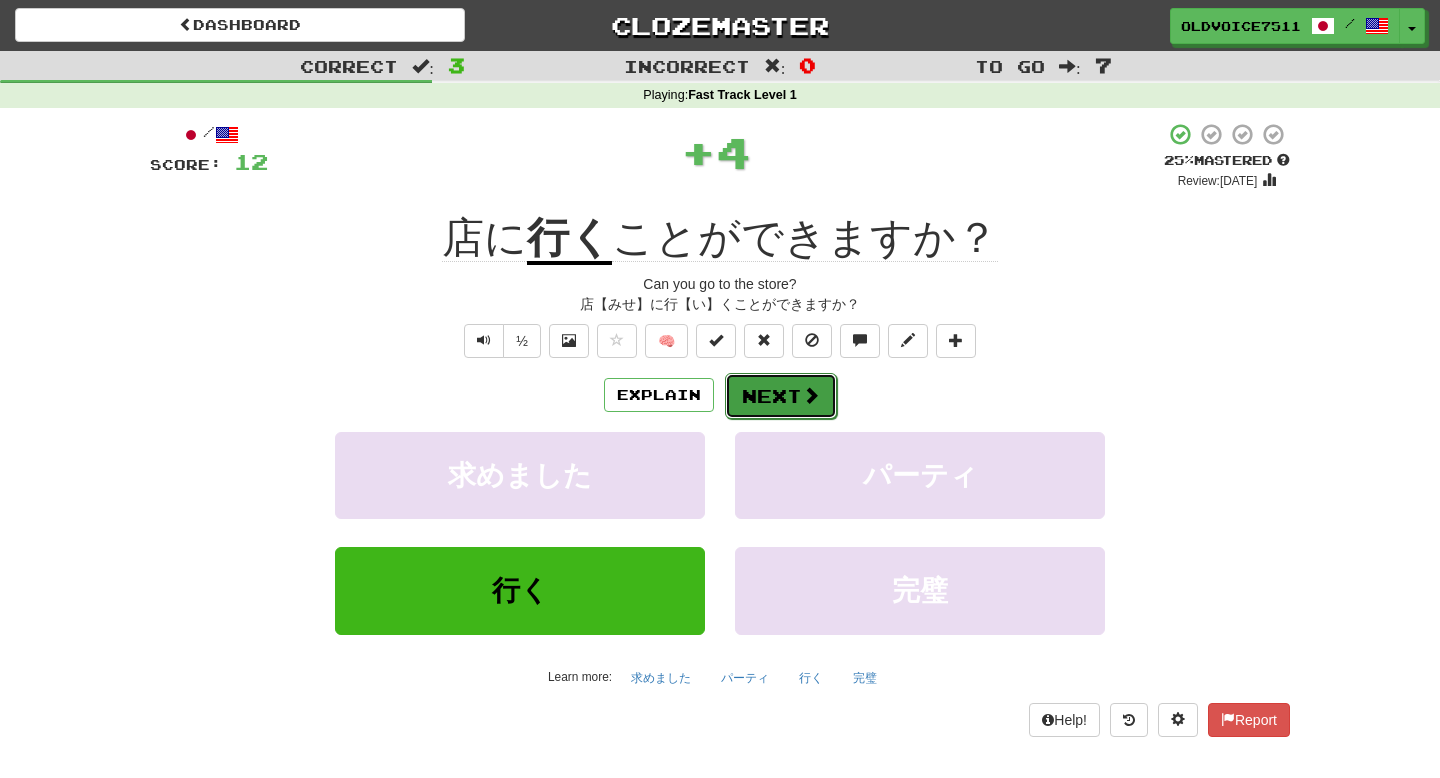 click on "Next" at bounding box center [781, 396] 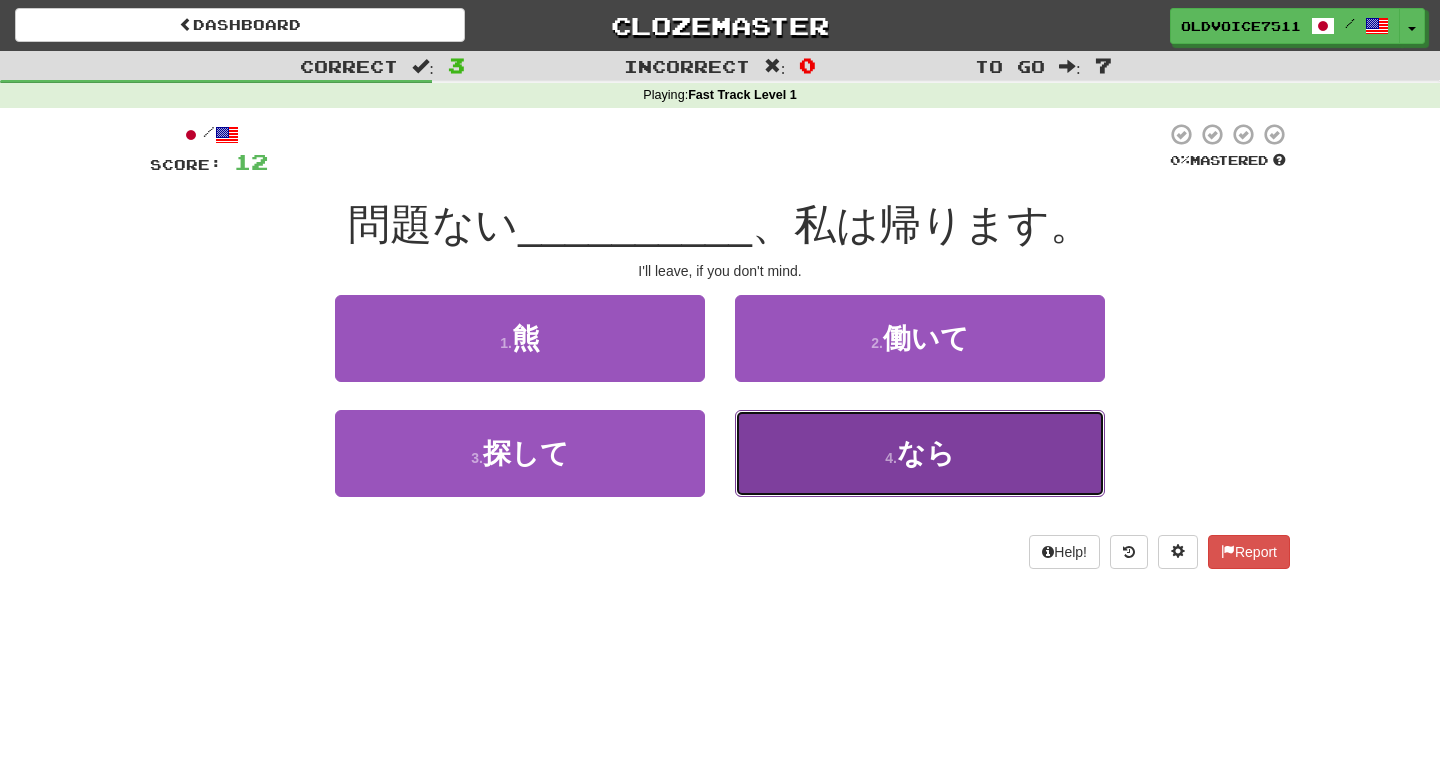 click on "4 .  なら" at bounding box center (920, 453) 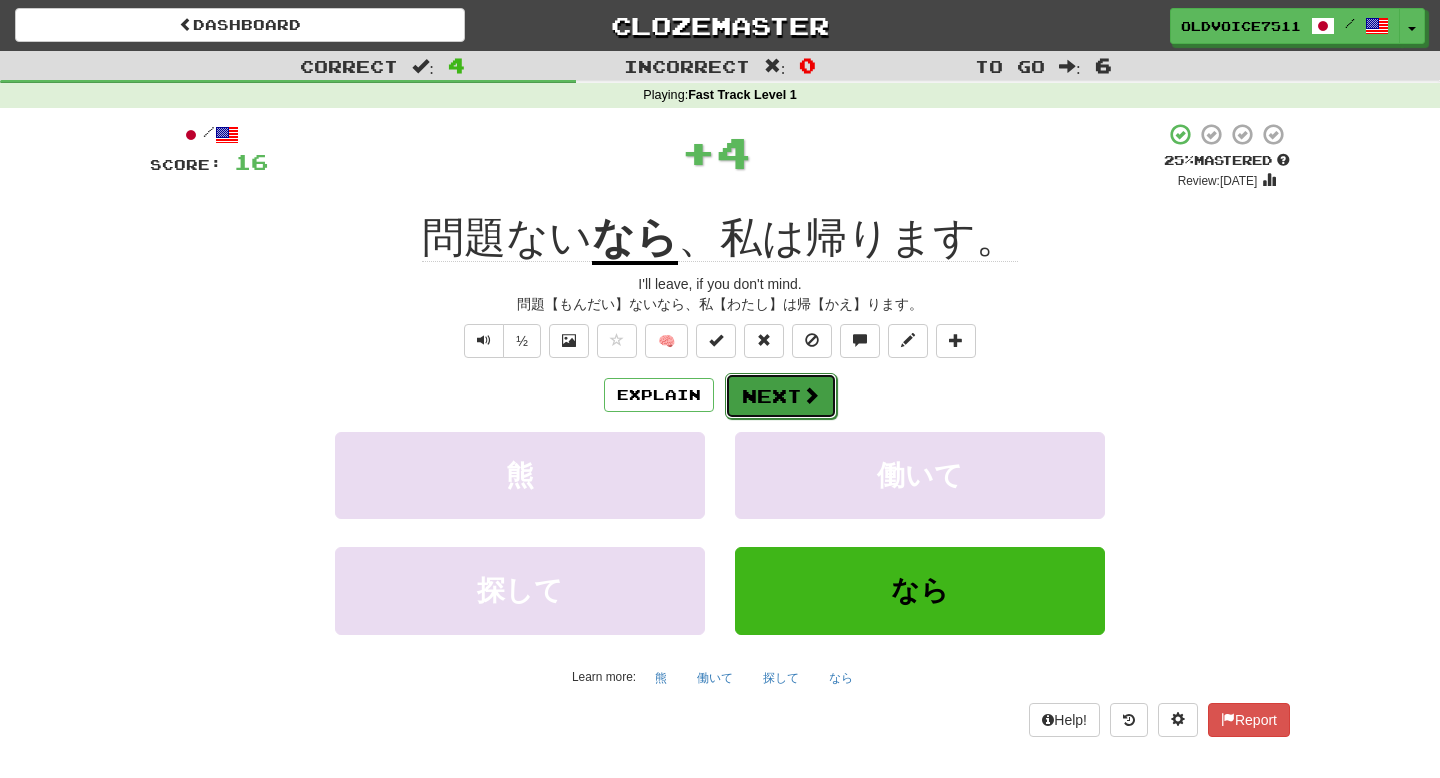 click on "Next" at bounding box center [781, 396] 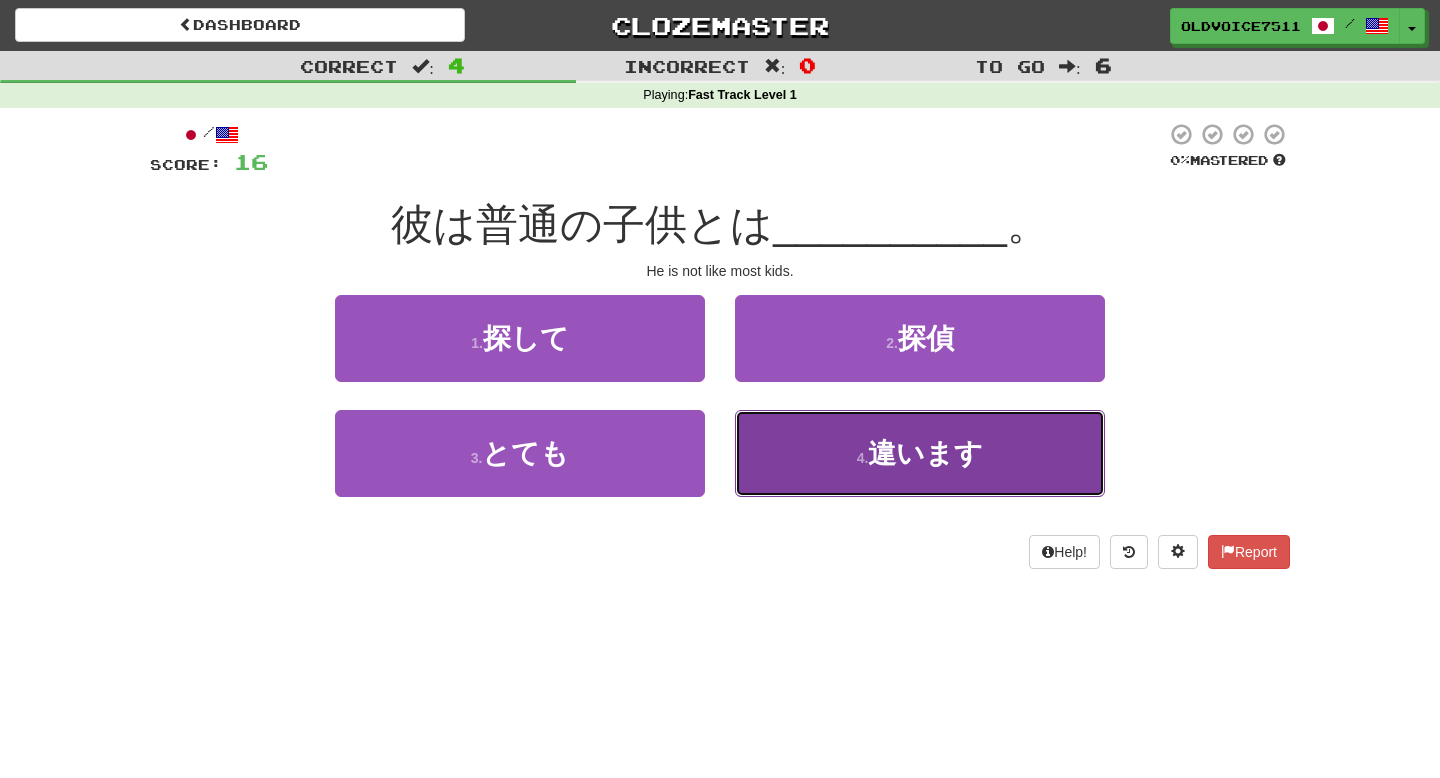 click on "4 .  違います" at bounding box center [920, 453] 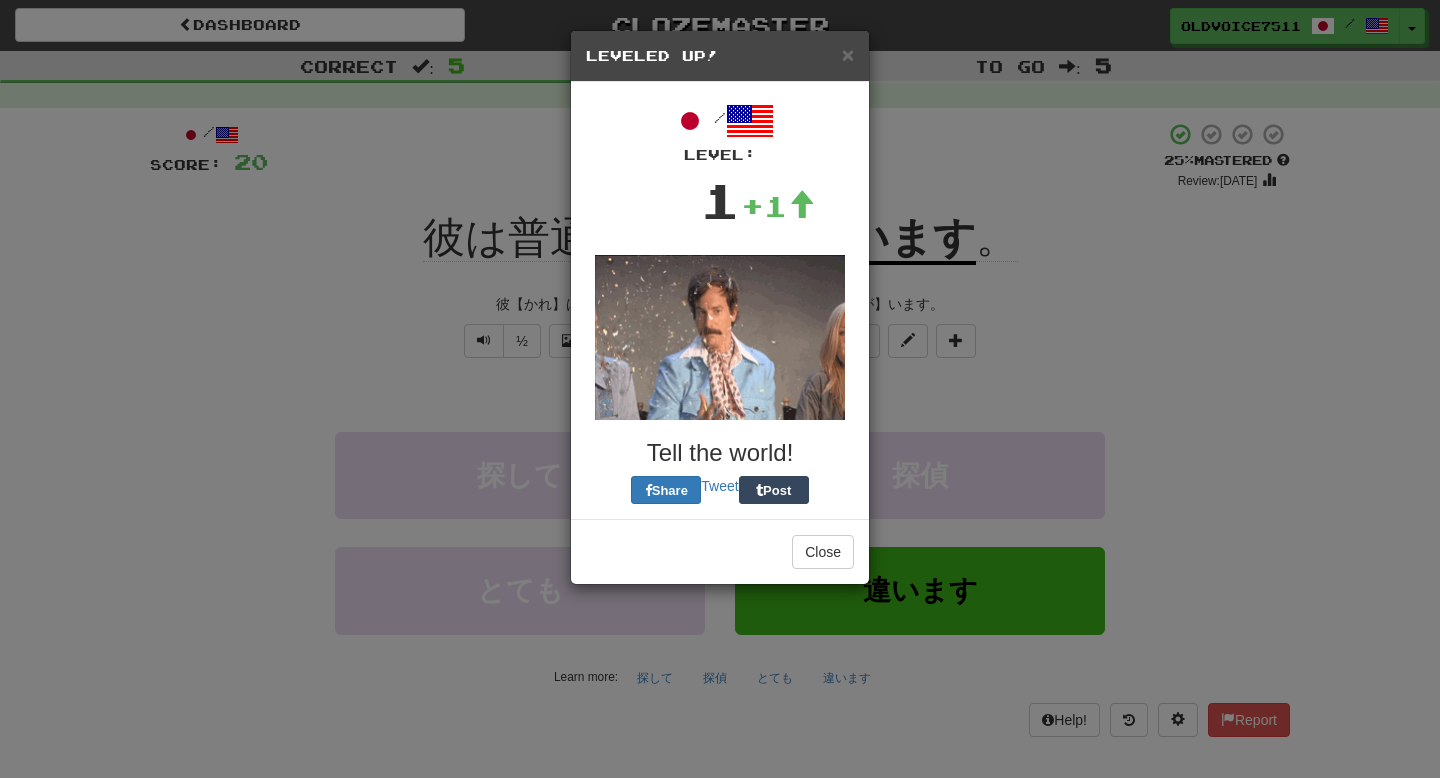 click on "× Leveled Up!  /  Level: 1 +1 Tell the world!  Share Tweet  Post Close" at bounding box center (720, 389) 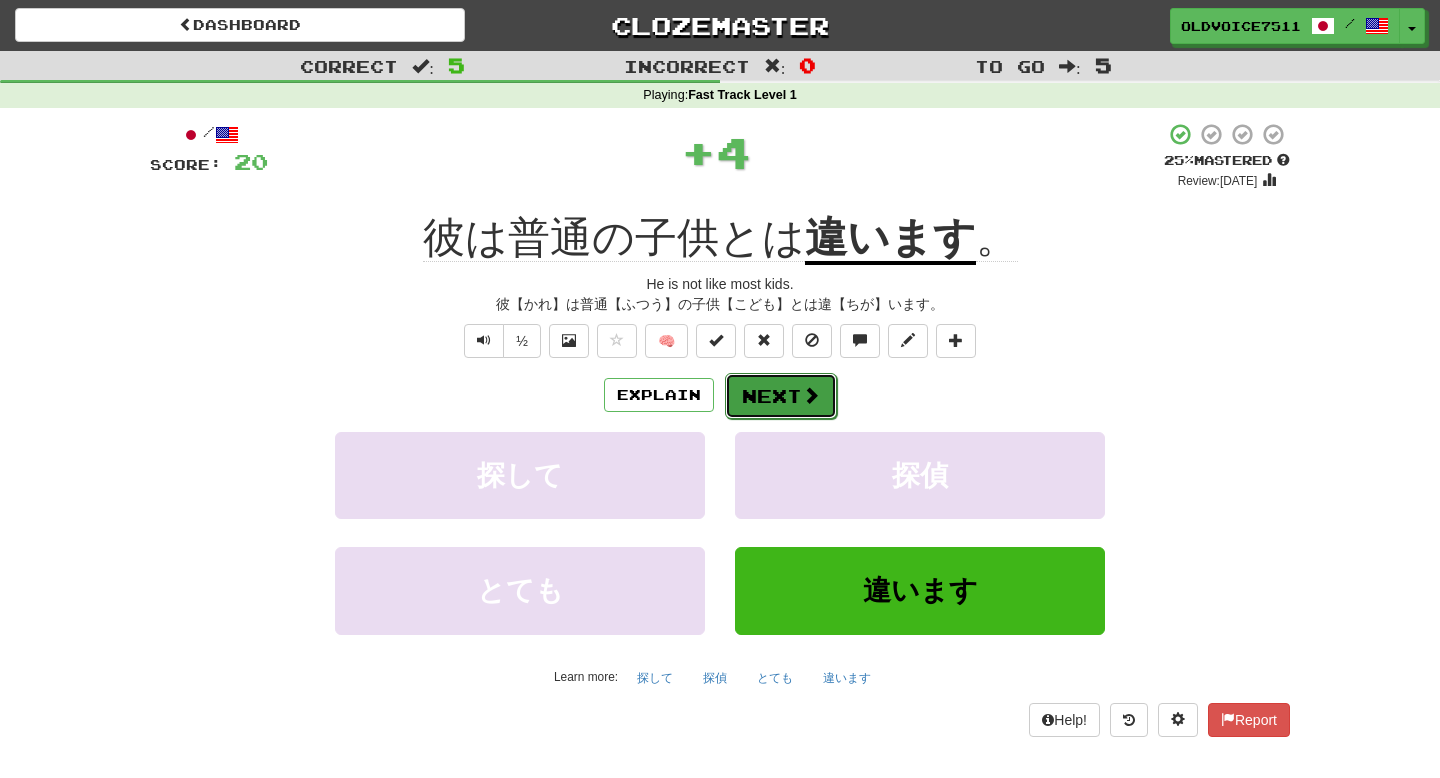 click on "Next" at bounding box center (781, 396) 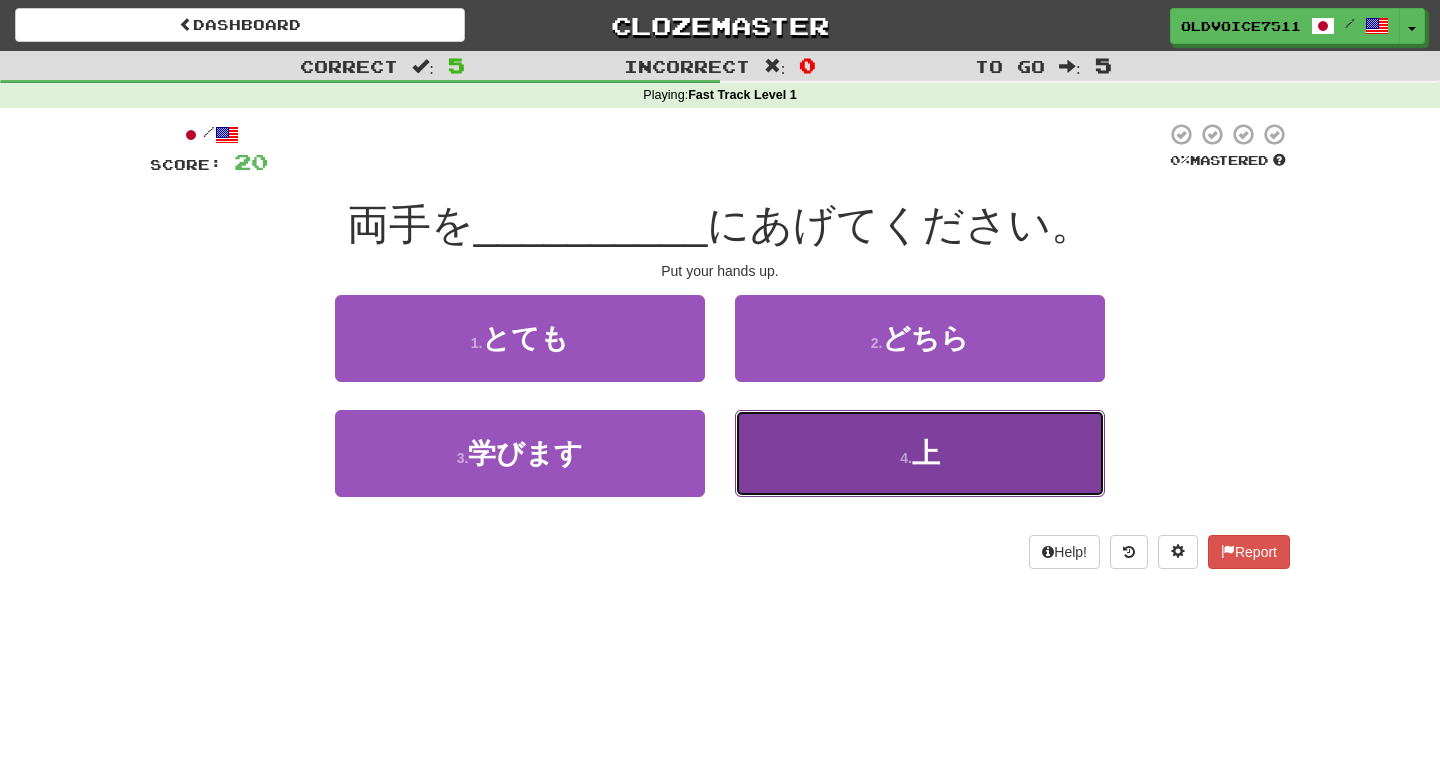 click on "4 .  上" at bounding box center [920, 453] 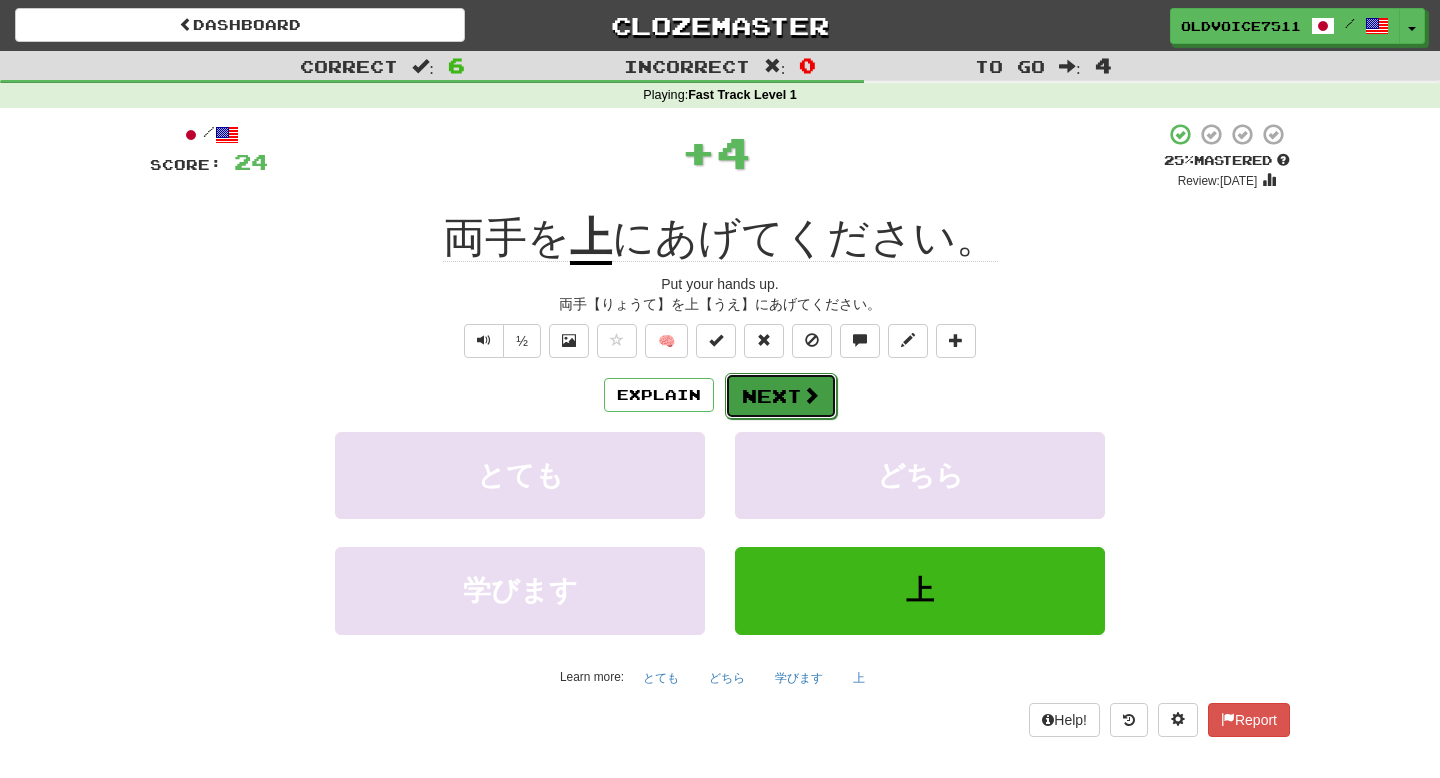 click on "Next" at bounding box center [781, 396] 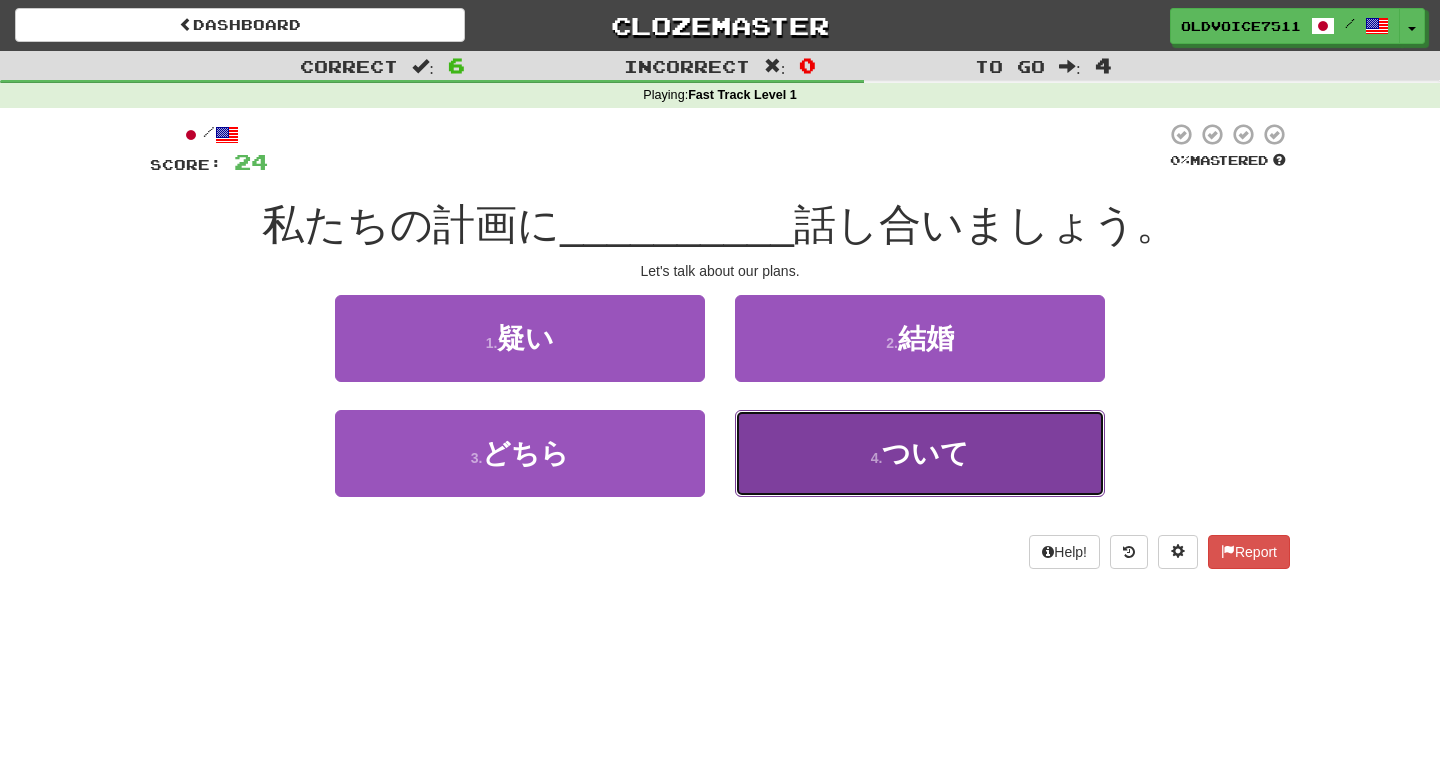 click on "4 .  ついて" at bounding box center (920, 453) 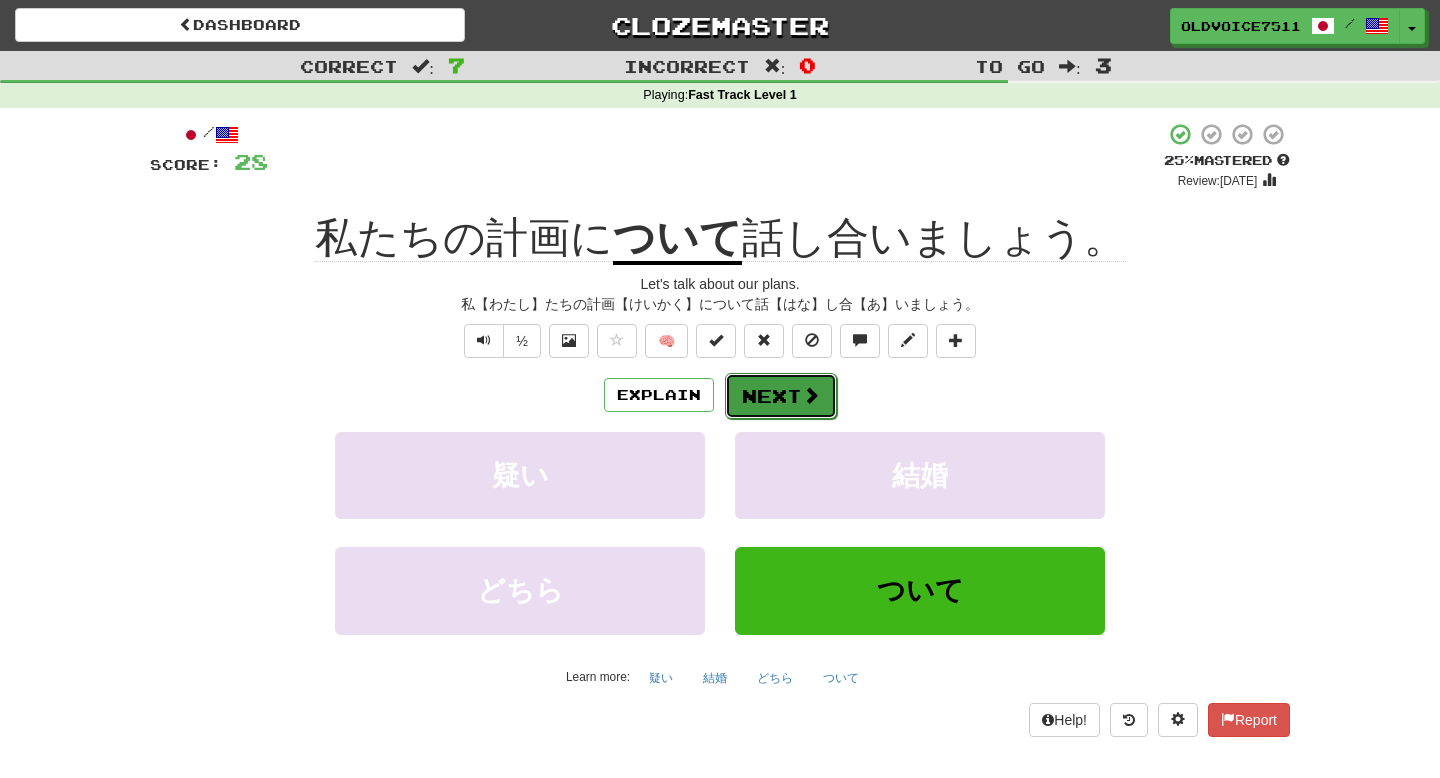 click on "Next" at bounding box center (781, 396) 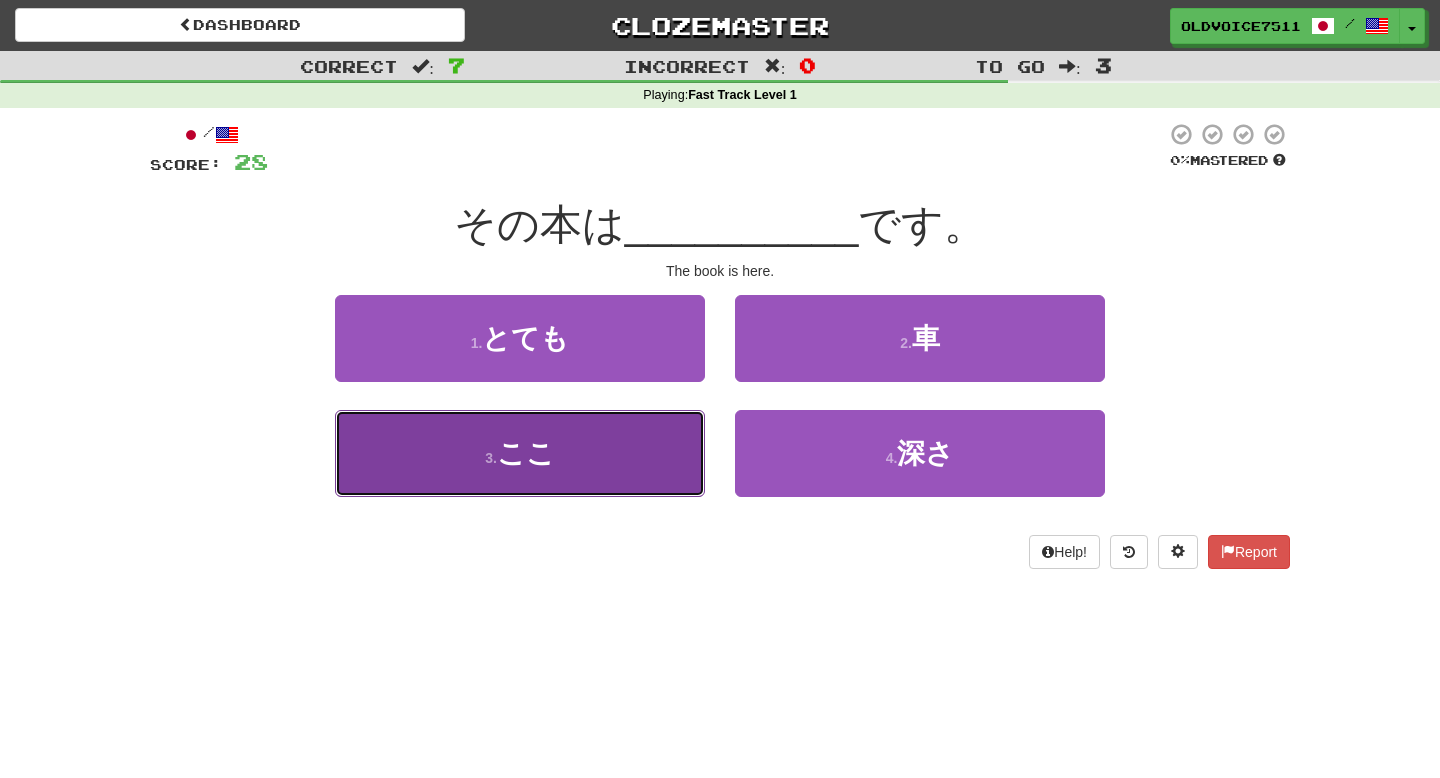 click on "3 .  ここ" at bounding box center [520, 453] 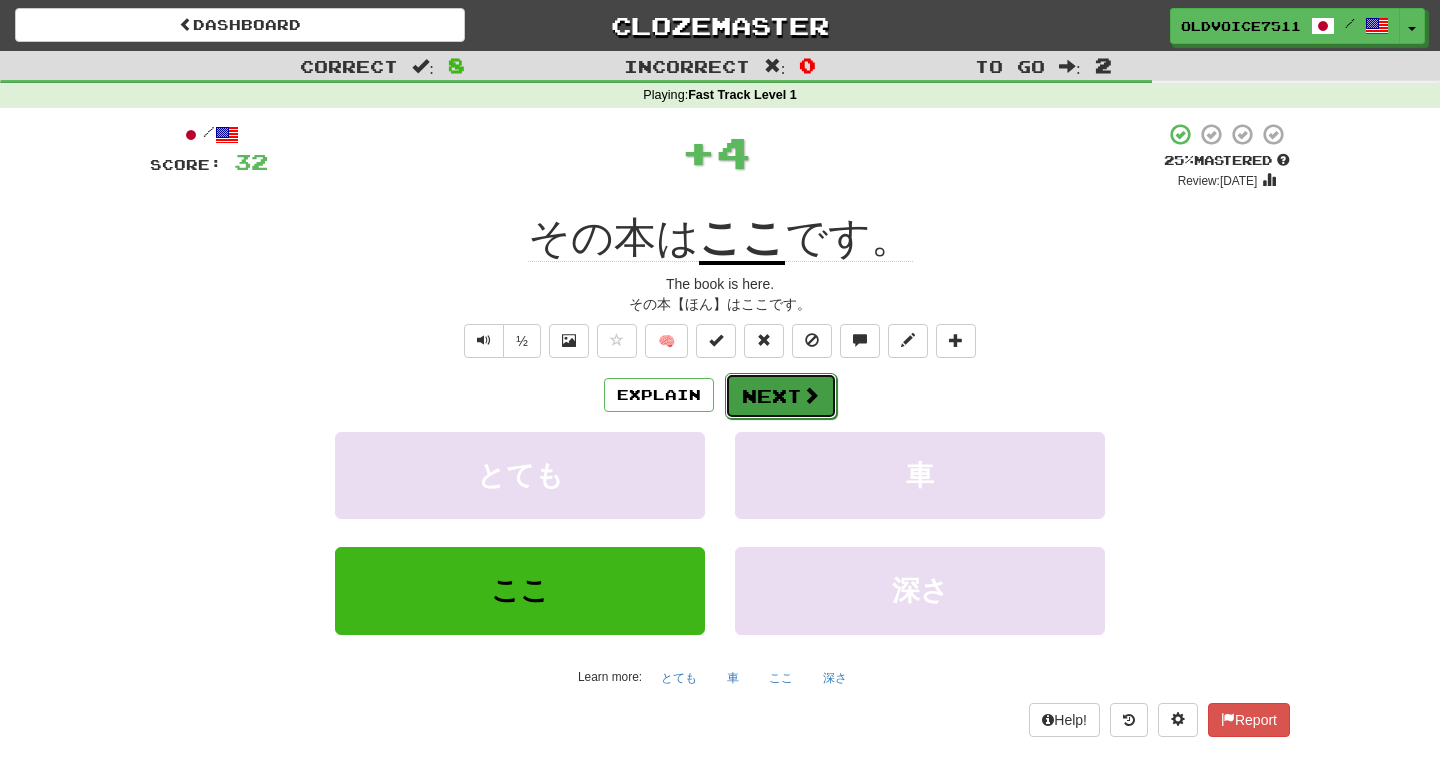 click on "Next" at bounding box center (781, 396) 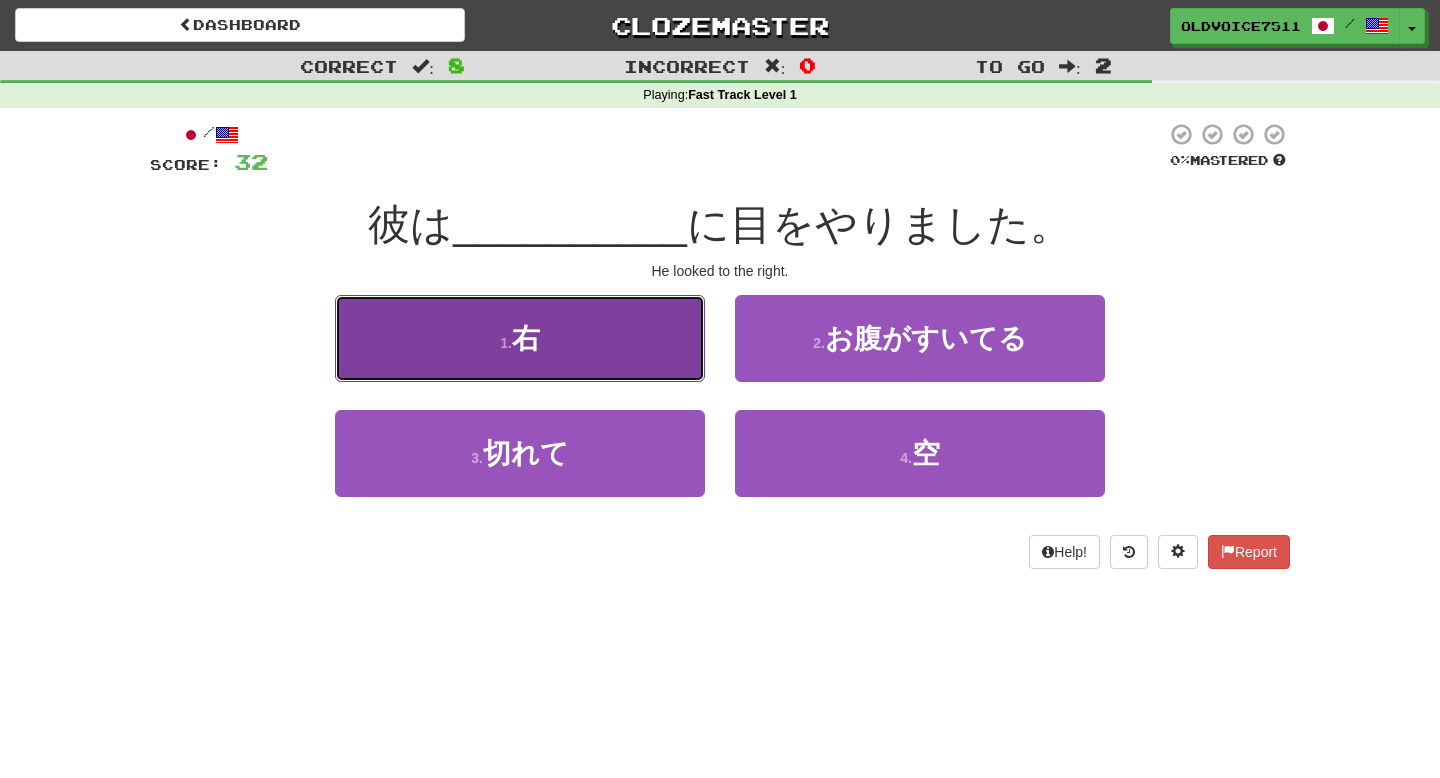 click on "1 .  右" at bounding box center (520, 338) 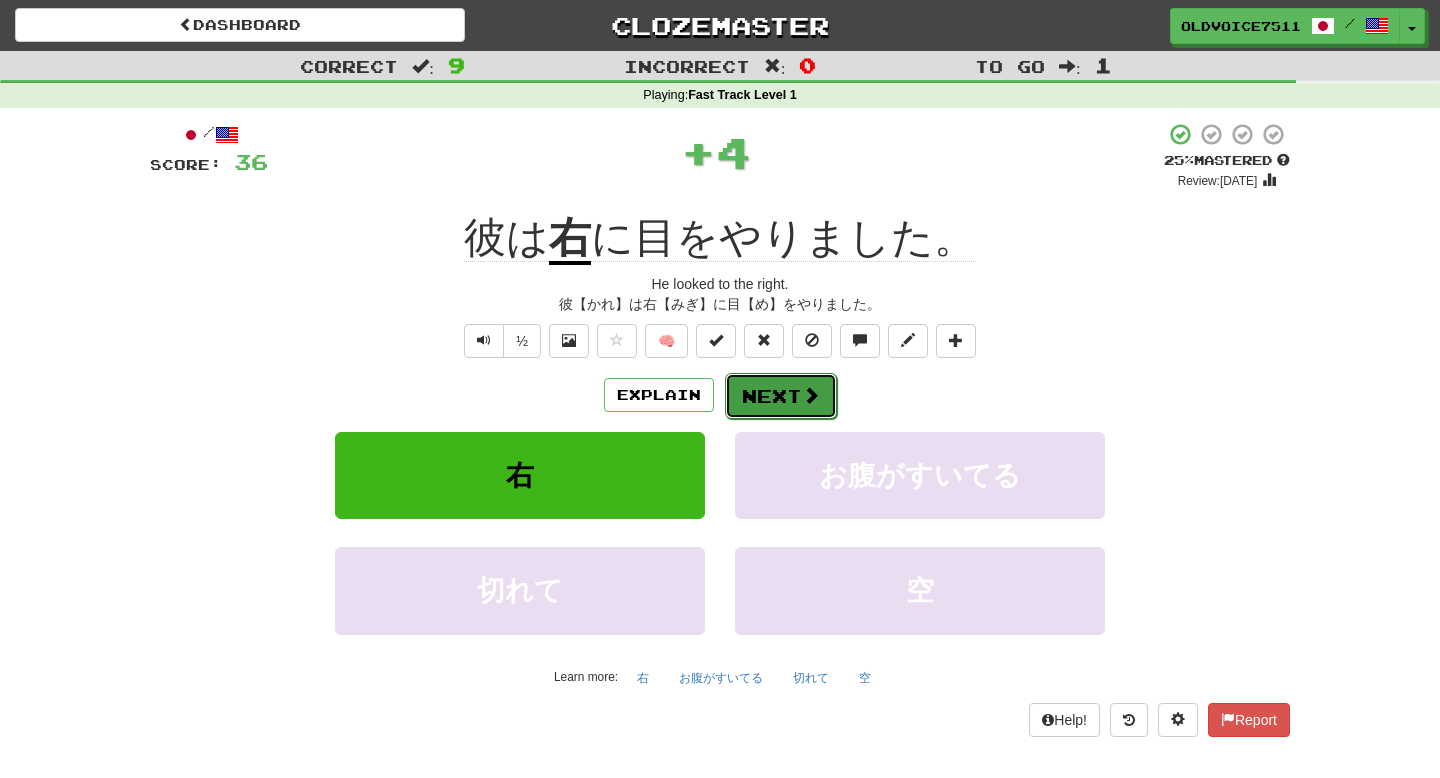click on "Next" at bounding box center (781, 396) 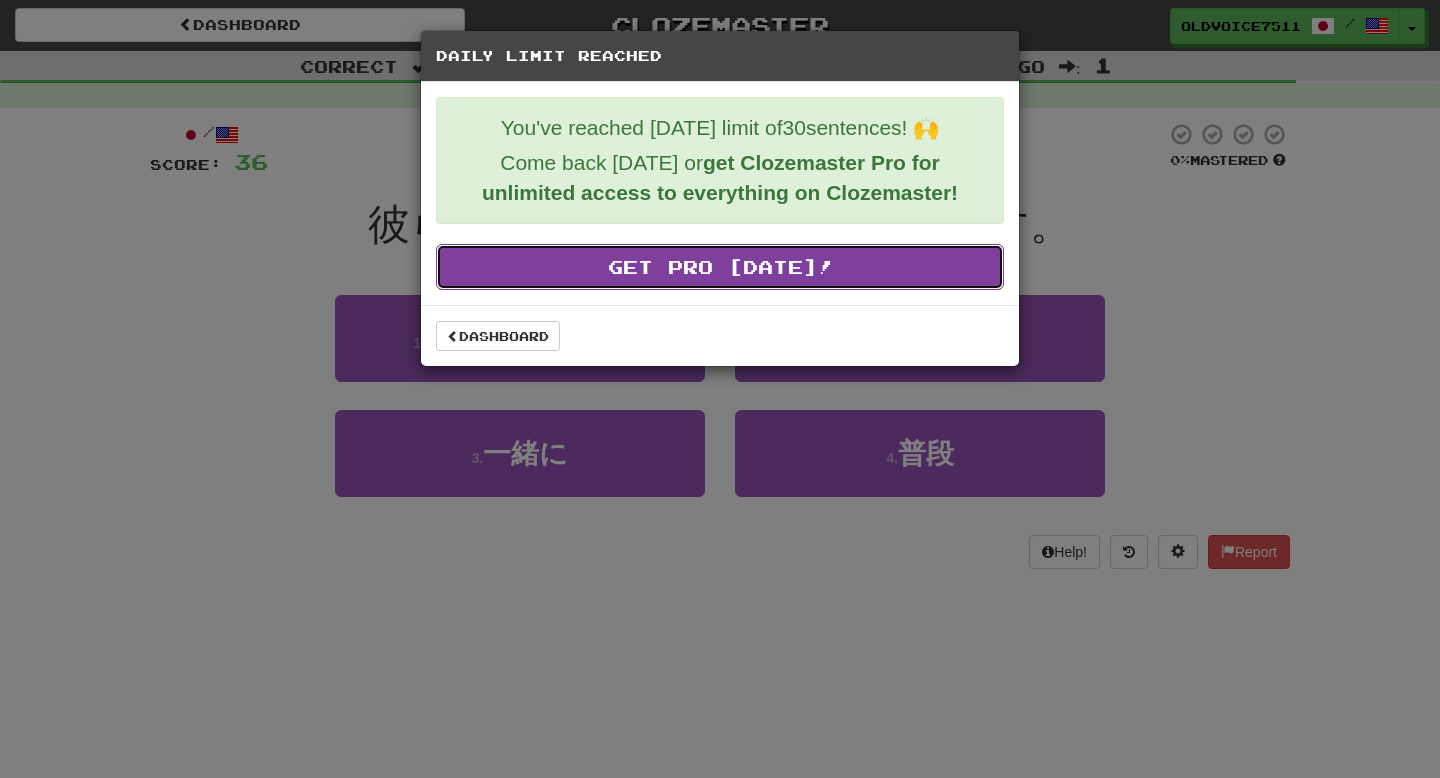 click on "Get Pro Today!" at bounding box center (720, 267) 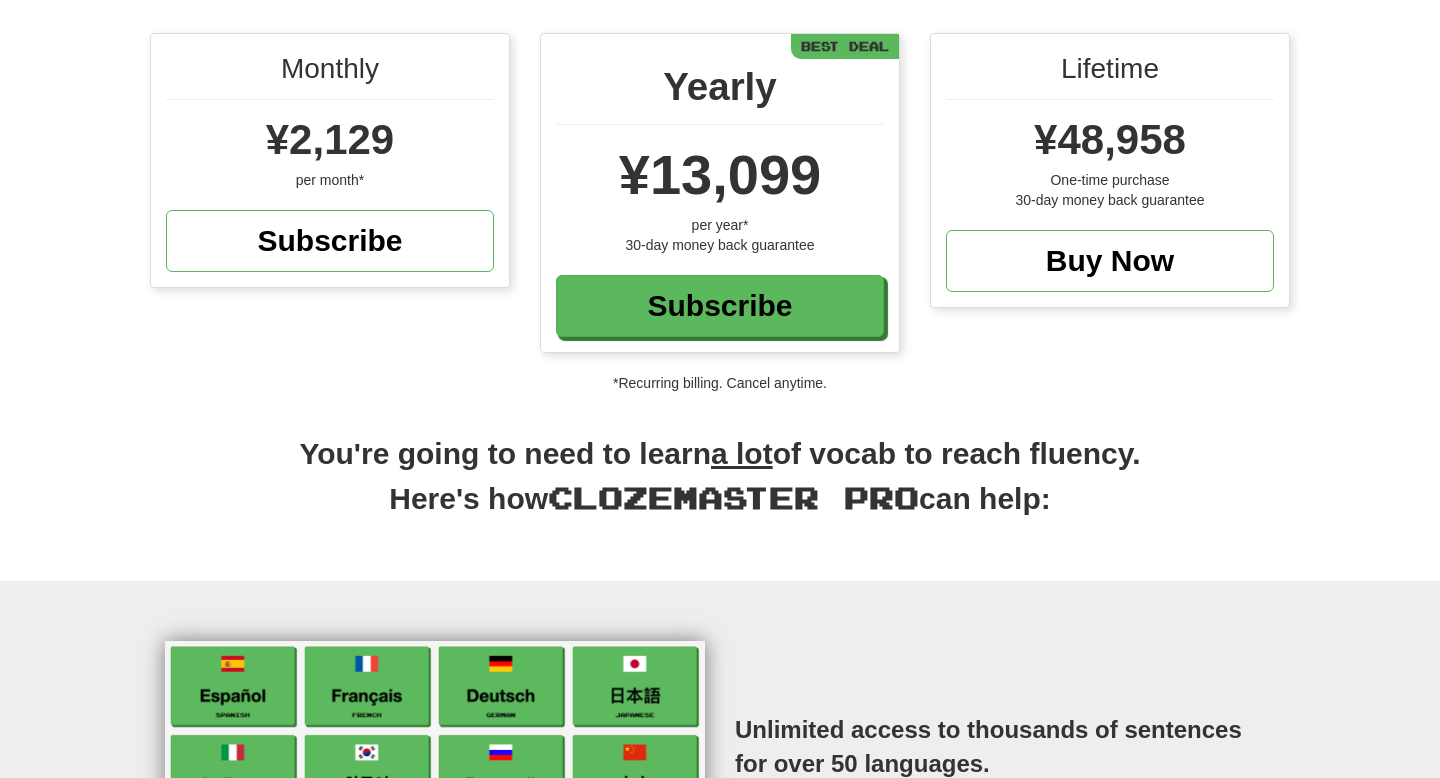 scroll, scrollTop: 0, scrollLeft: 0, axis: both 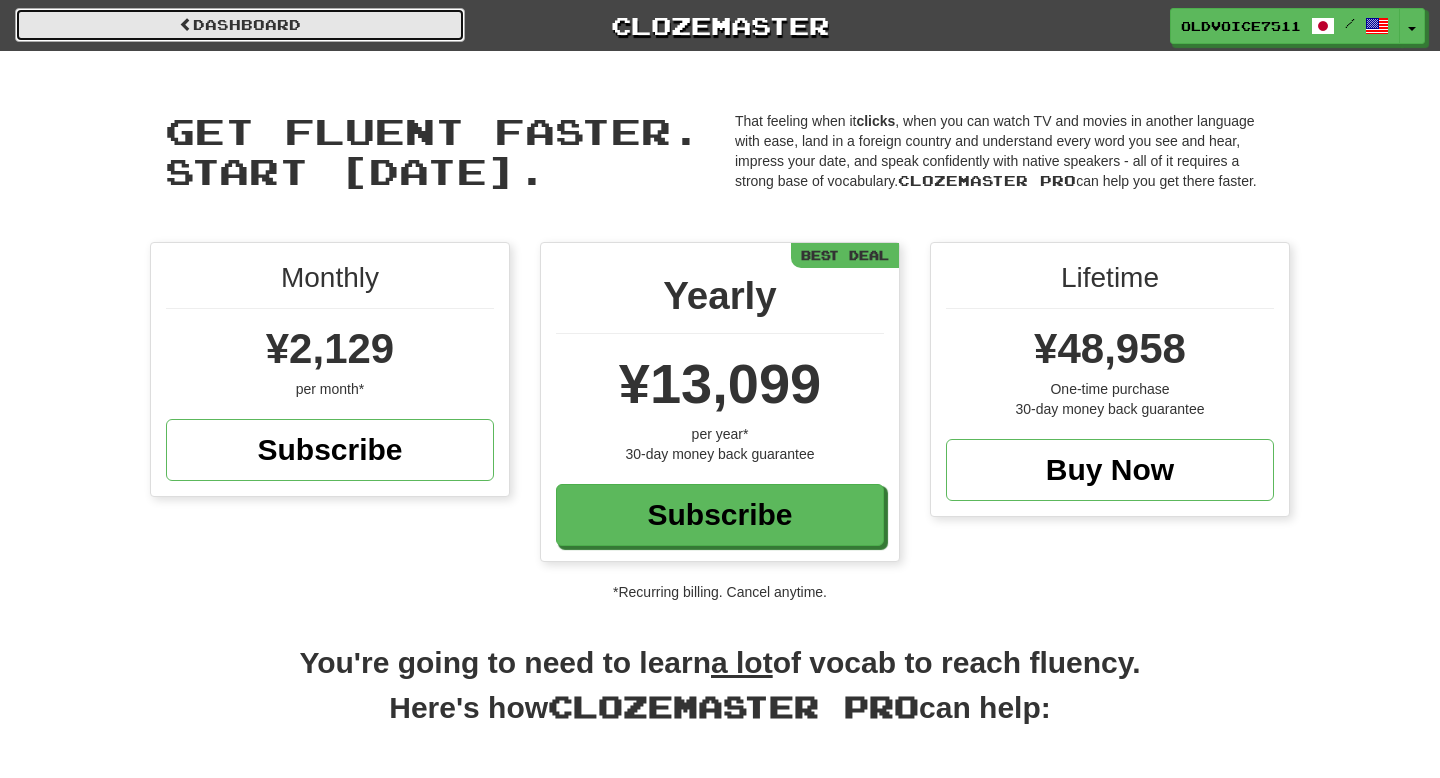 click on "Dashboard" at bounding box center [240, 25] 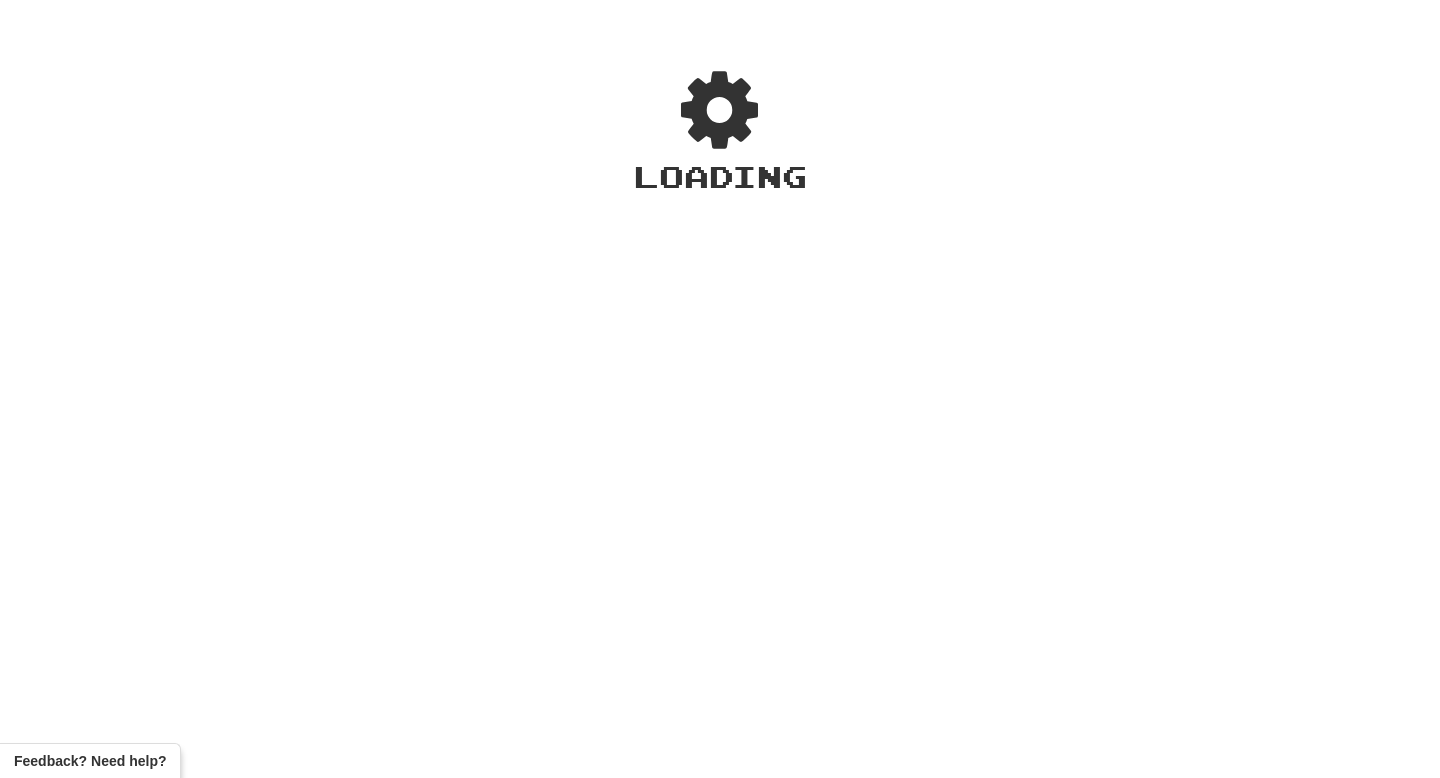 scroll, scrollTop: 0, scrollLeft: 0, axis: both 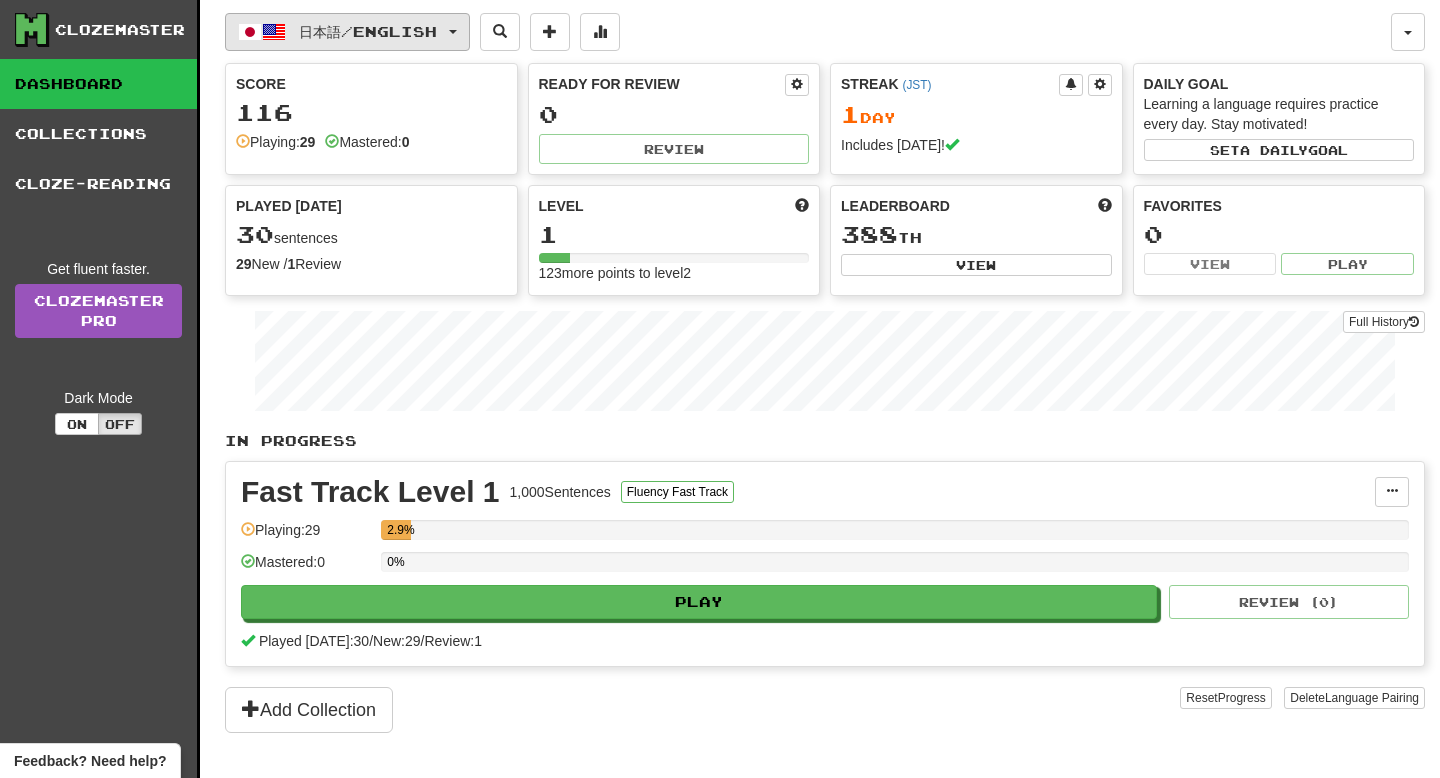 click on "日本語  /  English" at bounding box center (368, 31) 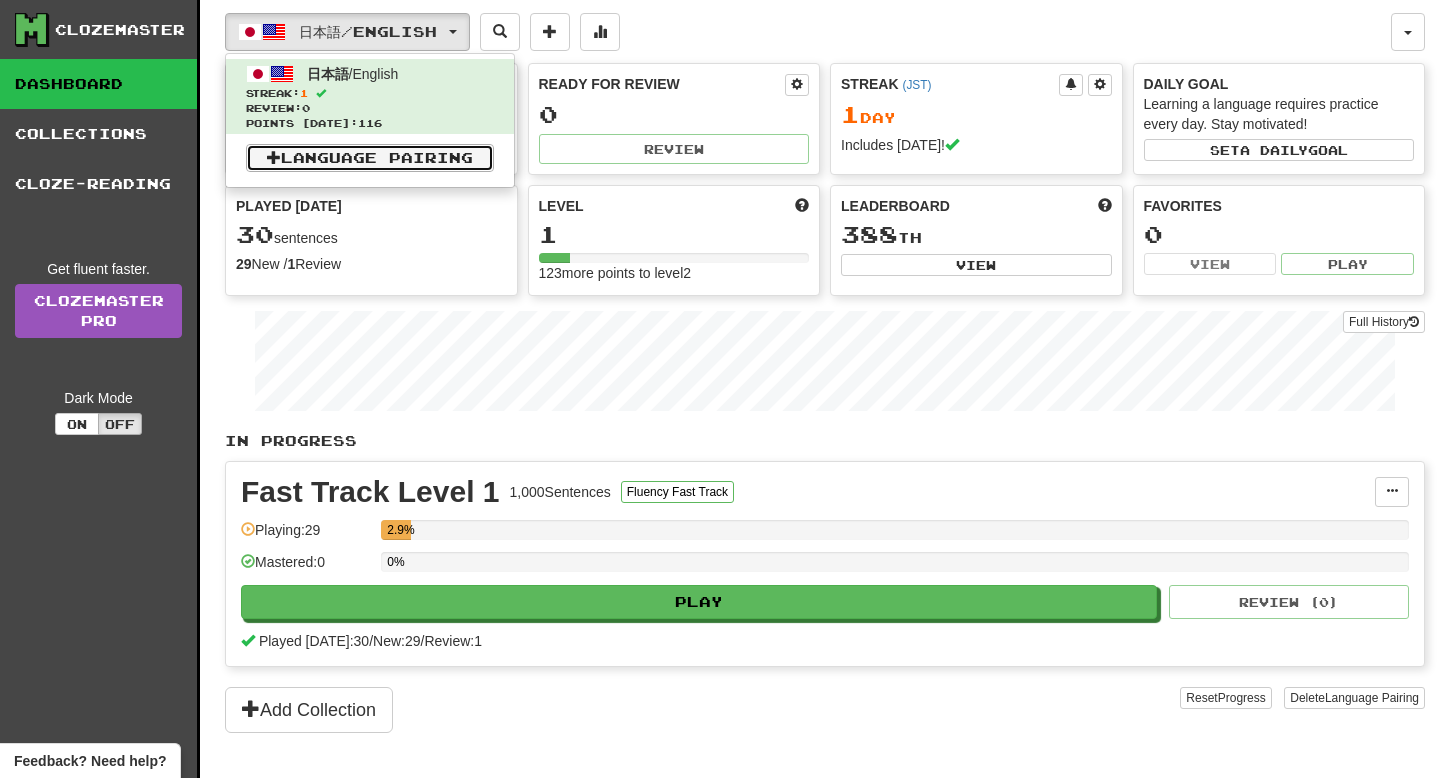 click on "Language Pairing" at bounding box center [370, 158] 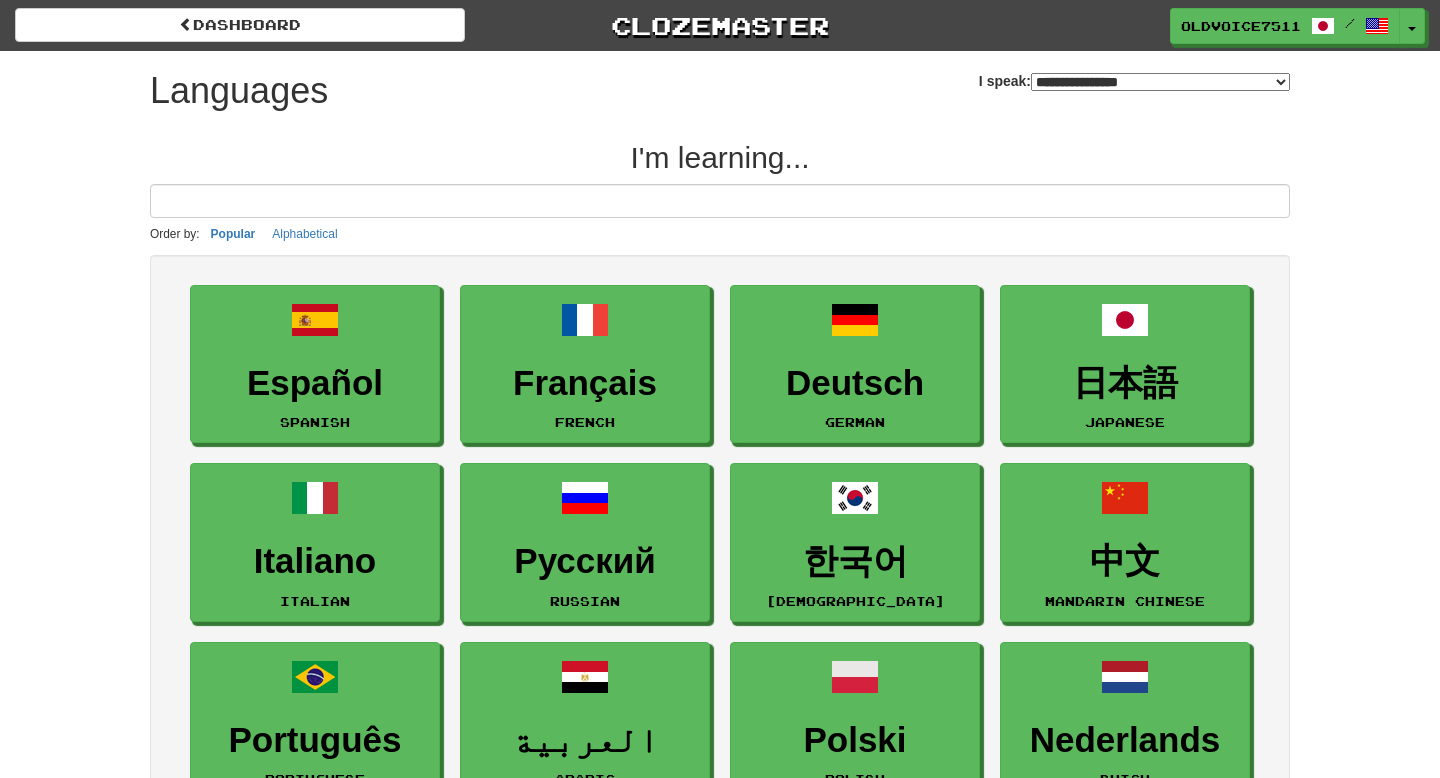 select on "*******" 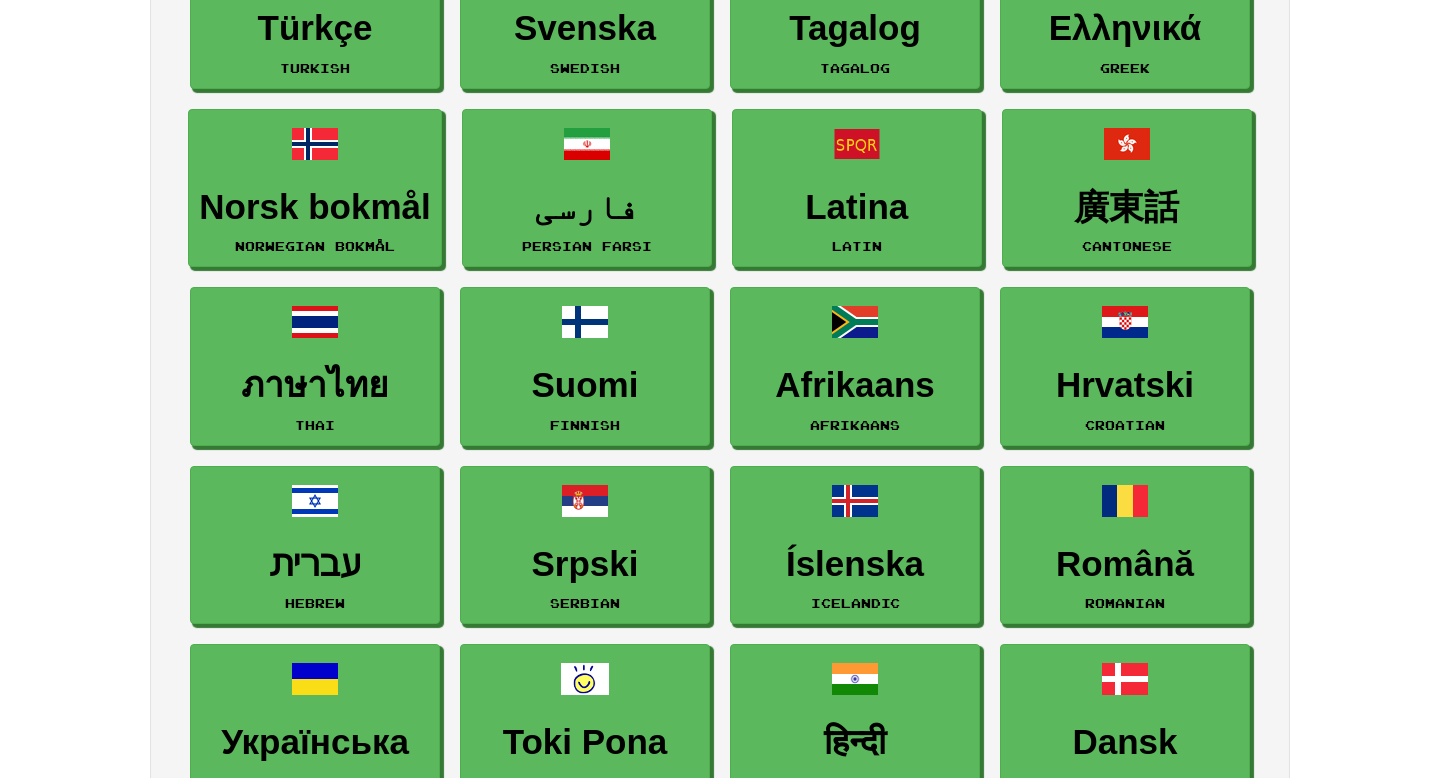 scroll, scrollTop: 0, scrollLeft: 0, axis: both 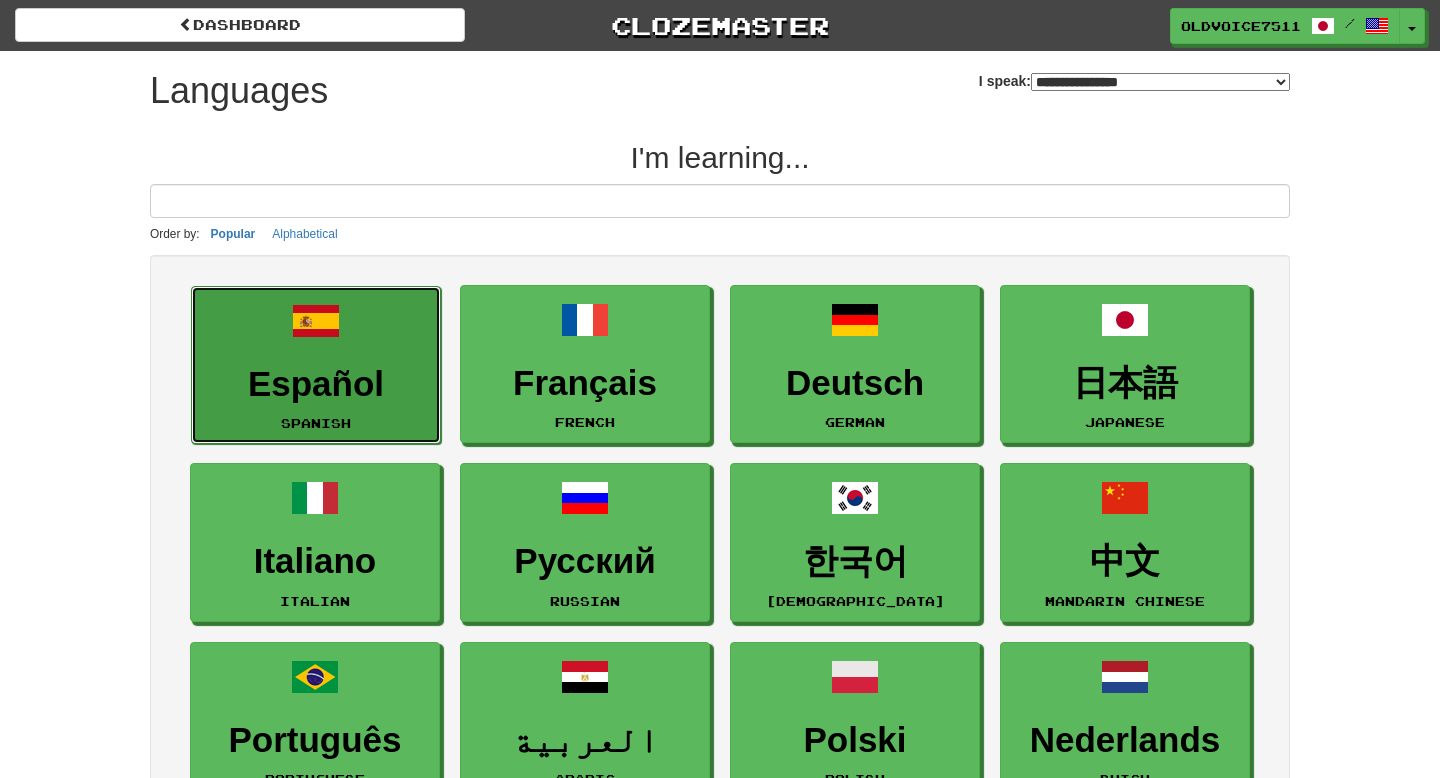 click on "Español" at bounding box center (316, 384) 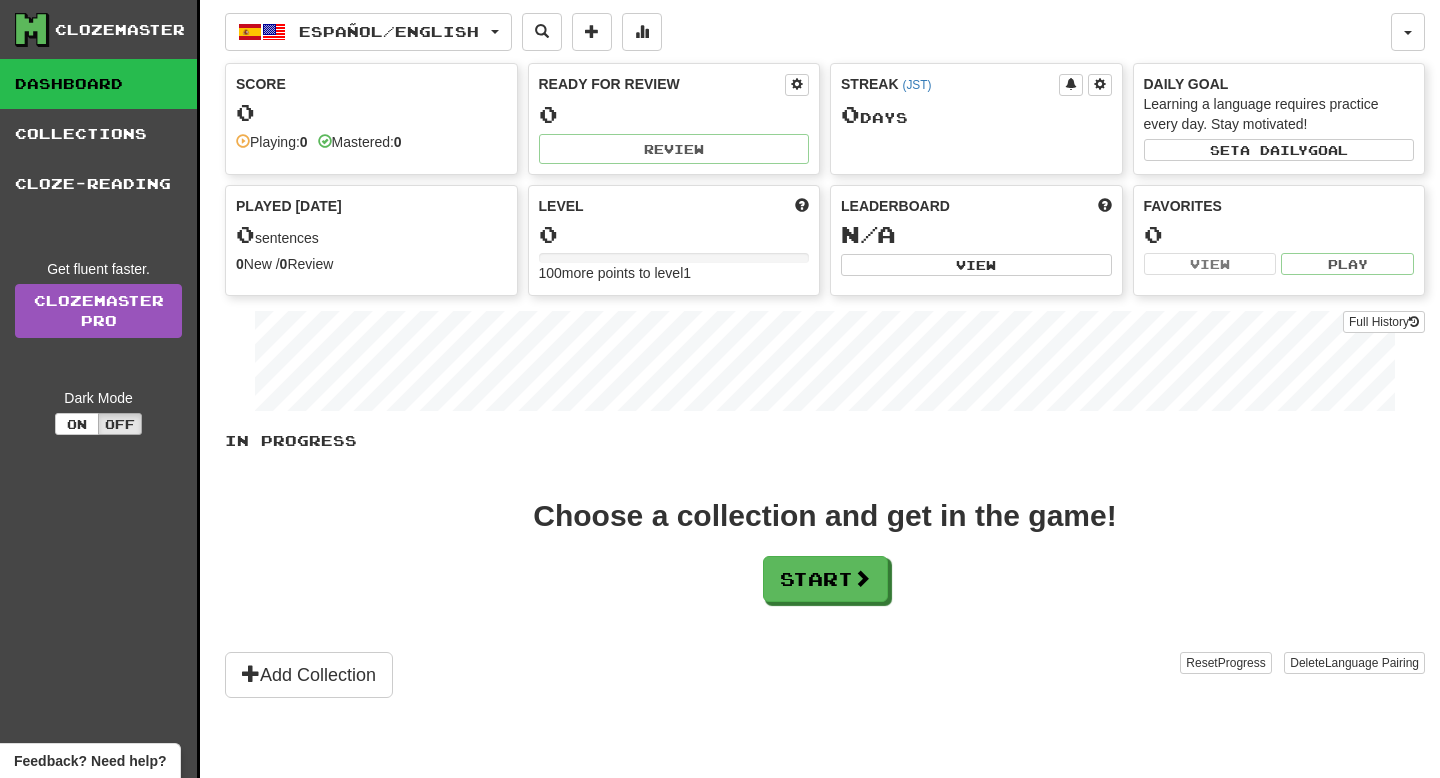 scroll, scrollTop: 0, scrollLeft: 0, axis: both 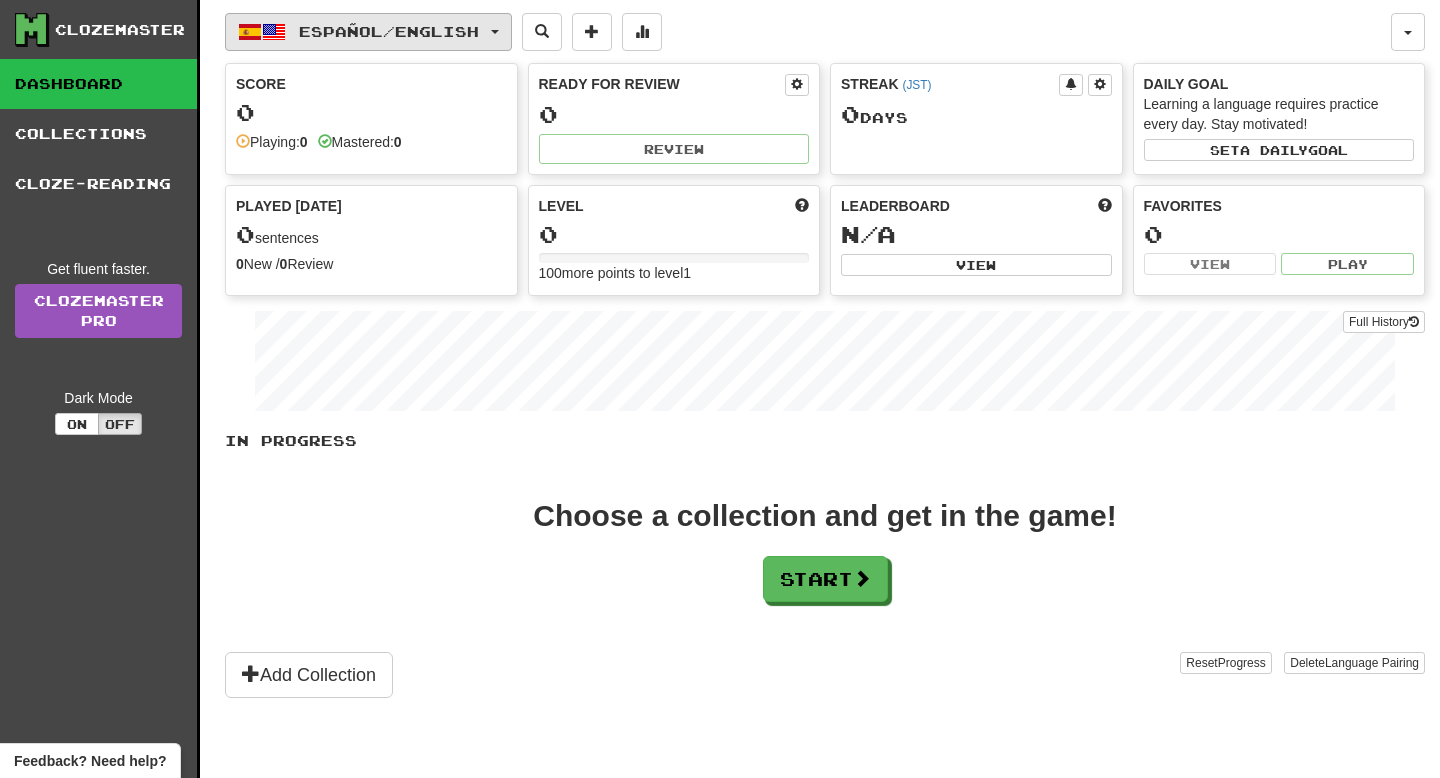 click on "Español  /  English" at bounding box center (389, 31) 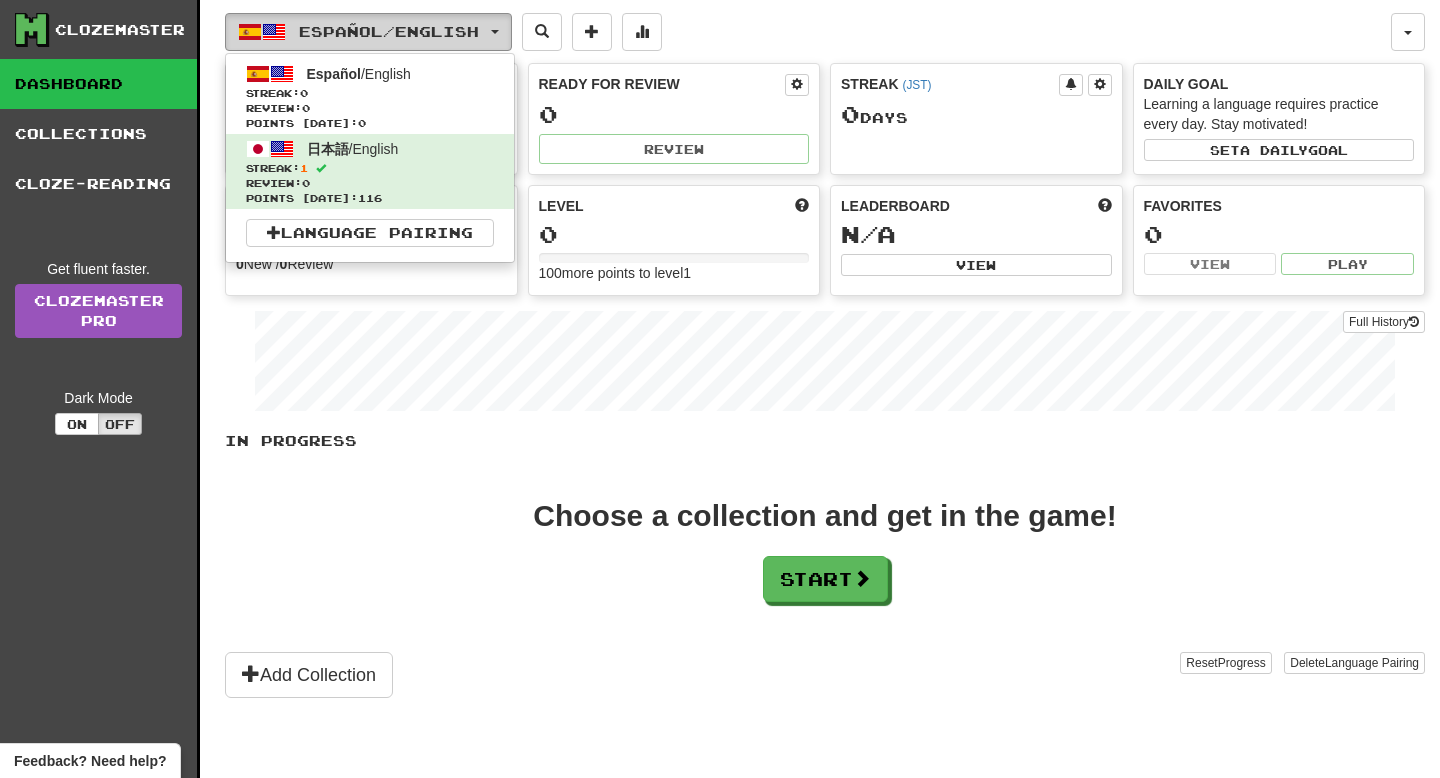 click on "Español  /  English" at bounding box center (389, 31) 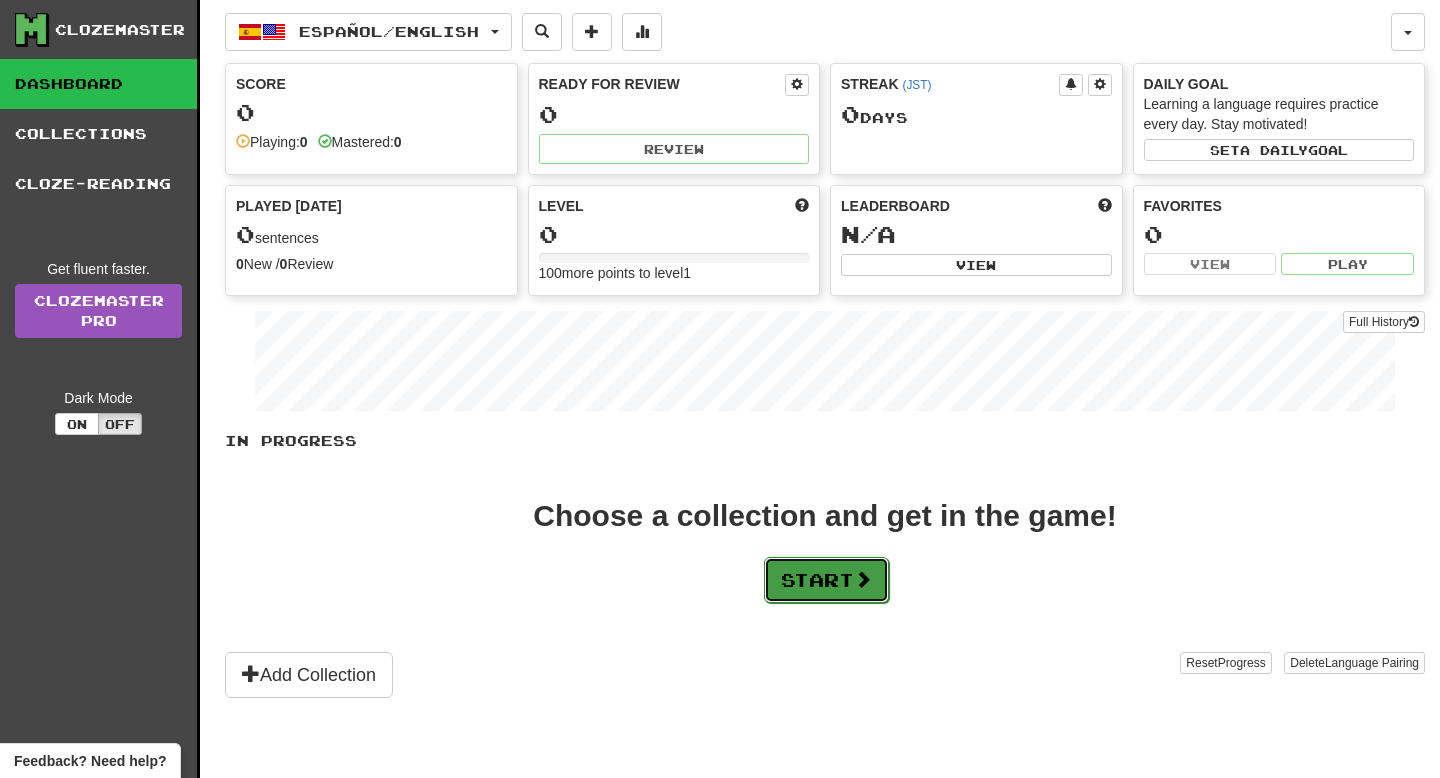 click on "Start" at bounding box center (826, 580) 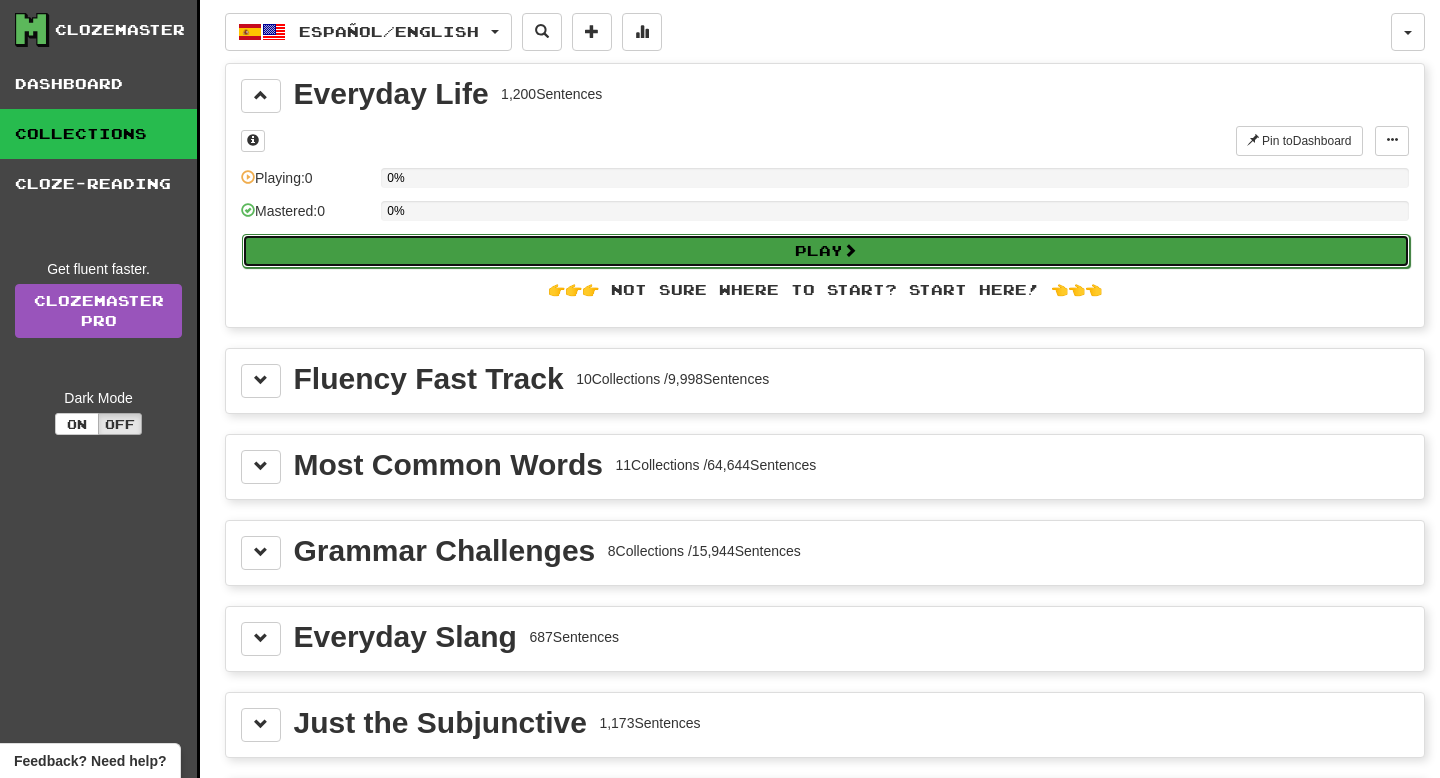 click on "Play" at bounding box center (826, 251) 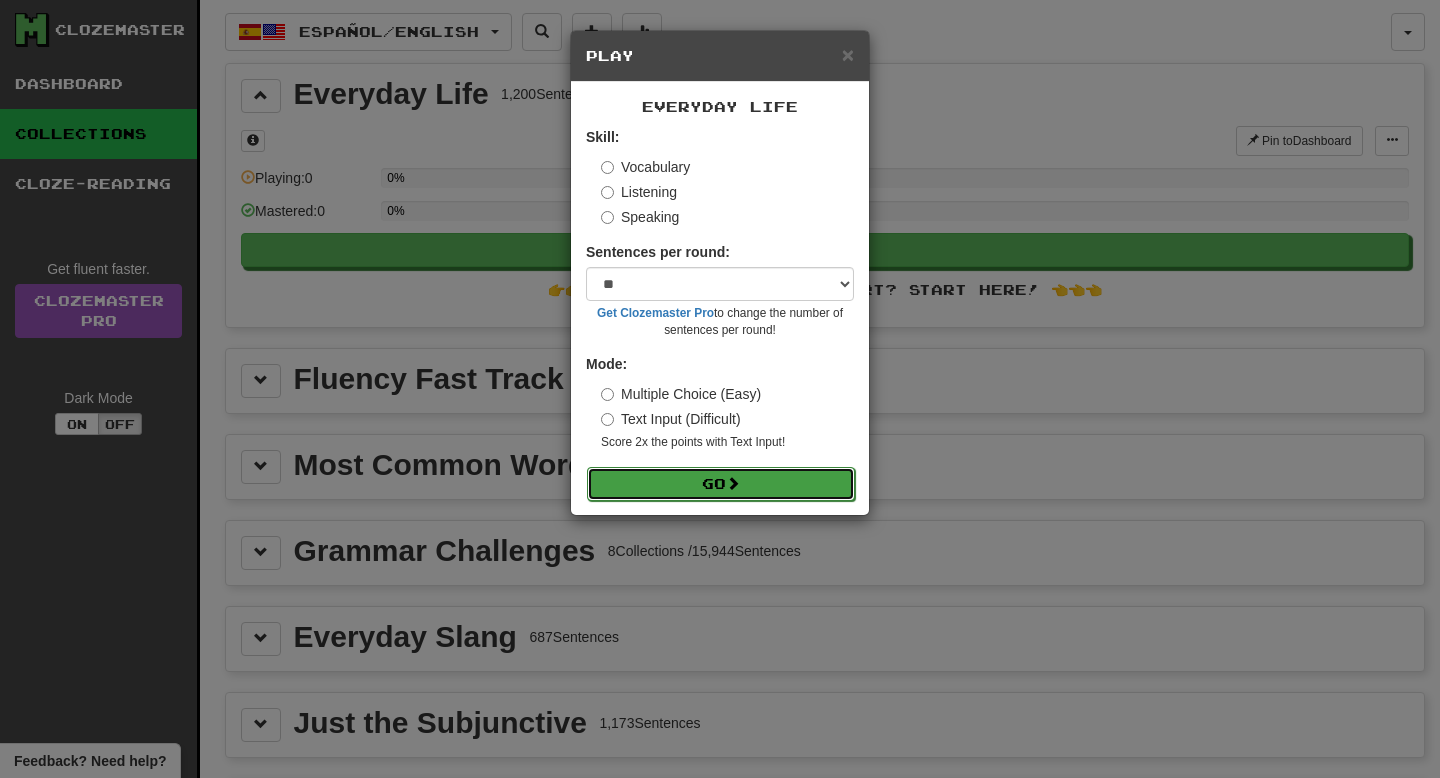 click on "Go" at bounding box center (721, 484) 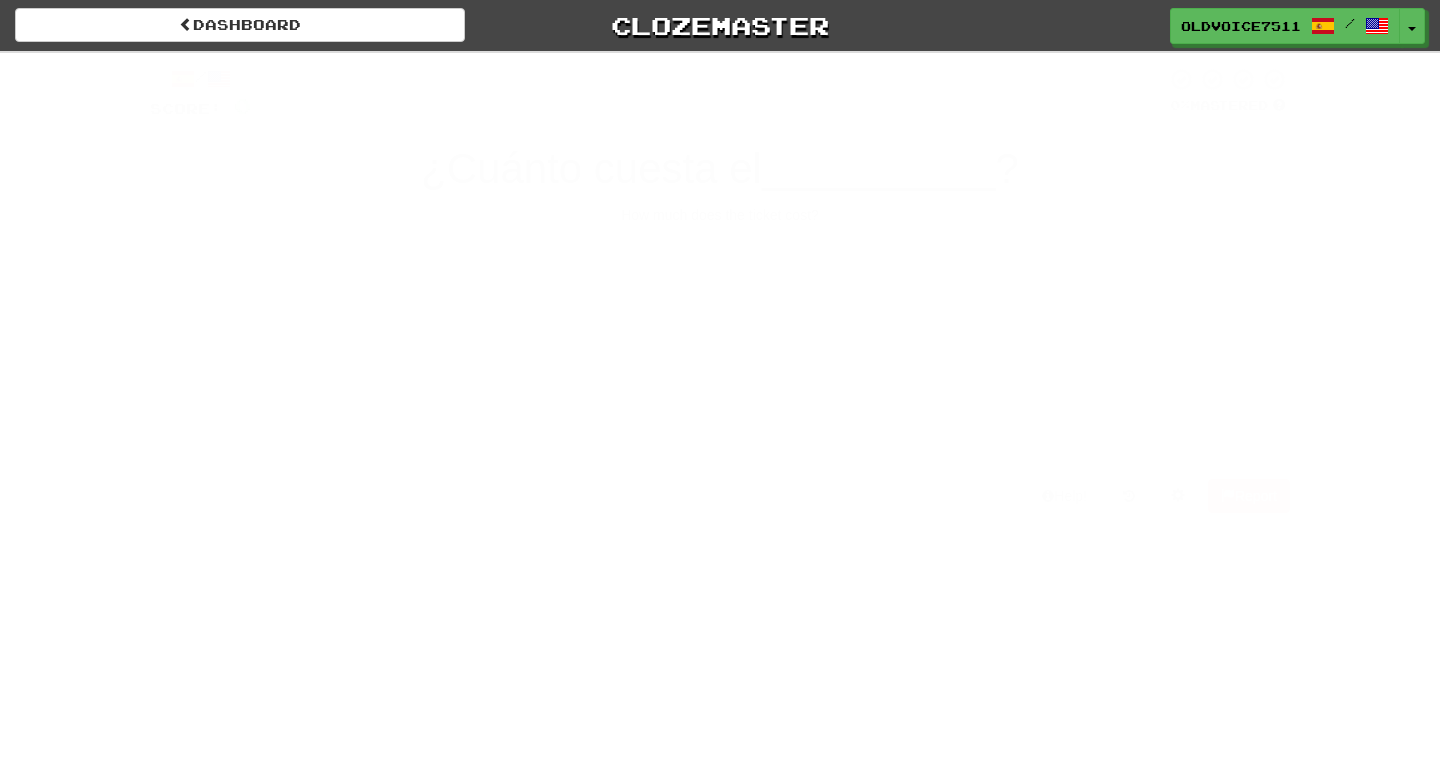 scroll, scrollTop: 0, scrollLeft: 0, axis: both 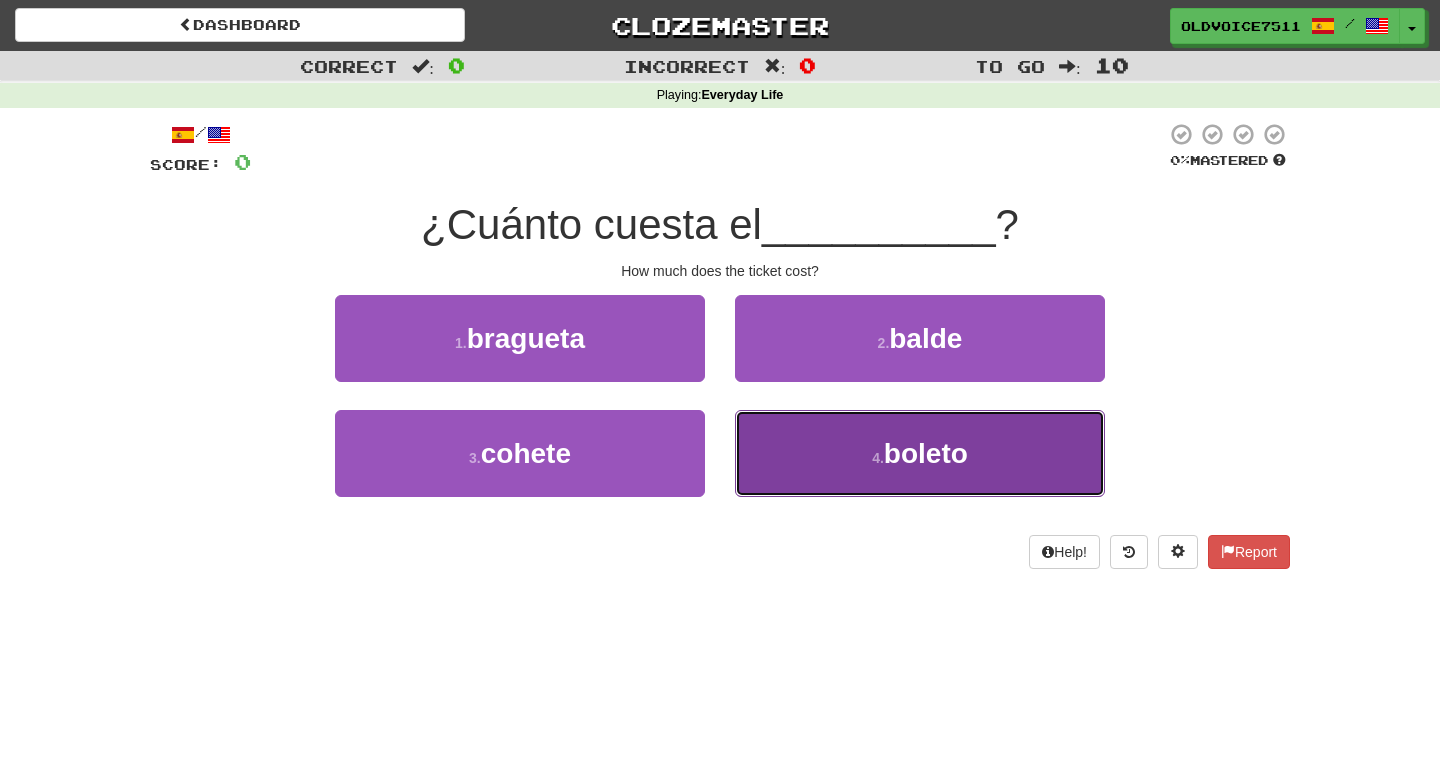 click on "4 .  [GEOGRAPHIC_DATA]" at bounding box center (920, 453) 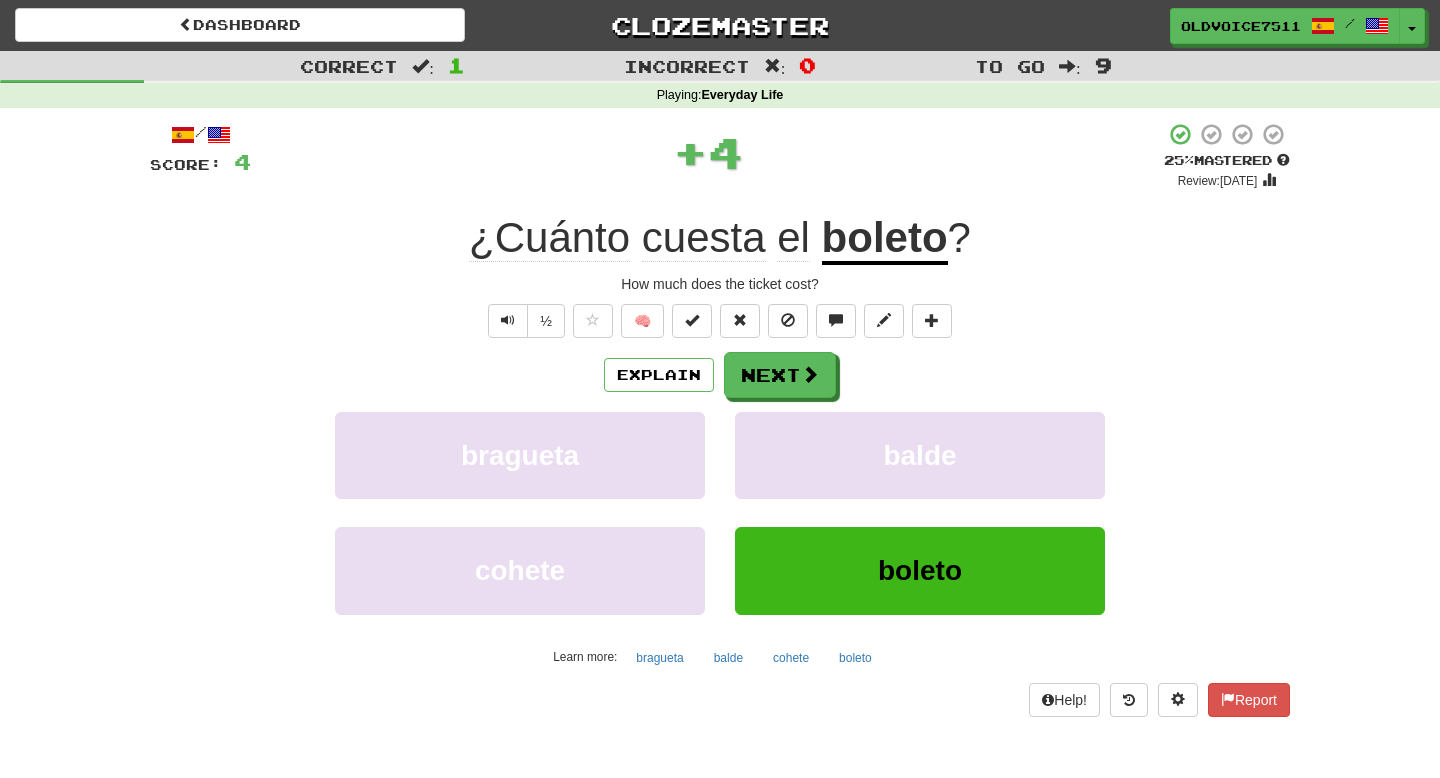 click on "boleto" at bounding box center (885, 239) 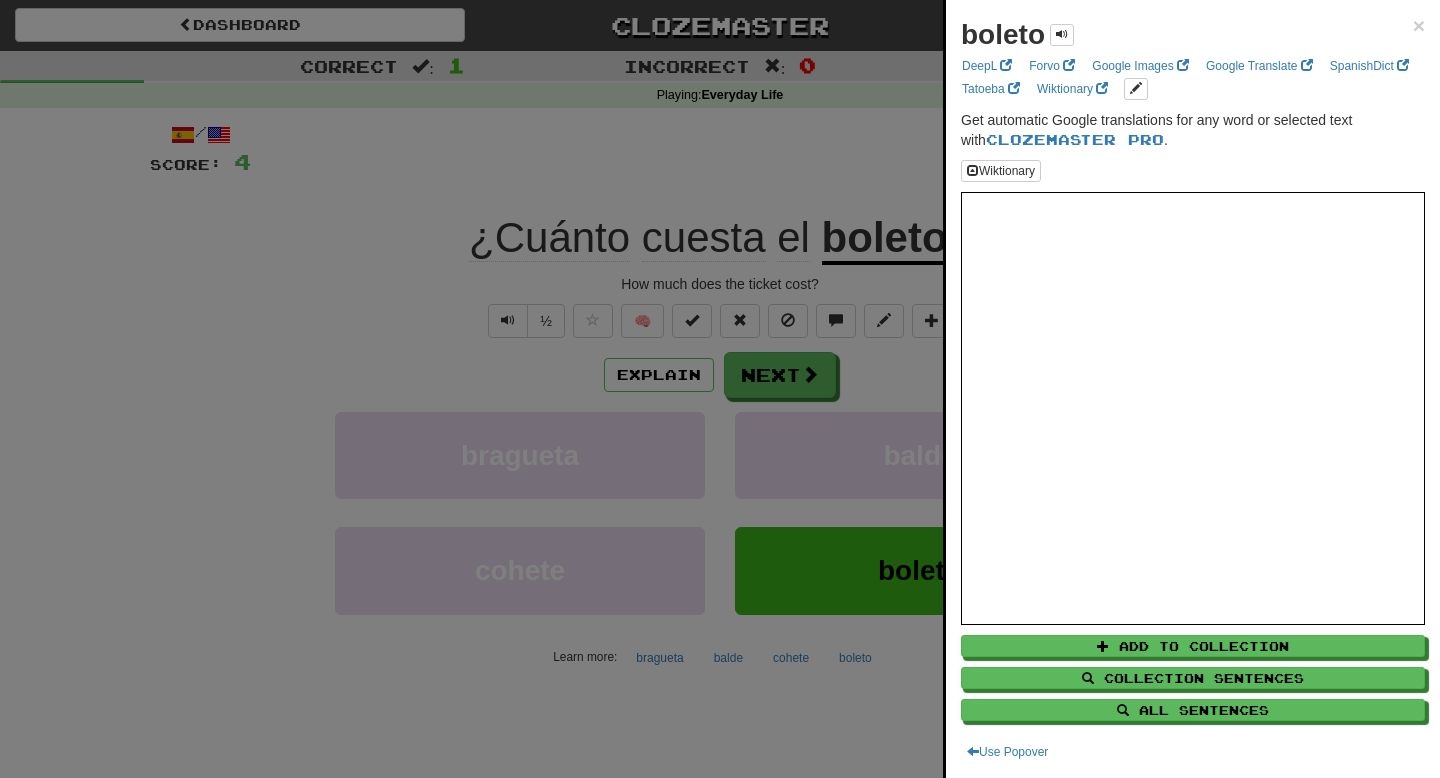 click at bounding box center (720, 389) 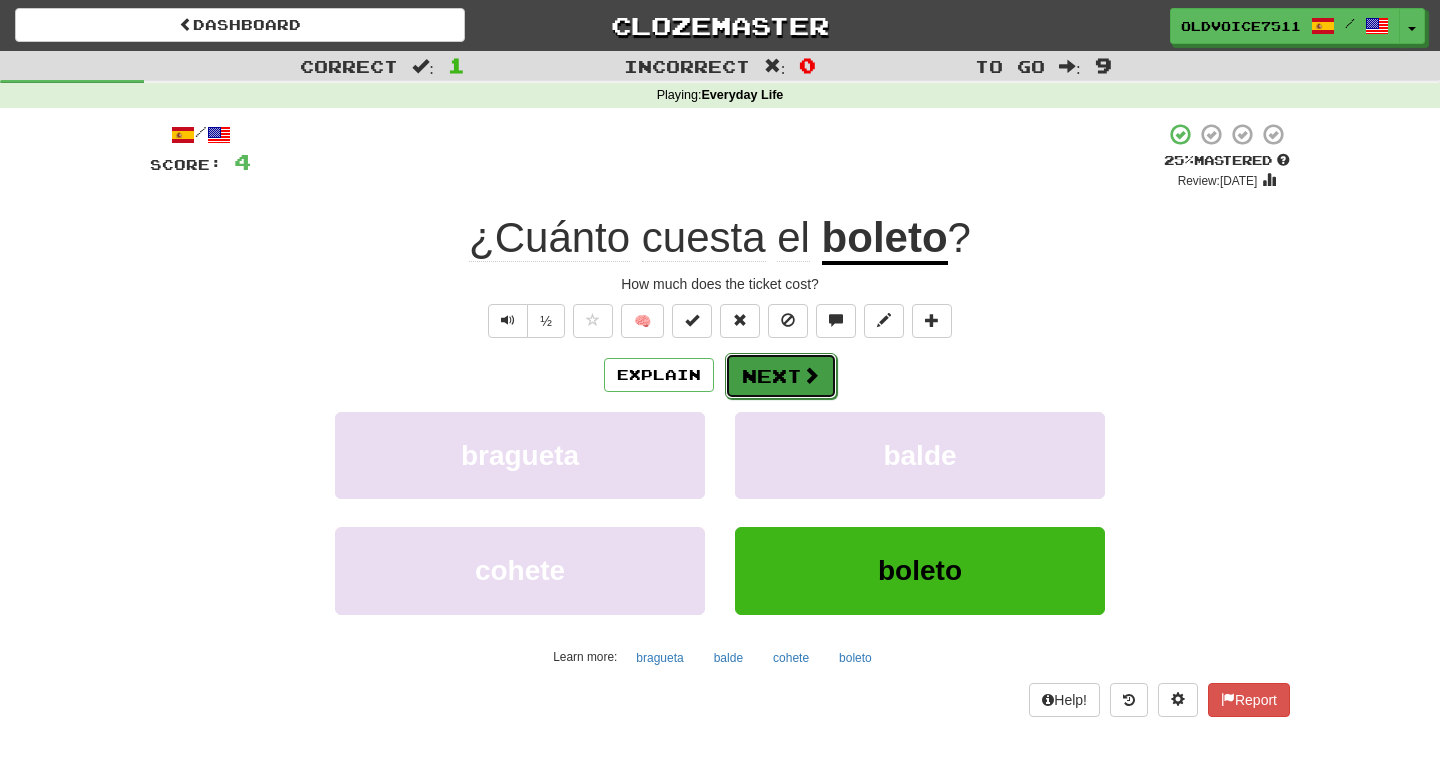 click at bounding box center (811, 375) 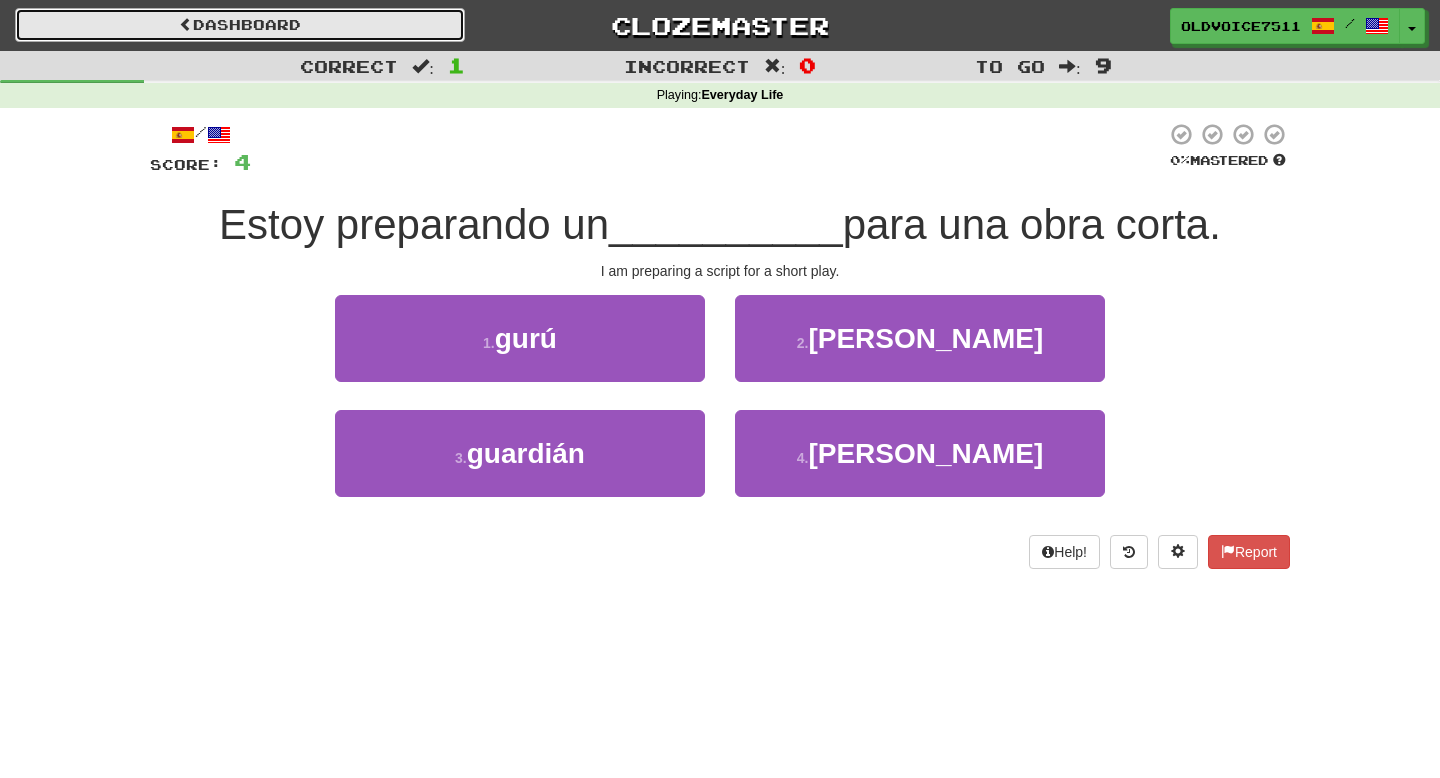 click at bounding box center [186, 24] 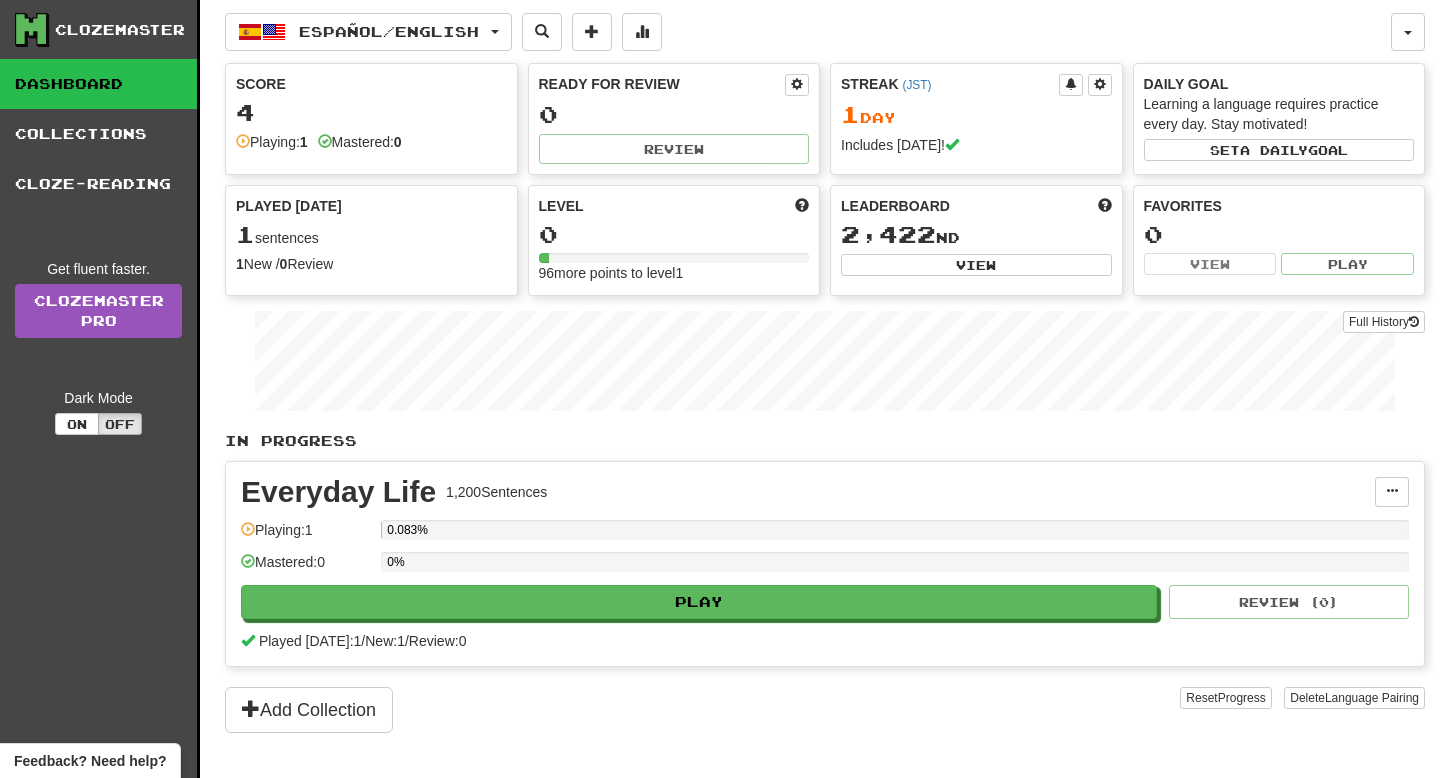 scroll, scrollTop: 0, scrollLeft: 0, axis: both 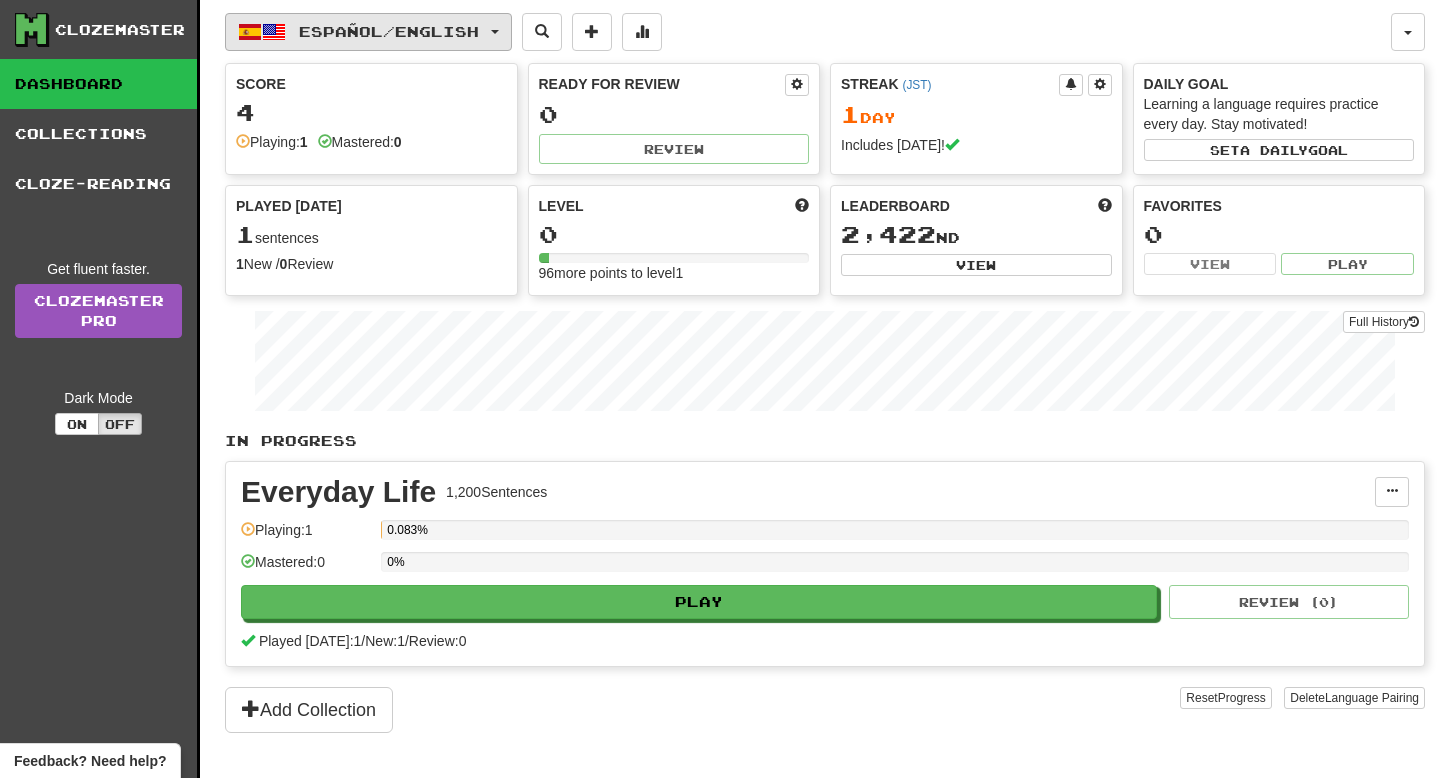 click on "Español  /  English" at bounding box center (389, 31) 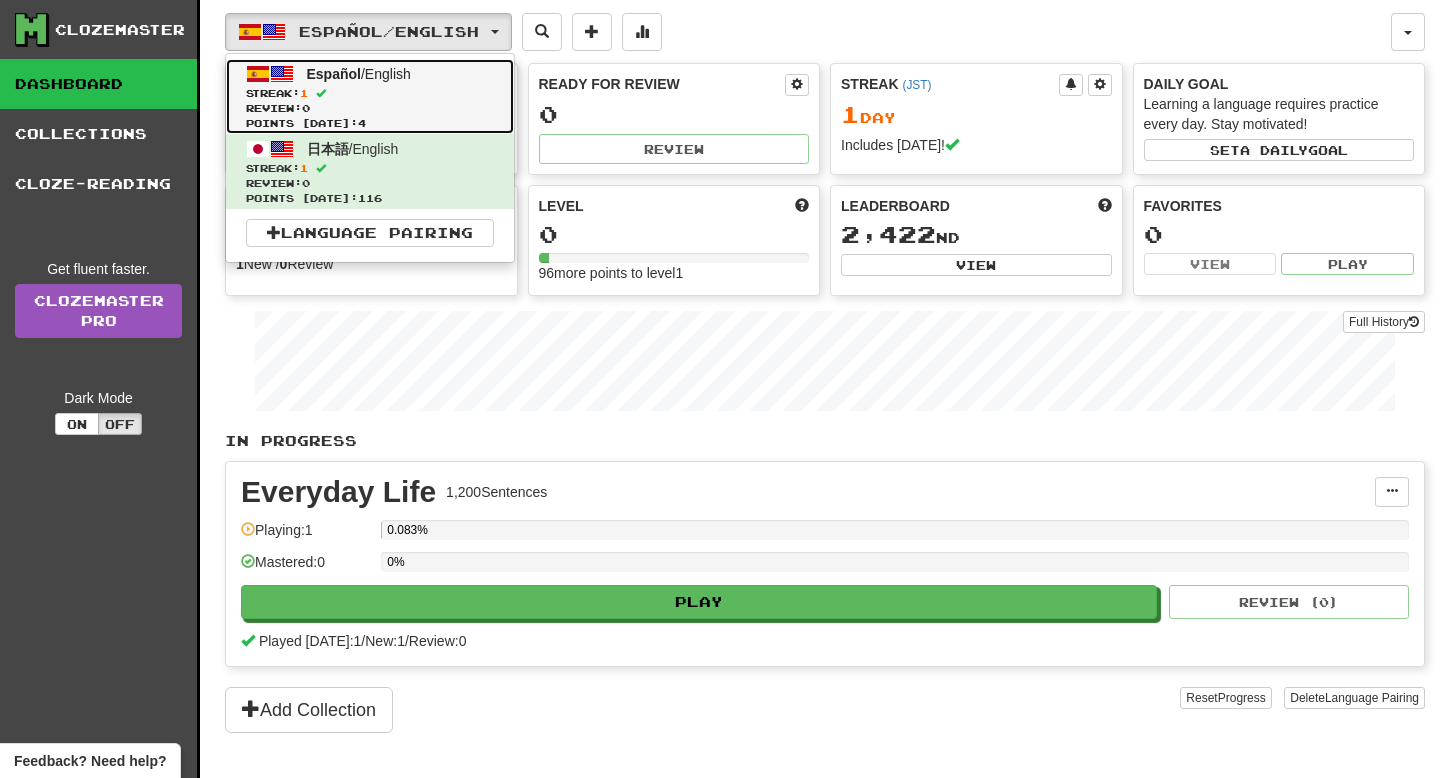 click on "Streak:  1" at bounding box center (370, 93) 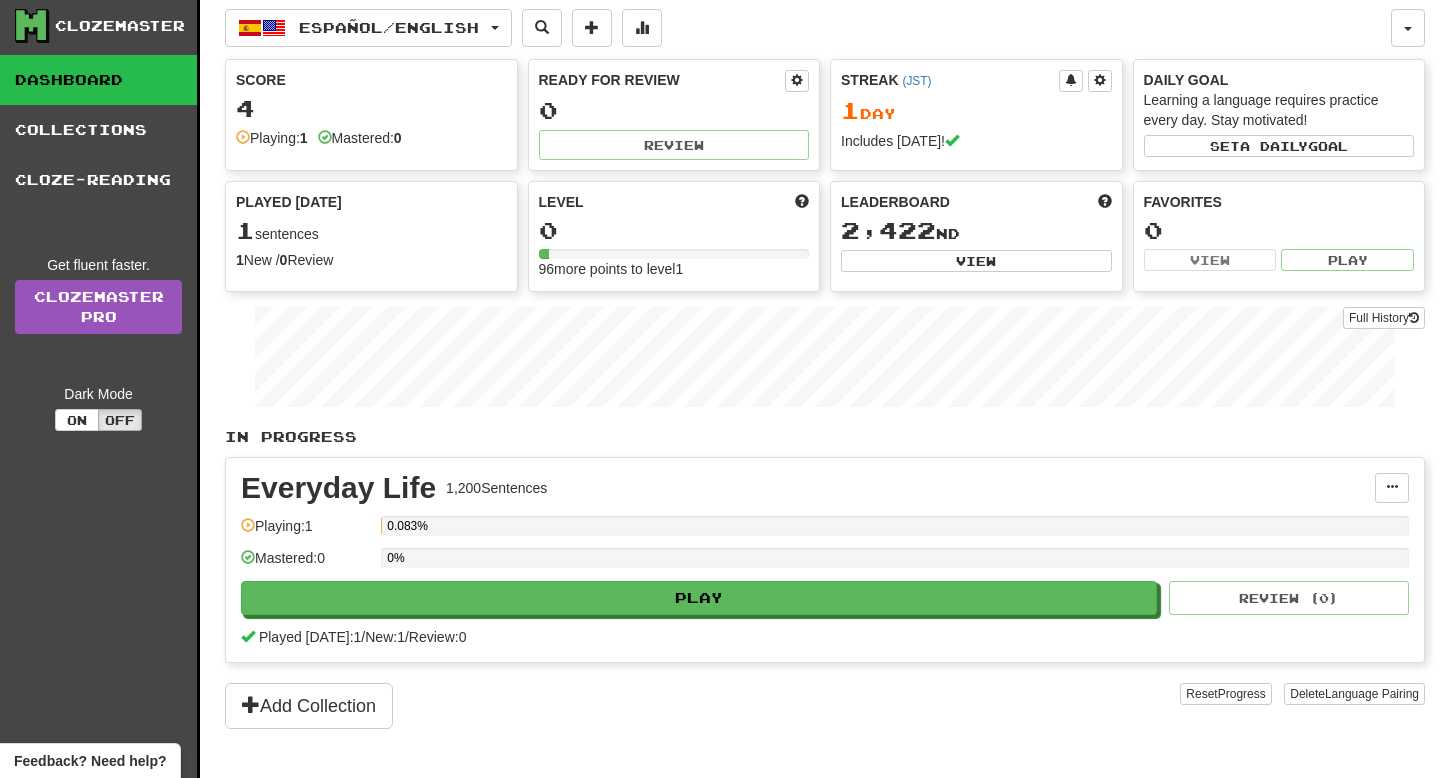 scroll, scrollTop: 0, scrollLeft: 0, axis: both 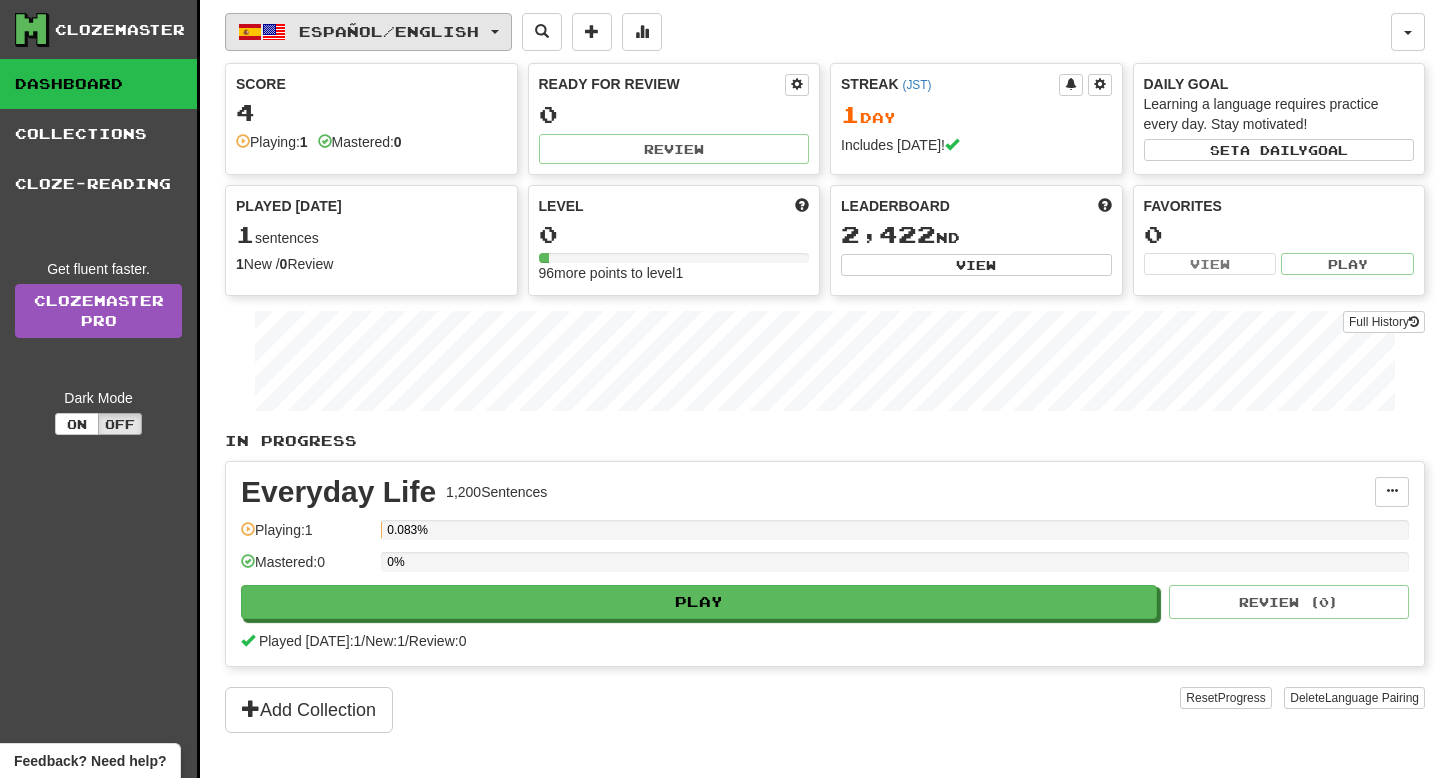 click on "Español  /  English" at bounding box center [389, 31] 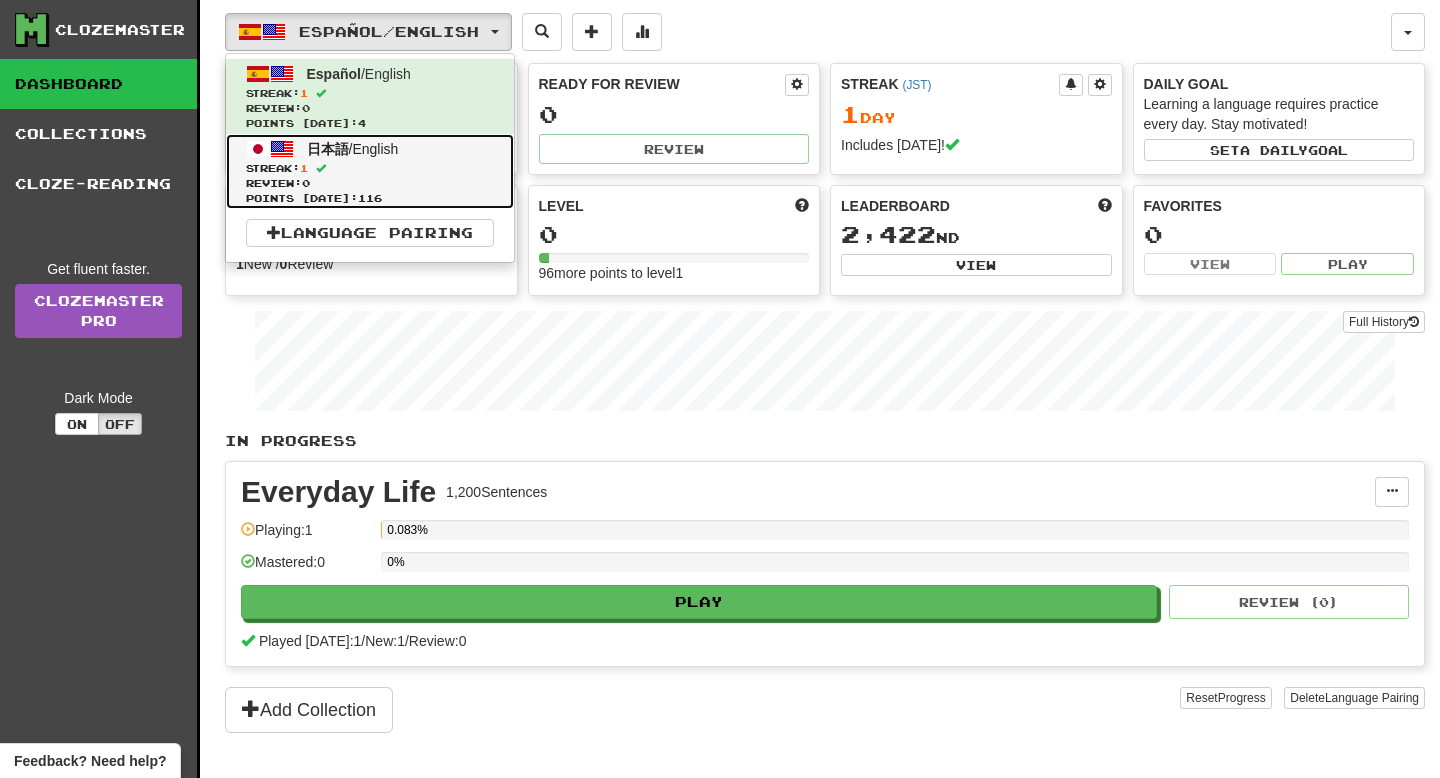 click on "日本語  /  English Streak:  1   Review:  0 Points today:  116" at bounding box center (370, 171) 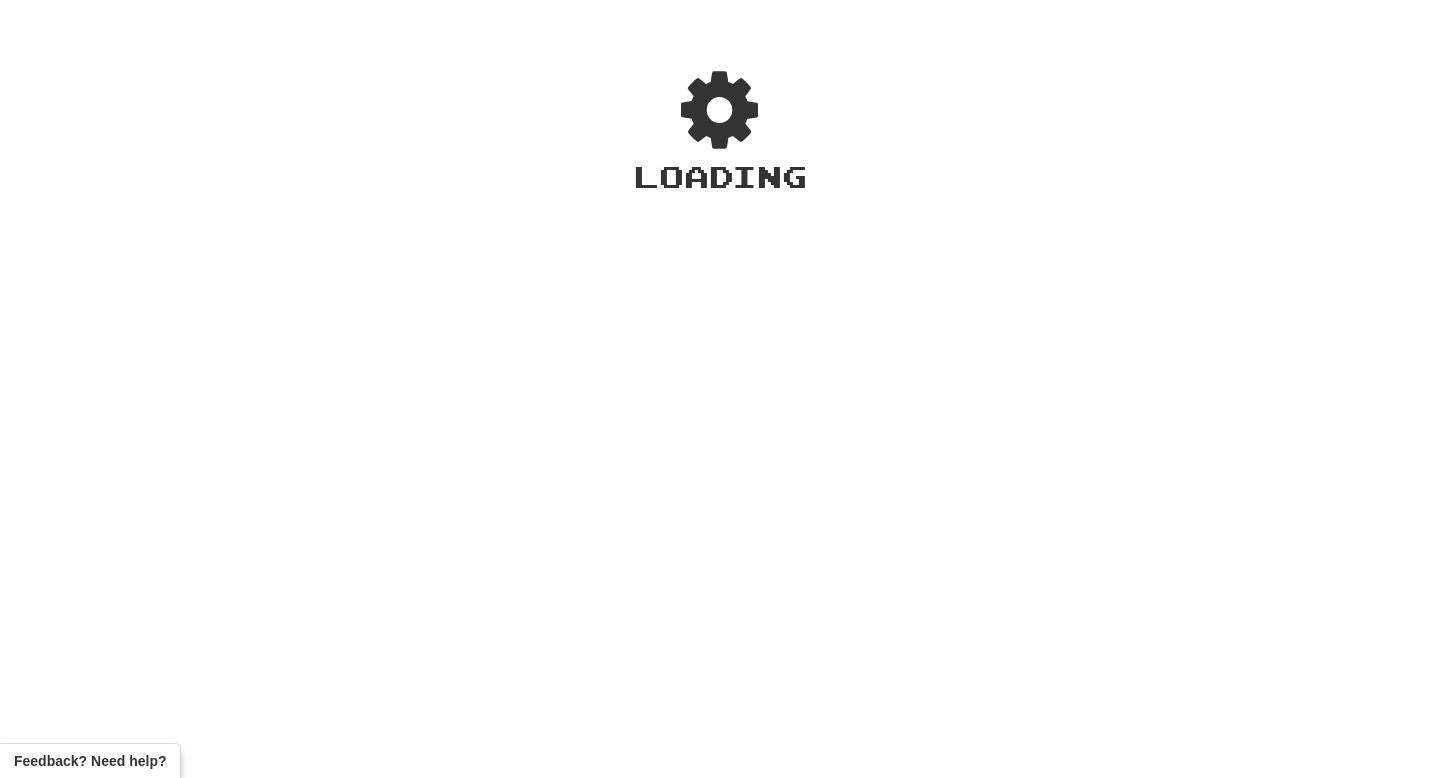 scroll, scrollTop: 0, scrollLeft: 0, axis: both 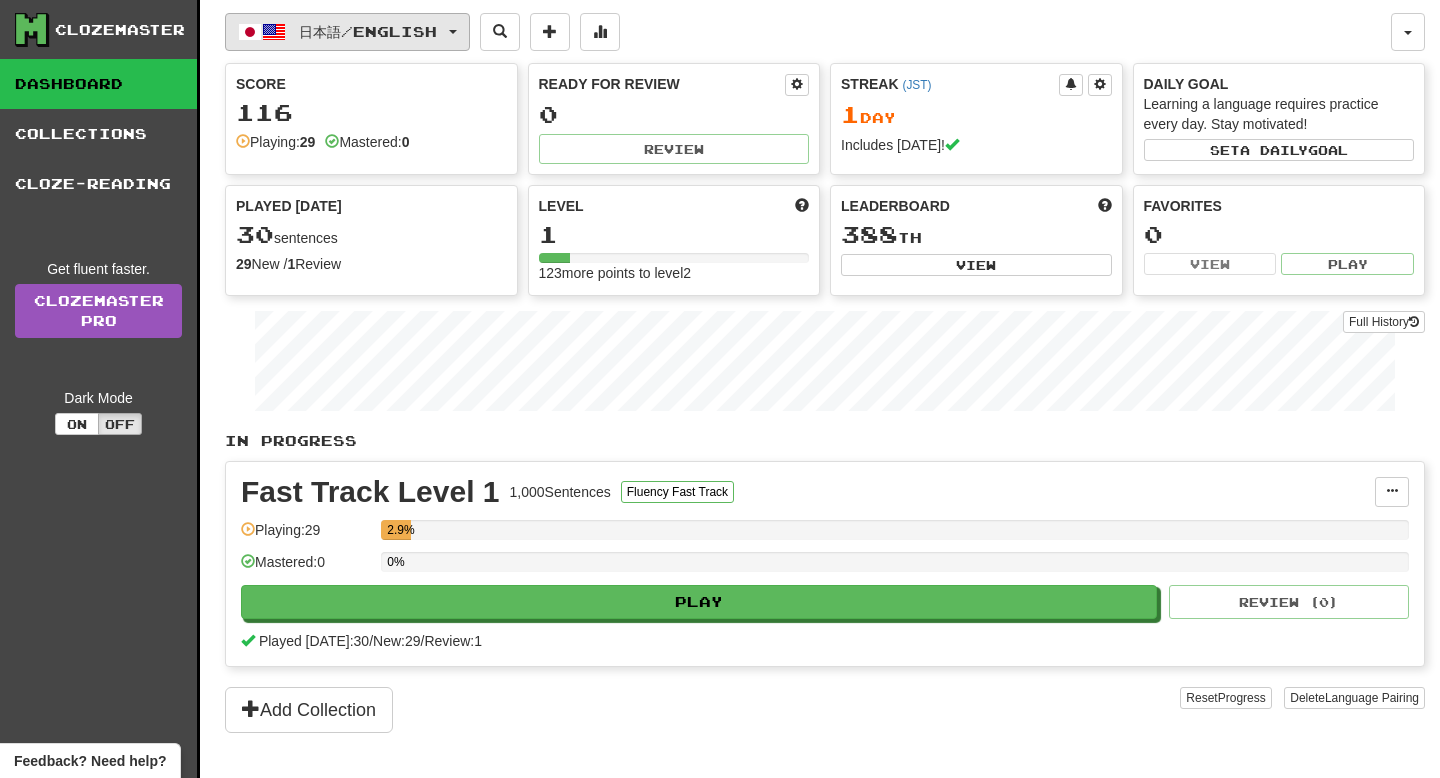 click on "日本語  /  English" at bounding box center [368, 31] 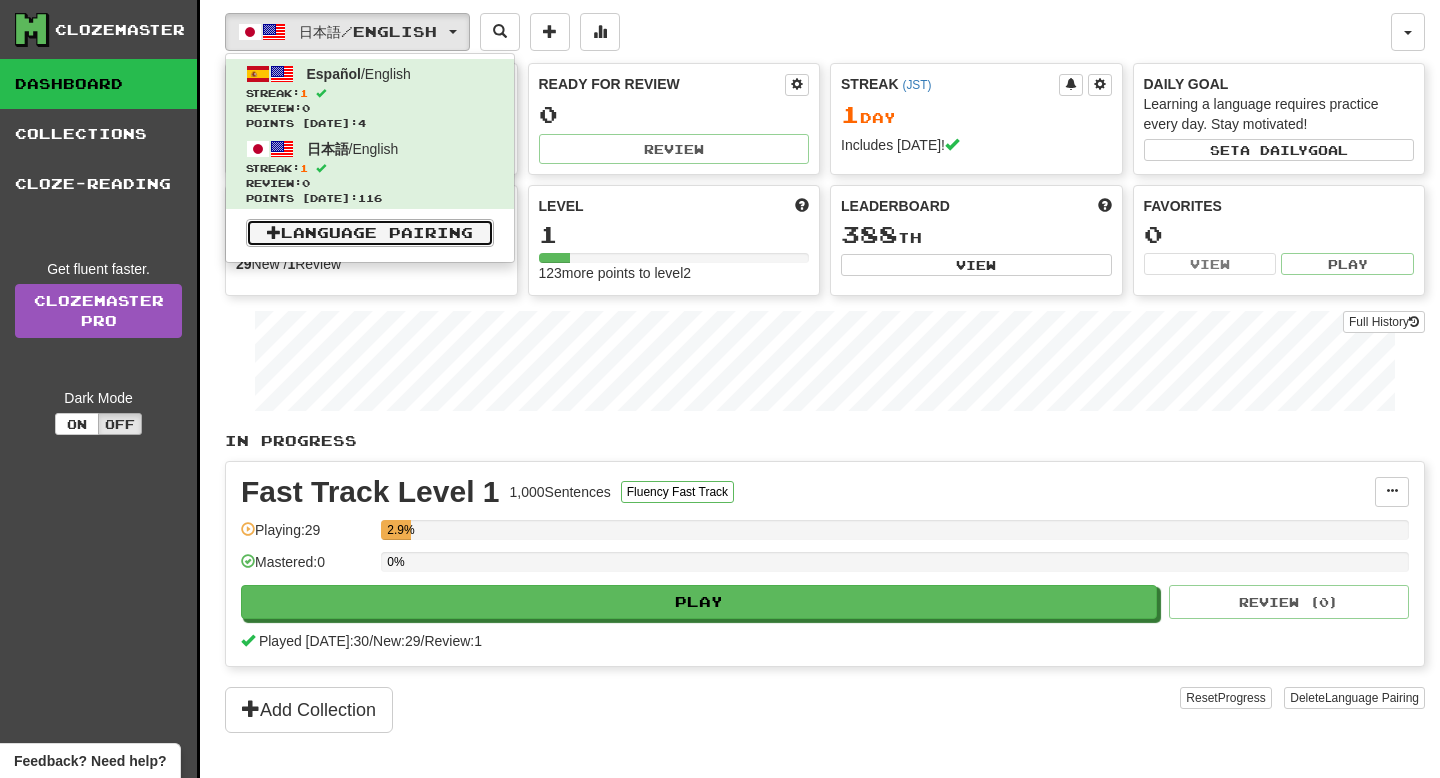 click on "Language Pairing" at bounding box center [370, 233] 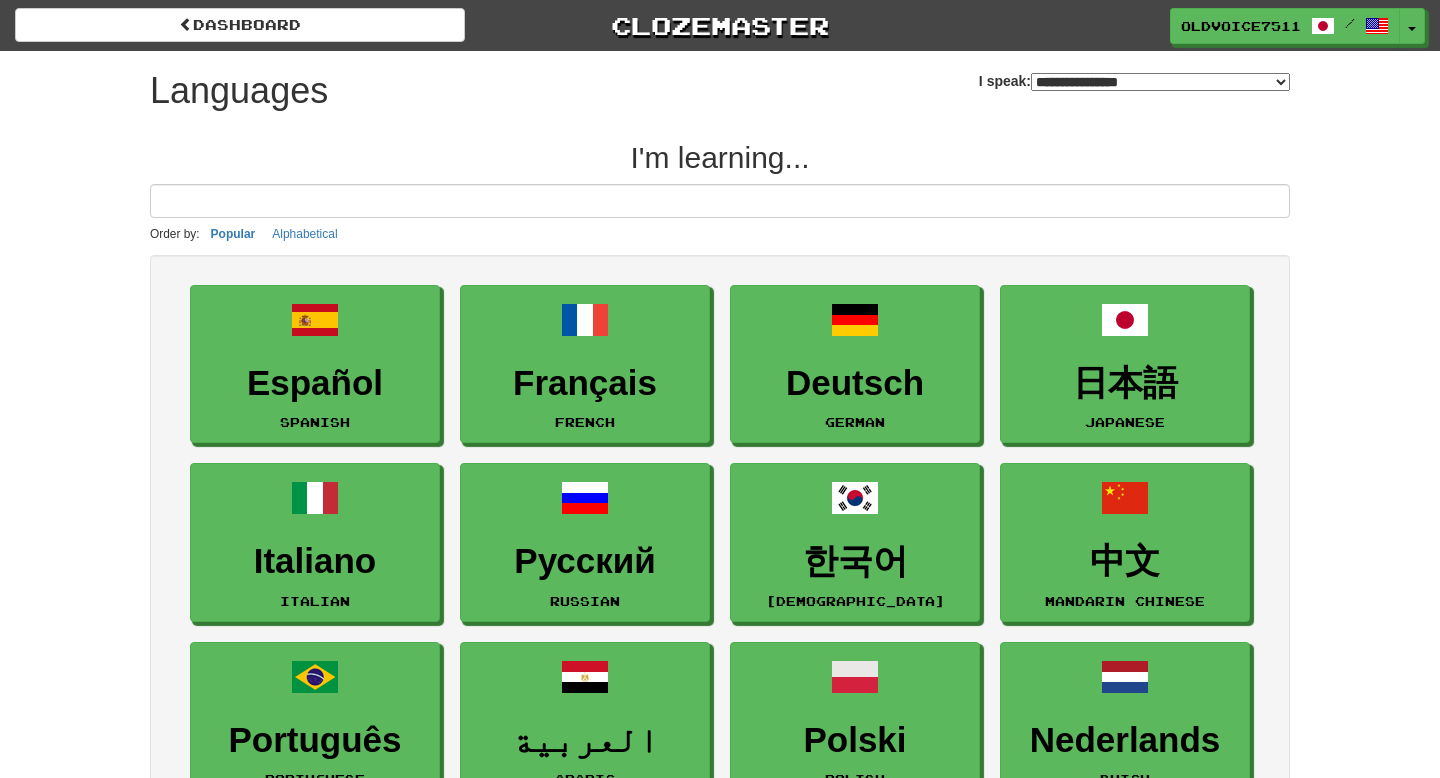 select on "*******" 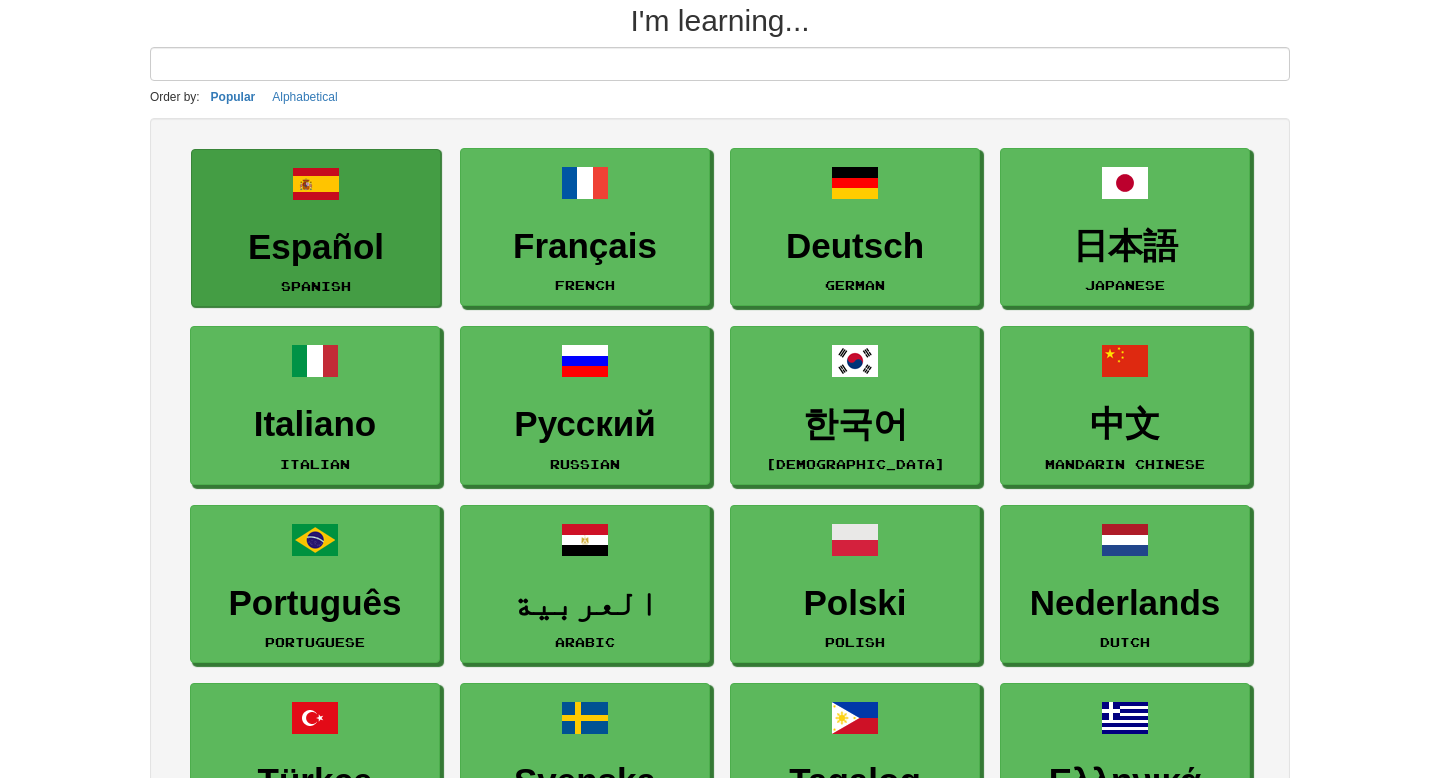 scroll, scrollTop: 0, scrollLeft: 0, axis: both 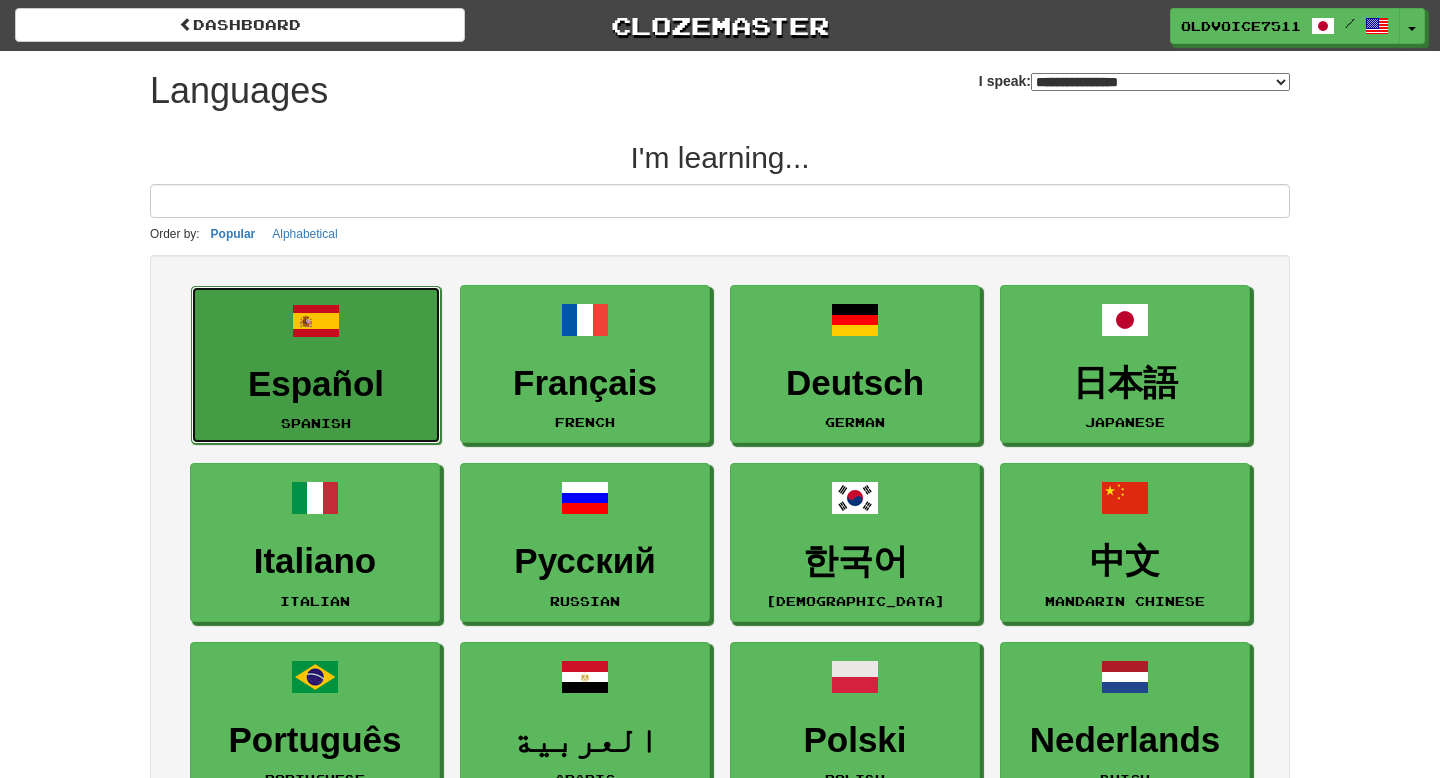 click on "Español" at bounding box center [316, 384] 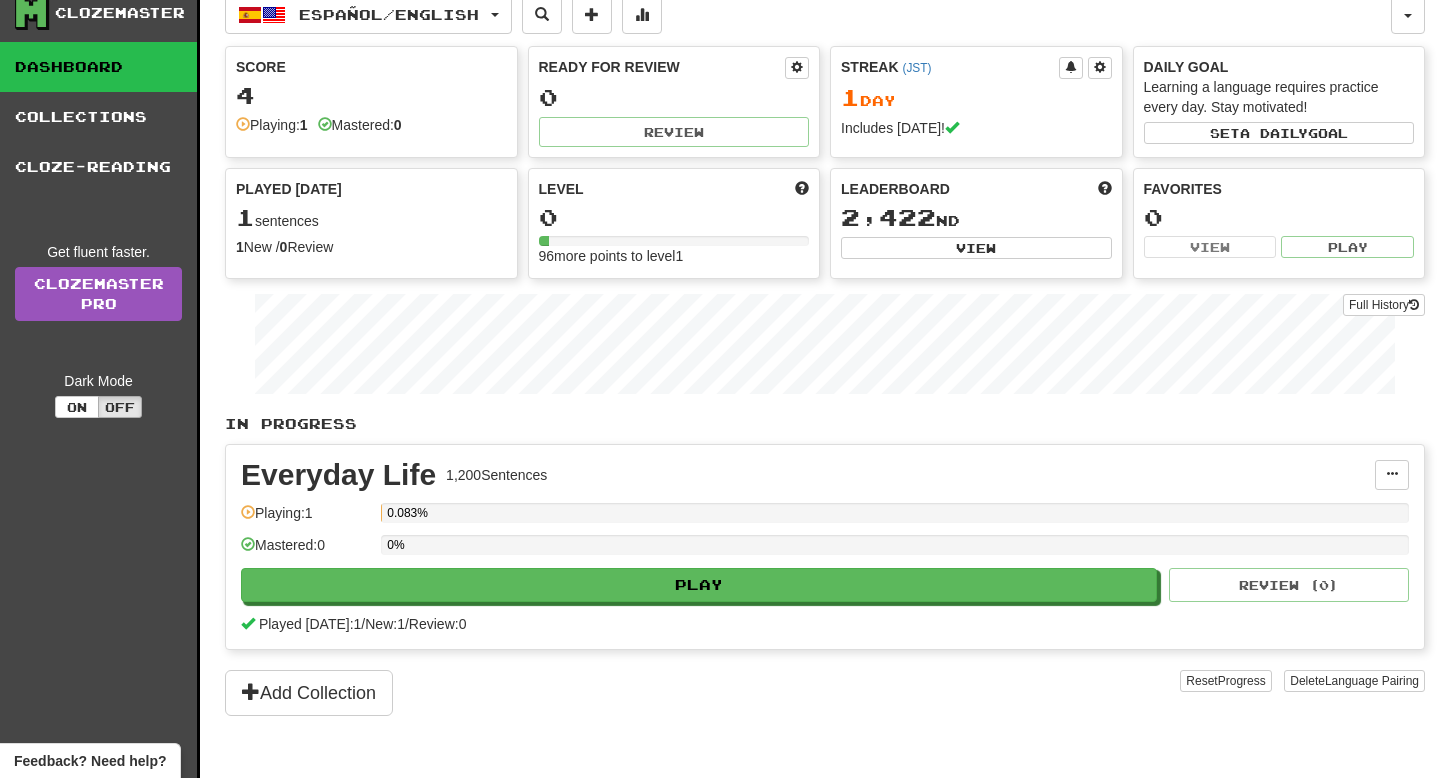 scroll, scrollTop: 7, scrollLeft: 0, axis: vertical 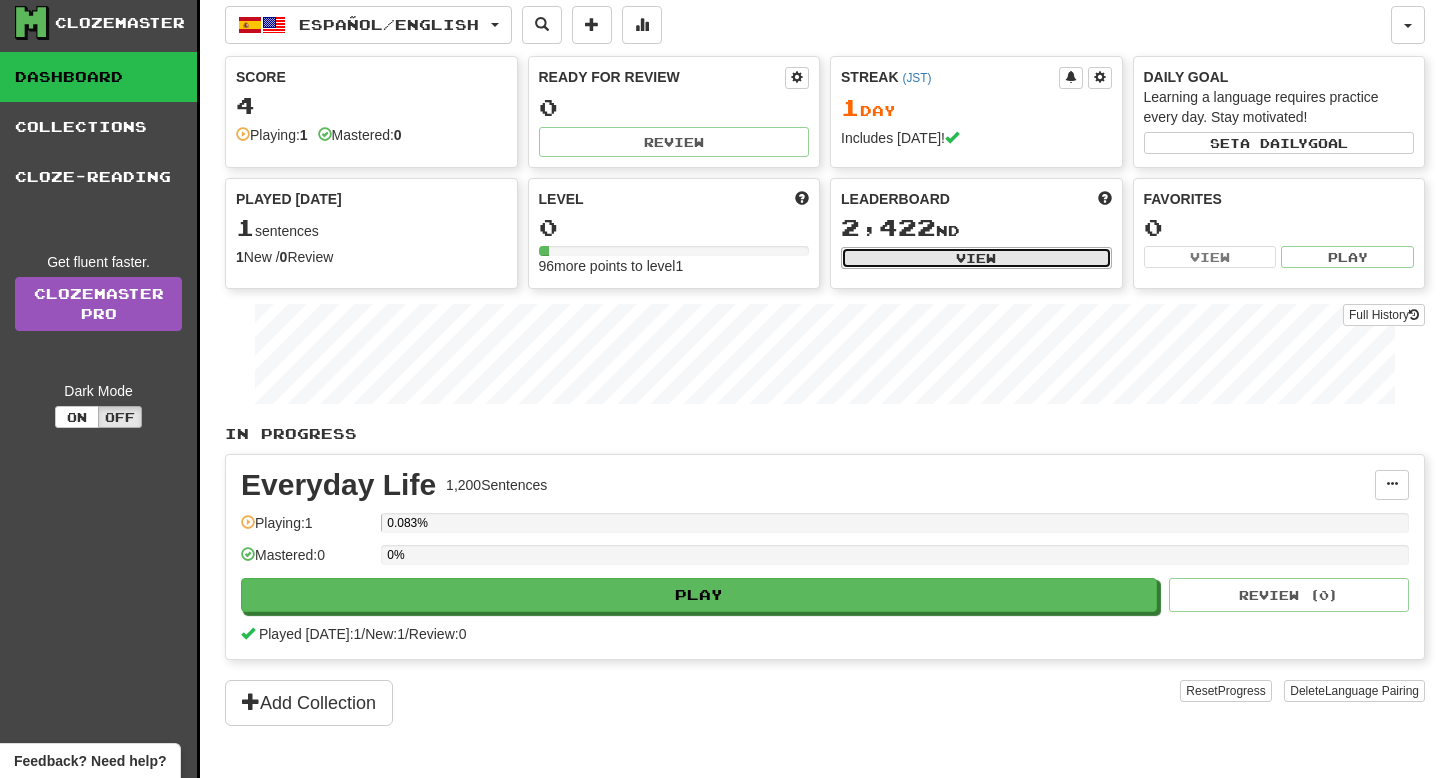 click on "View" at bounding box center [976, 258] 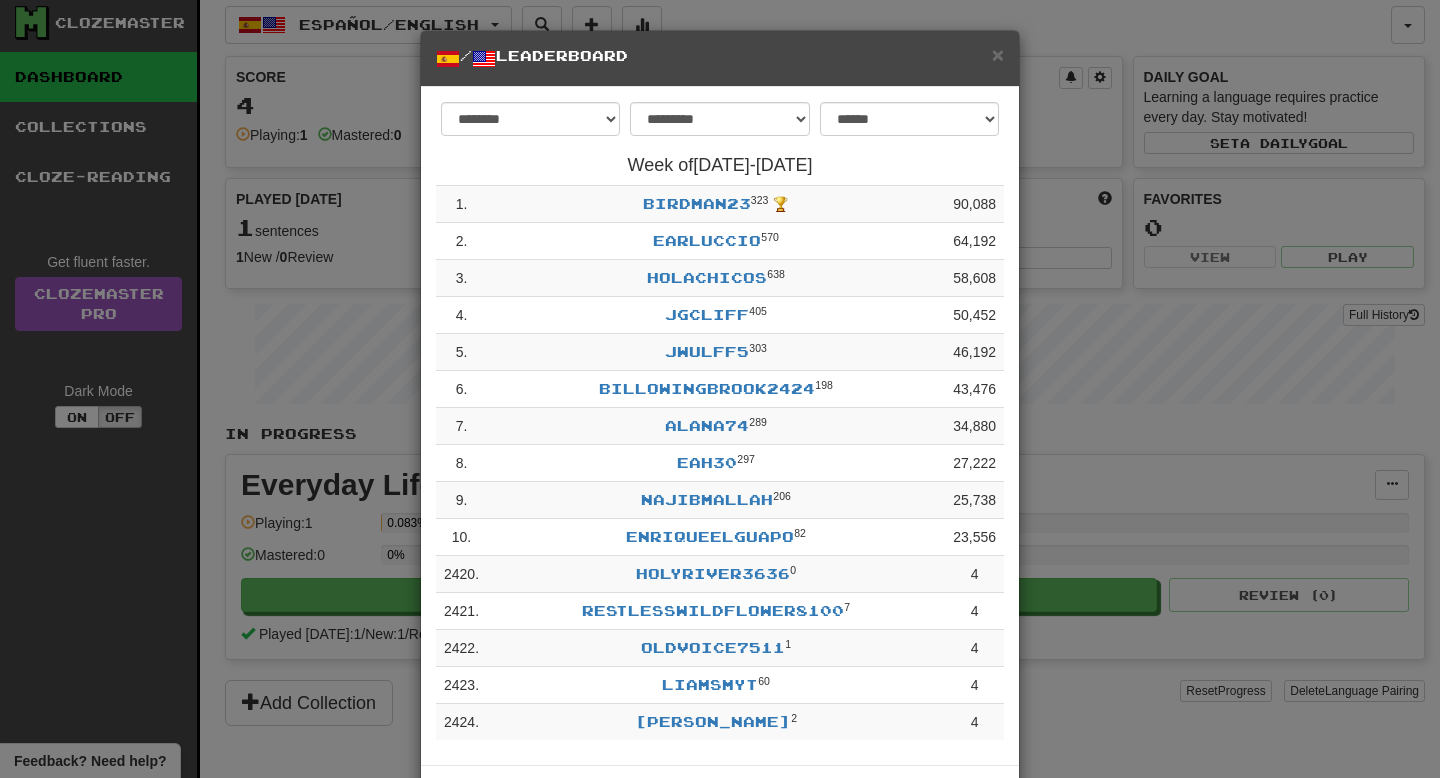 click on "**********" at bounding box center [720, 389] 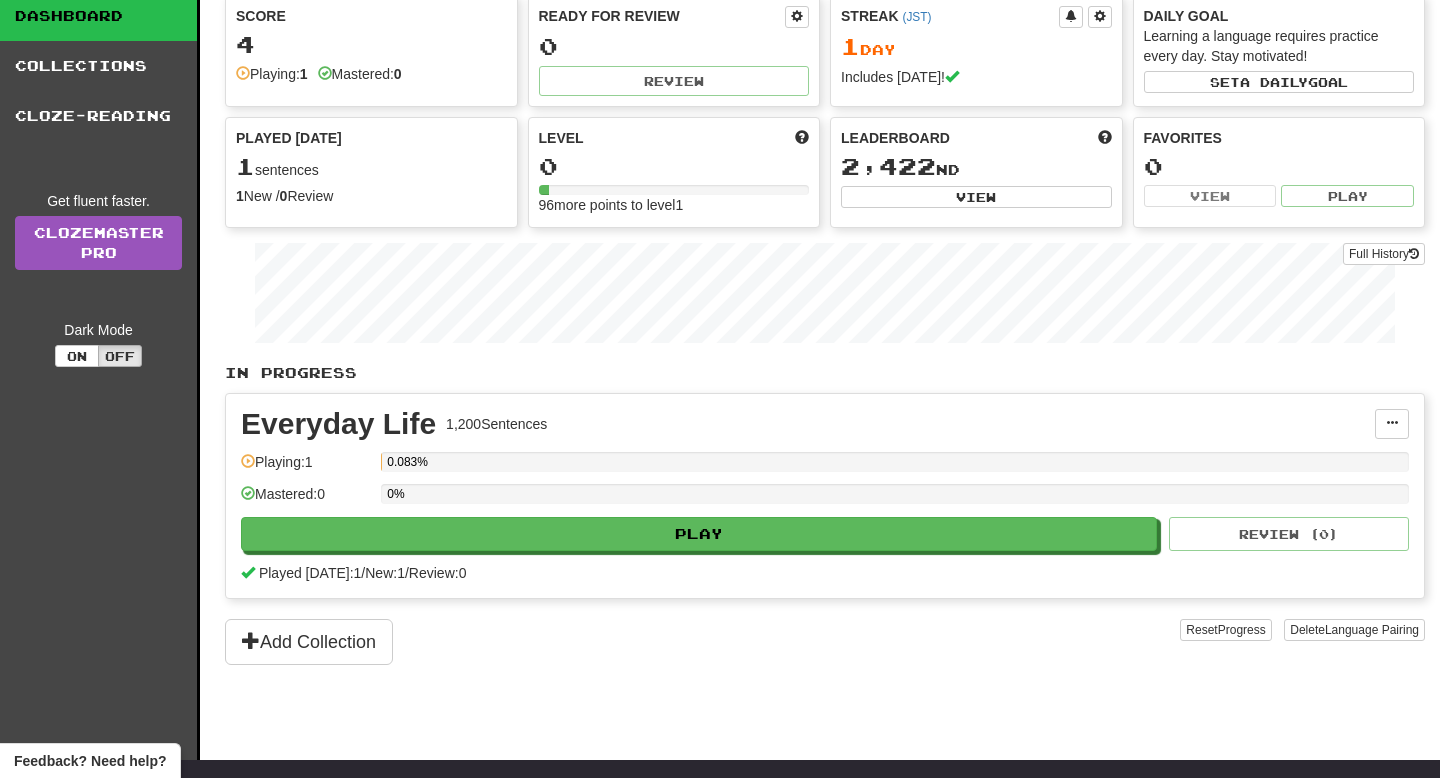 scroll, scrollTop: 36, scrollLeft: 0, axis: vertical 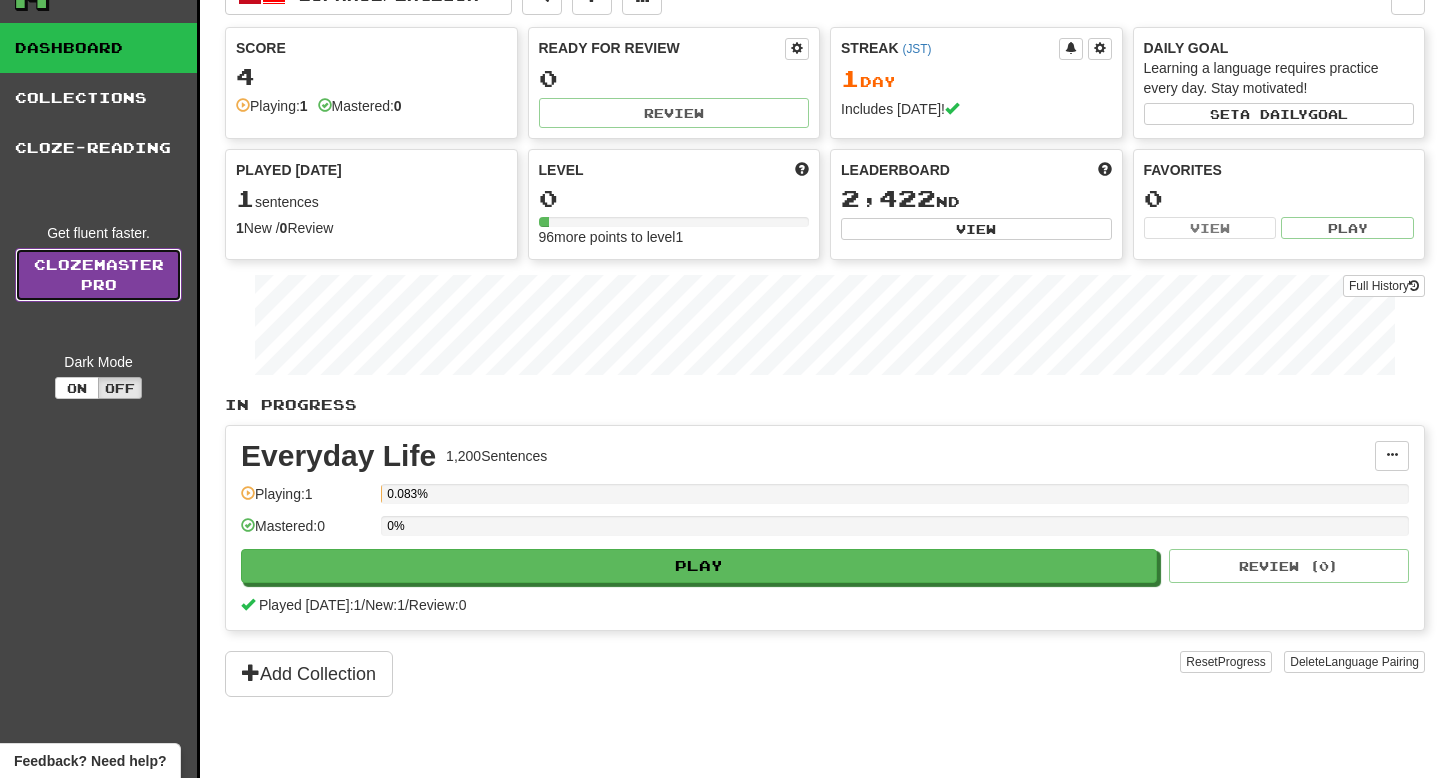 click on "Clozemaster Pro" at bounding box center (98, 275) 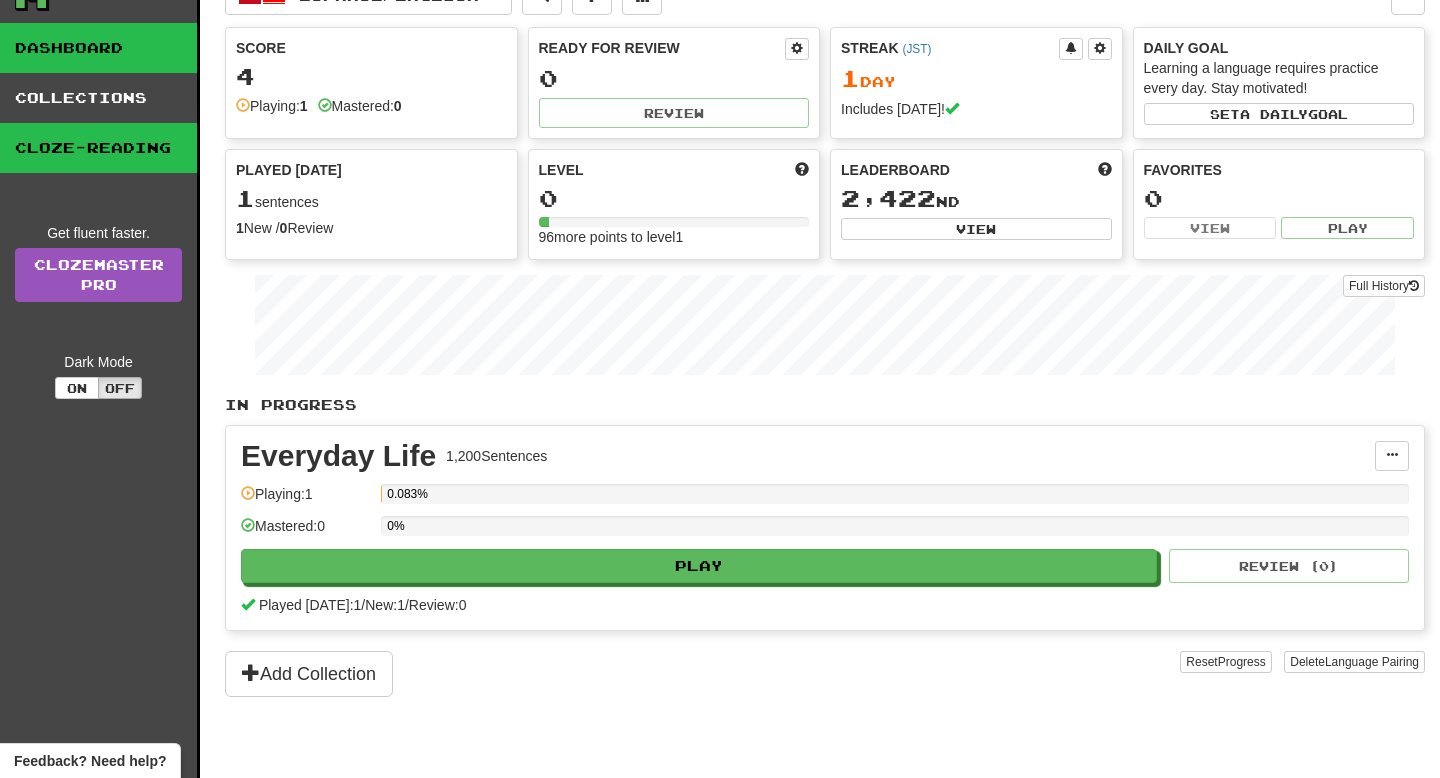scroll, scrollTop: 0, scrollLeft: 0, axis: both 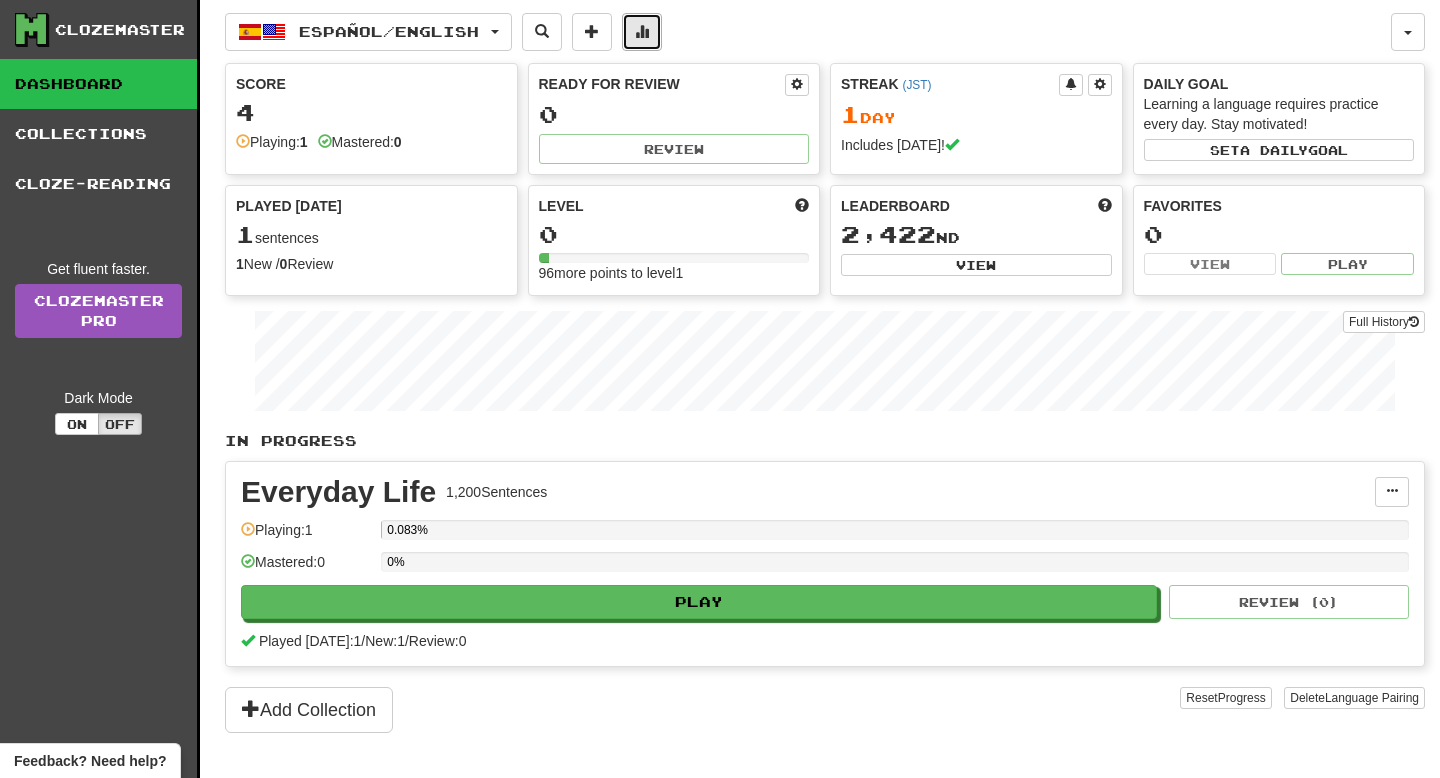 click at bounding box center (642, 32) 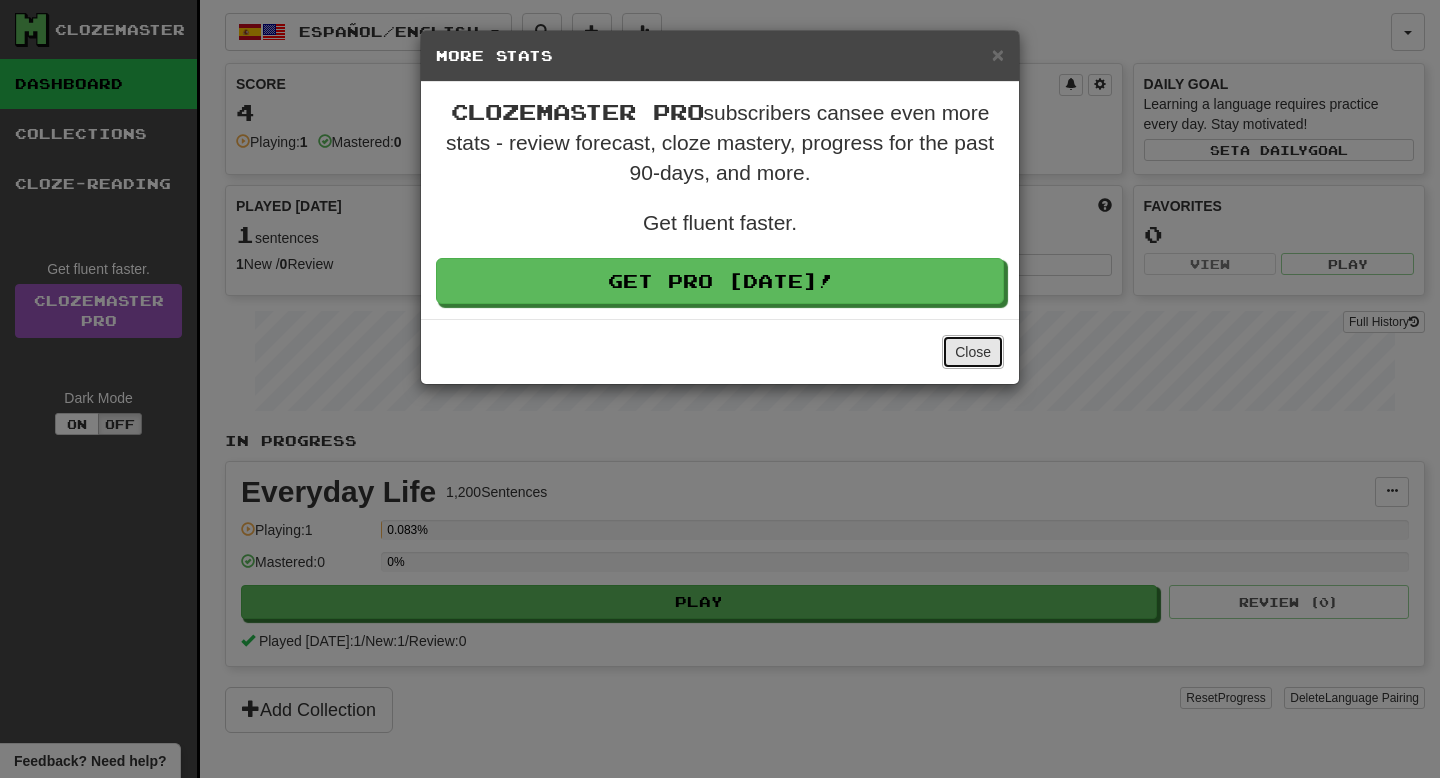click on "Close" at bounding box center (973, 352) 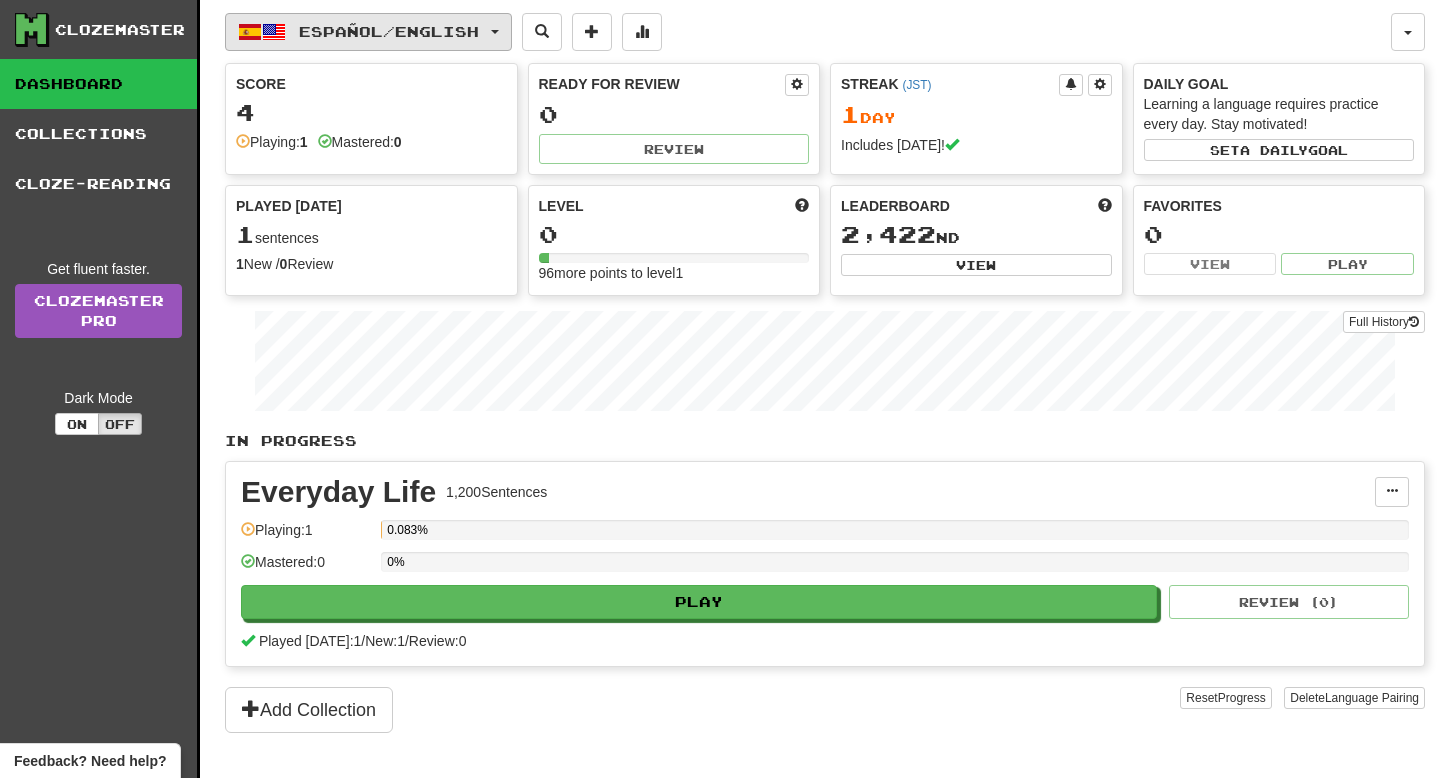 click on "Español  /  English" at bounding box center [389, 31] 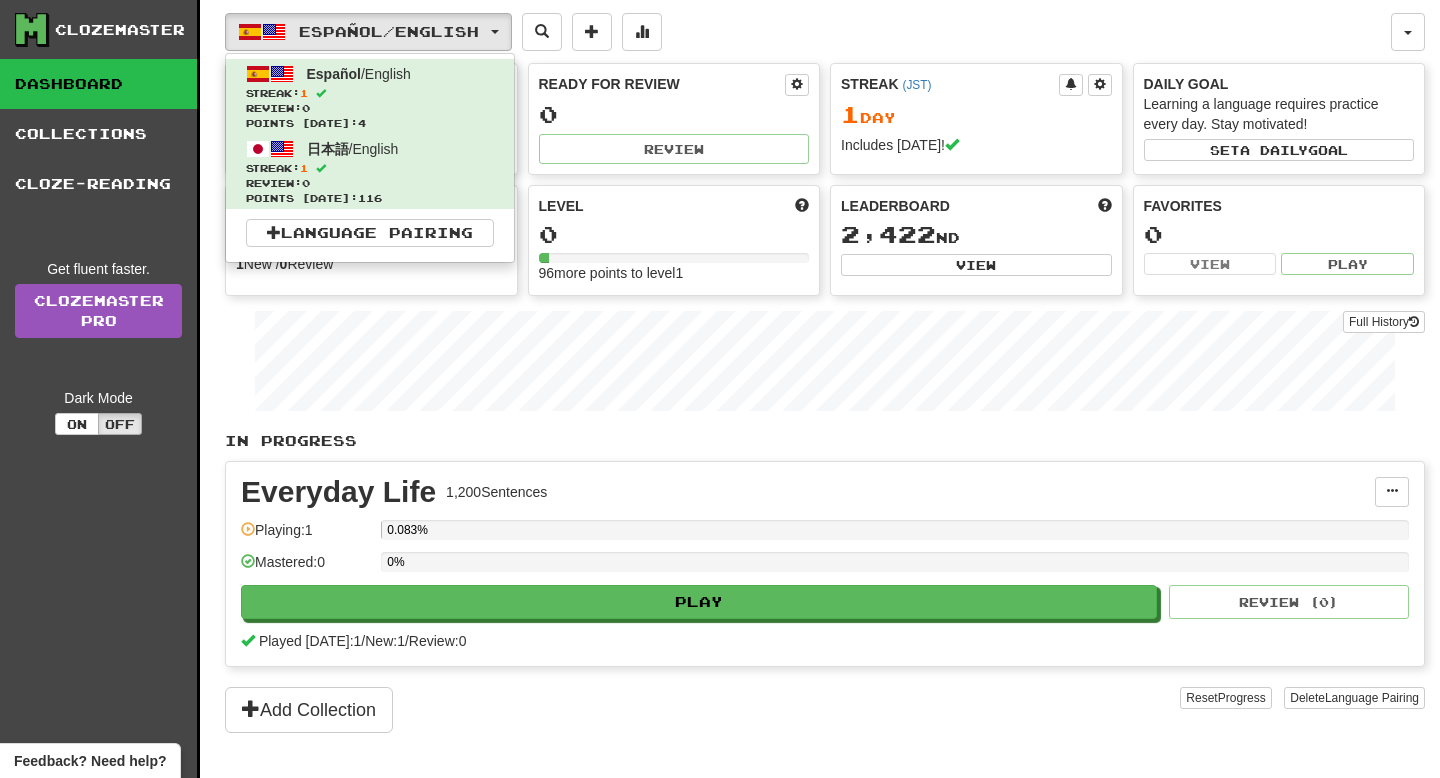 click on "Español  /  English Español  /  English Streak:  1   Review:  0 Points today:  4 日本語  /  English Streak:  1   Review:  0 Points today:  116  Language Pairing Username: OldVoice7511 Edit  Account  Notifications  Activity Feed  Profile  Leaderboard  Forum  Logout Score 4  Playing:  1  Mastered:  0 Ready for Review 0   Review Streak   ( JST ) 1  Day Includes today!  Daily Goal Learning a language requires practice every day. Stay motivated! Set  a daily  goal Played Today 1  sentences 1  New /  0  Review Full History  Level 0 96  more points to level  1 Leaderboard 2,422 nd View Favorites 0 View Play Full History  In Progress Everyday Life 1,200  Sentences Manage Sentences Unpin from Dashboard  Playing:  1 0.083%  Mastered:  0 0% Play Review ( 0 )   Played today:  1  /  New:  1  /  Review:  0  Add Collection Reset  Progress Delete  Language Pairing Dark Mode On Off" at bounding box center (825, 414) 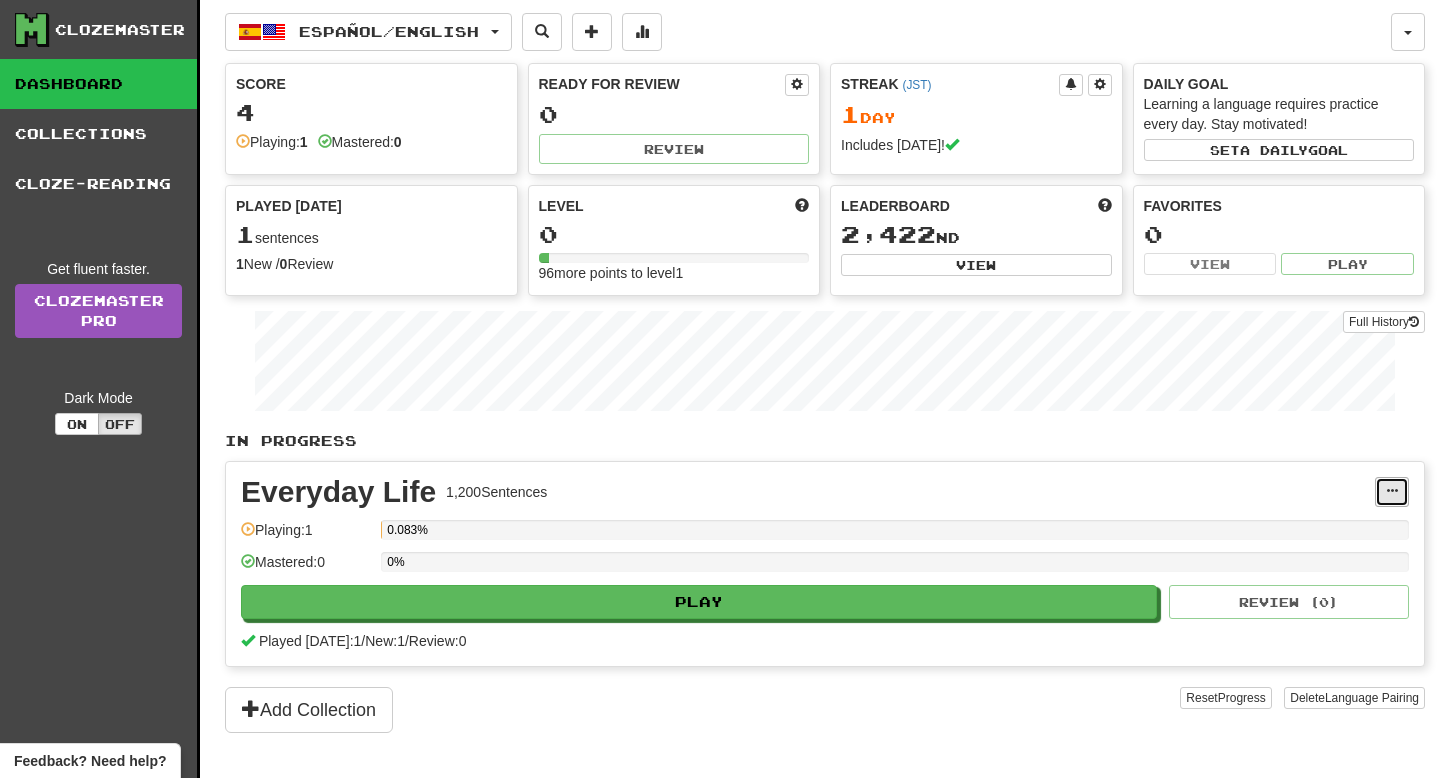 click at bounding box center [1392, 492] 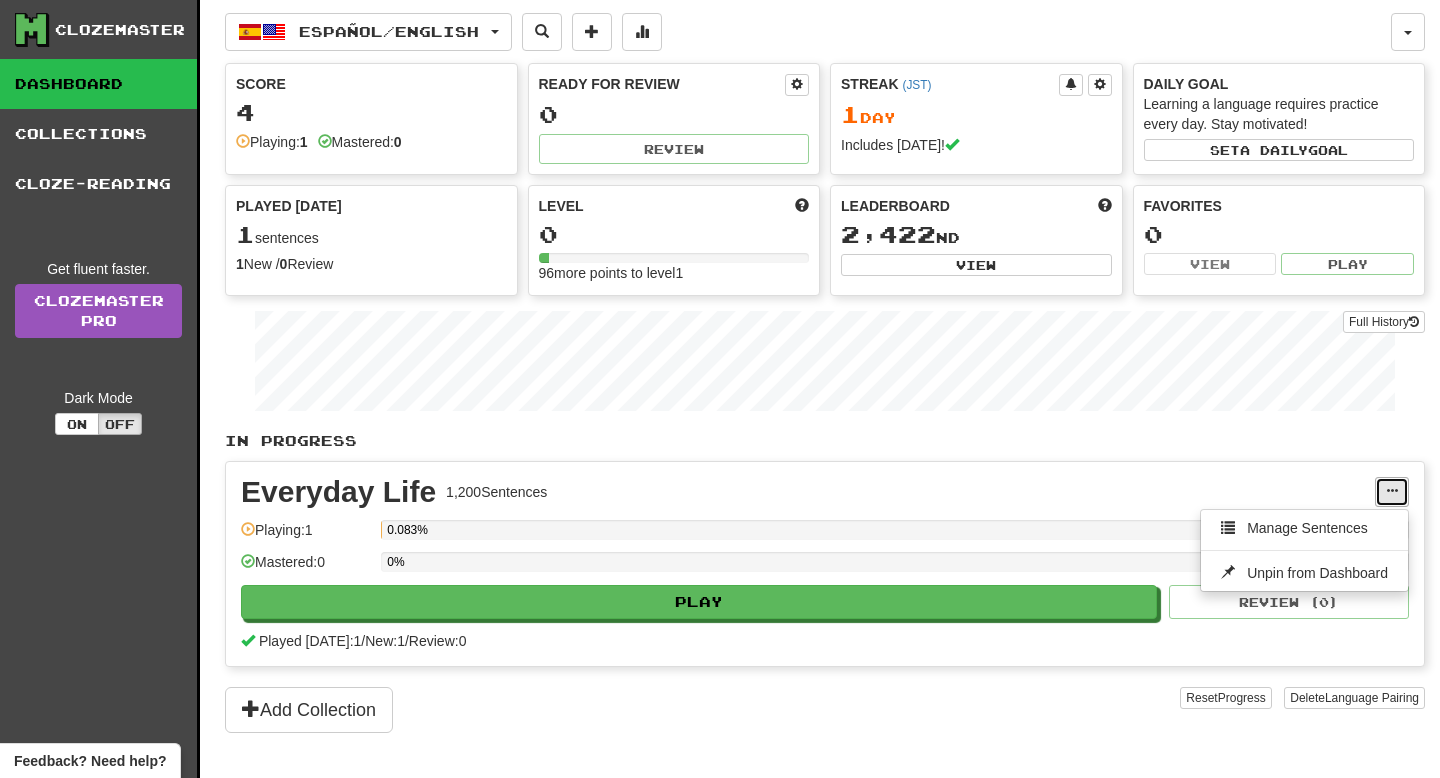 click at bounding box center [1392, 492] 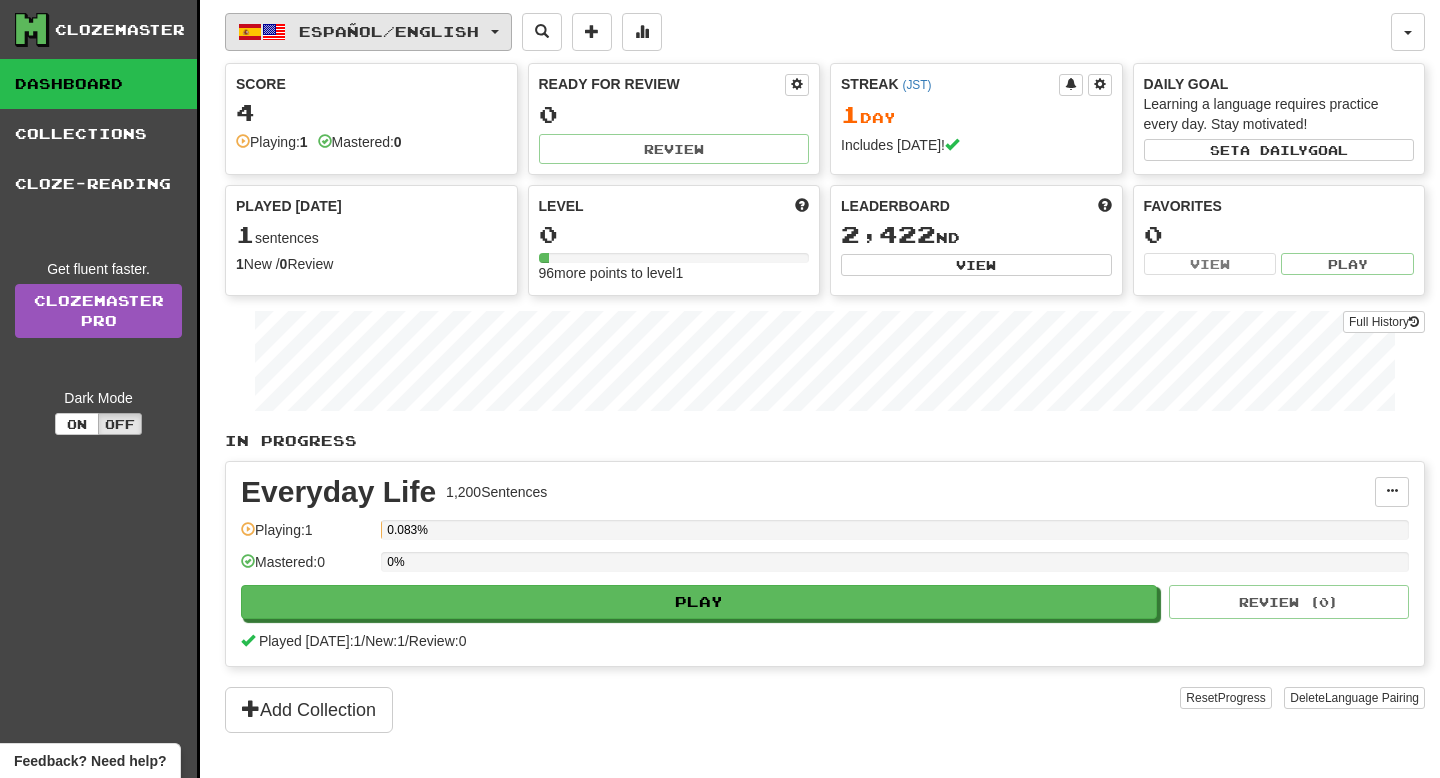 click on "Español  /  English" at bounding box center [389, 31] 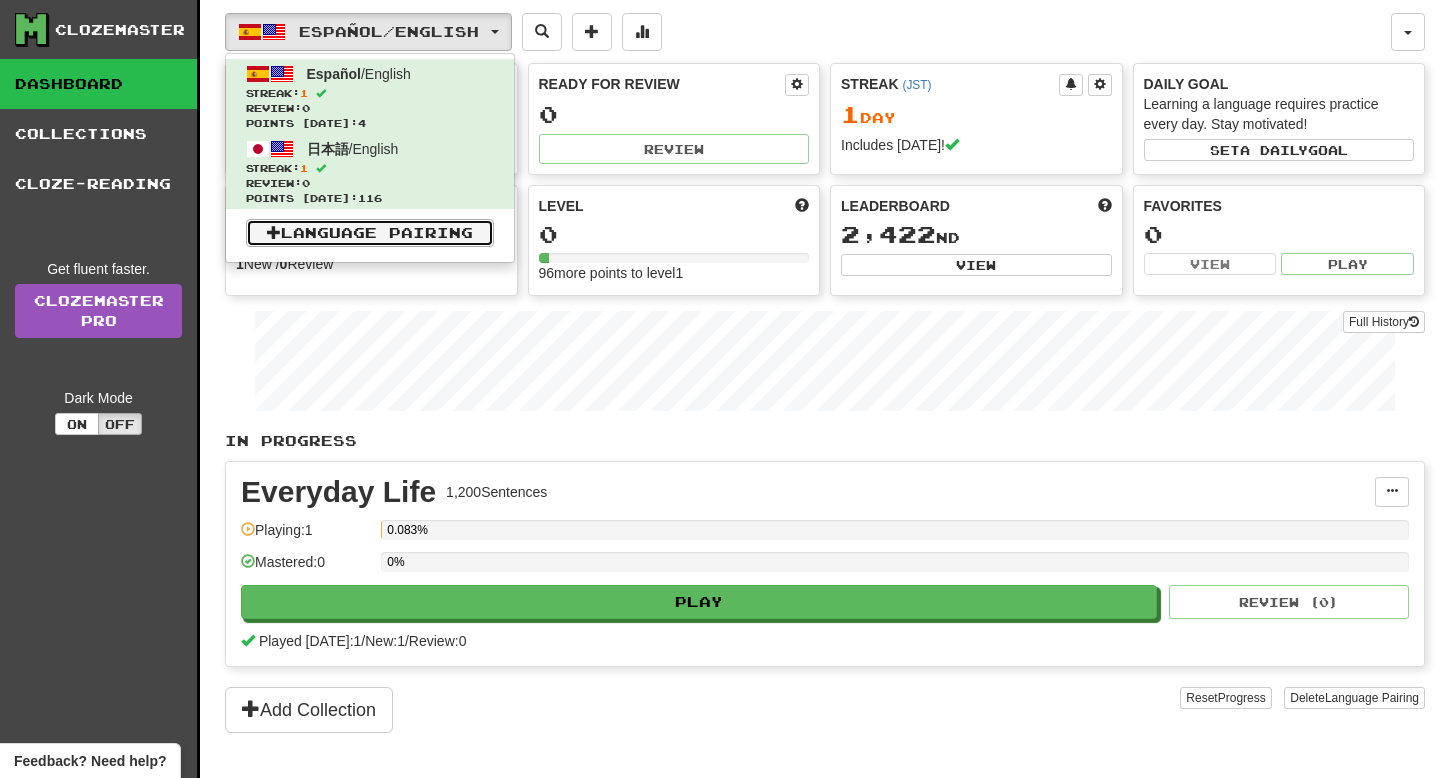 click on "Language Pairing" at bounding box center (370, 233) 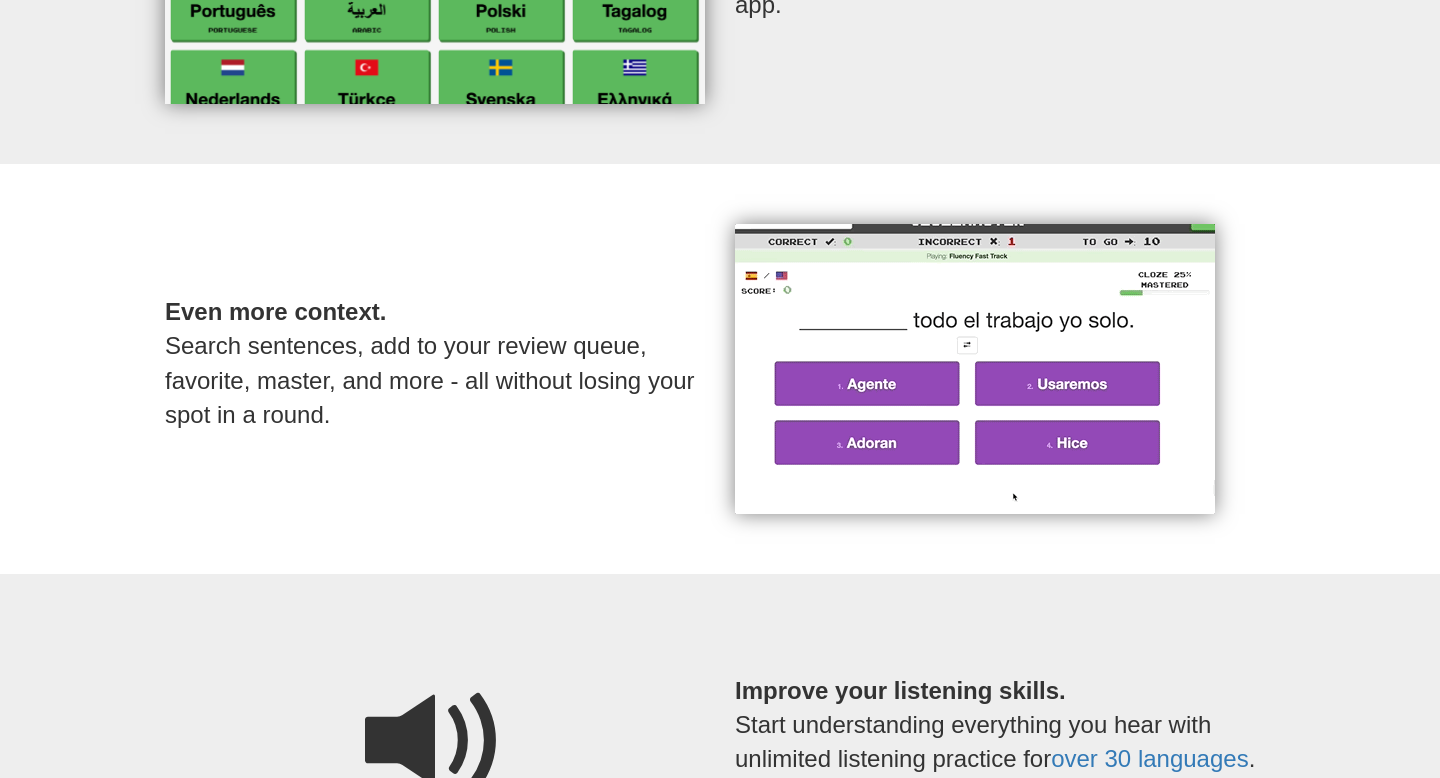 scroll, scrollTop: 1074, scrollLeft: 0, axis: vertical 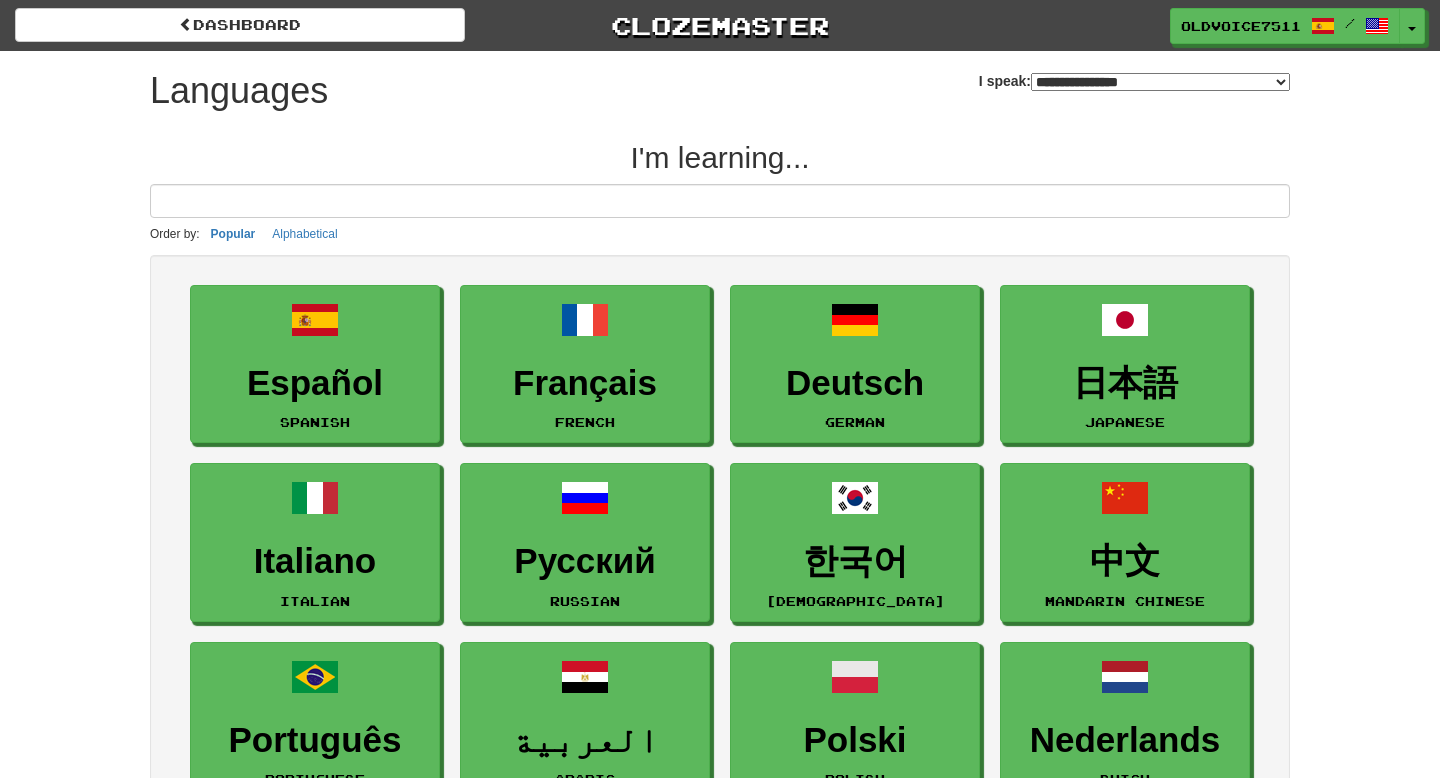 select on "*******" 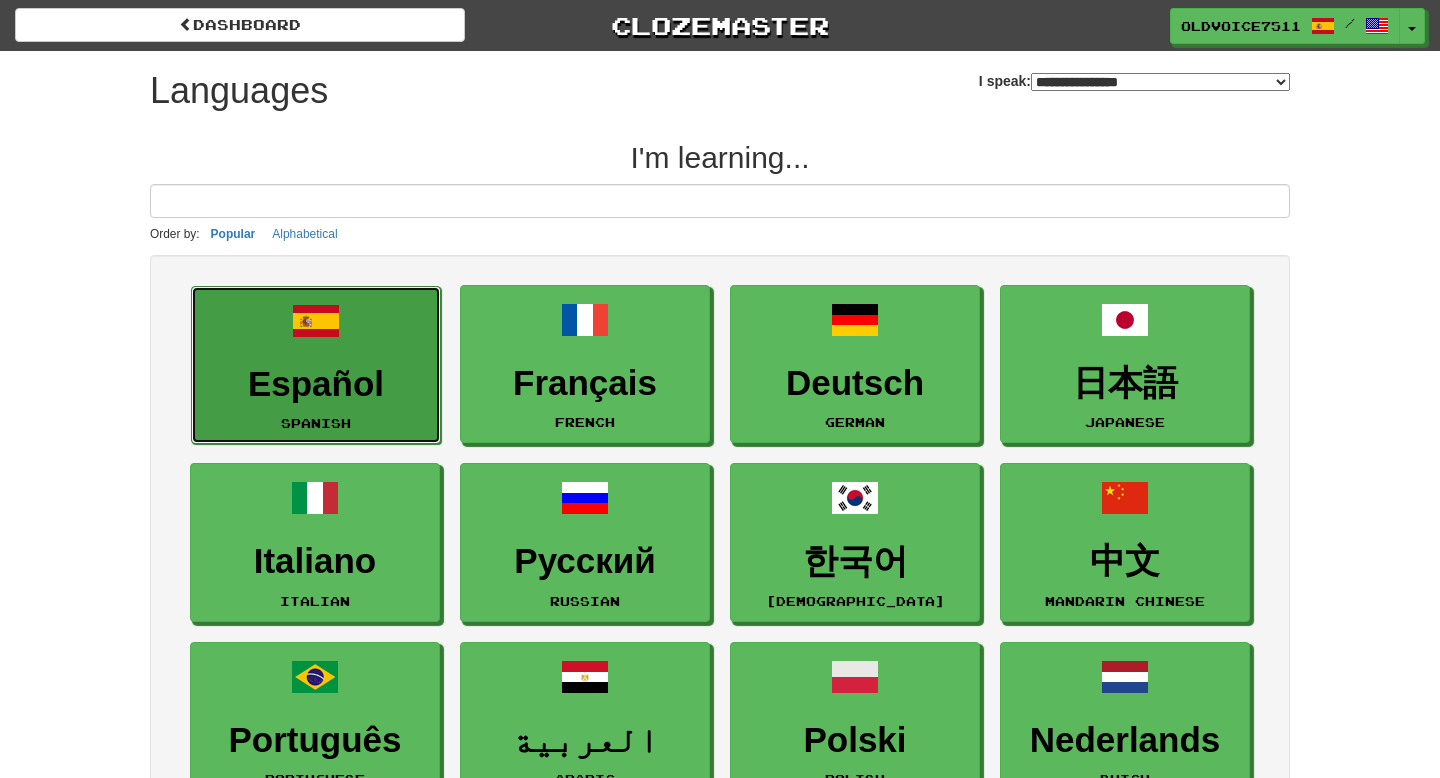 click at bounding box center (316, 321) 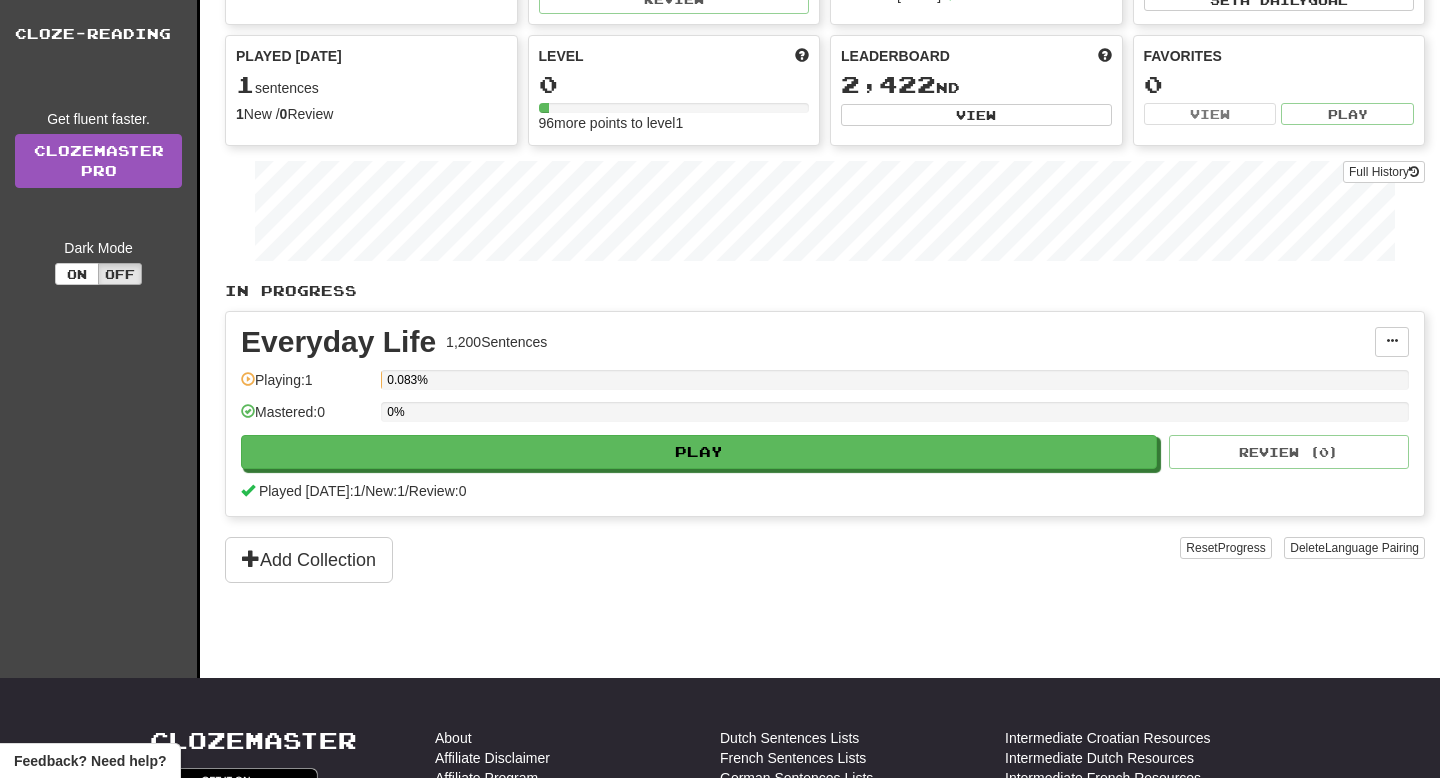 scroll, scrollTop: 140, scrollLeft: 0, axis: vertical 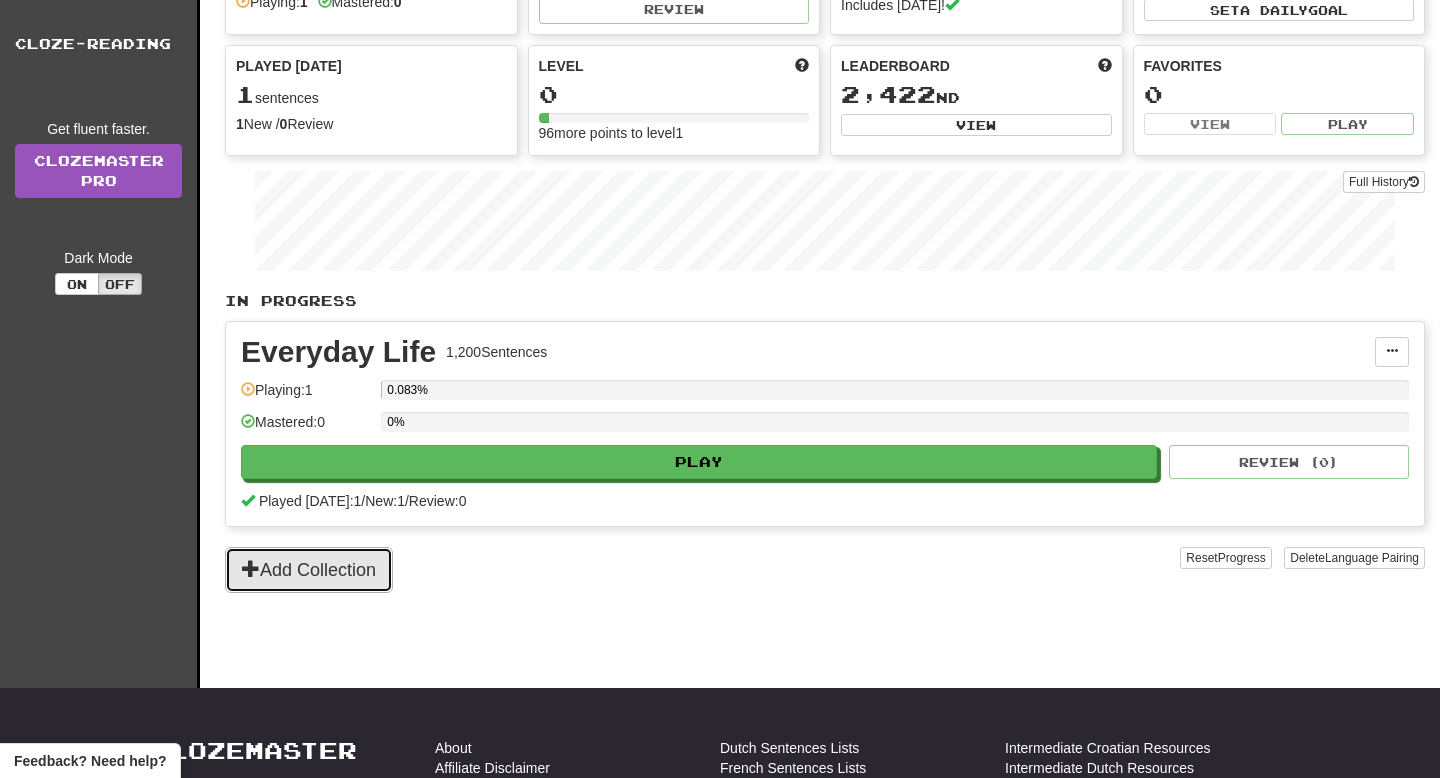 click on "Add Collection" at bounding box center (309, 570) 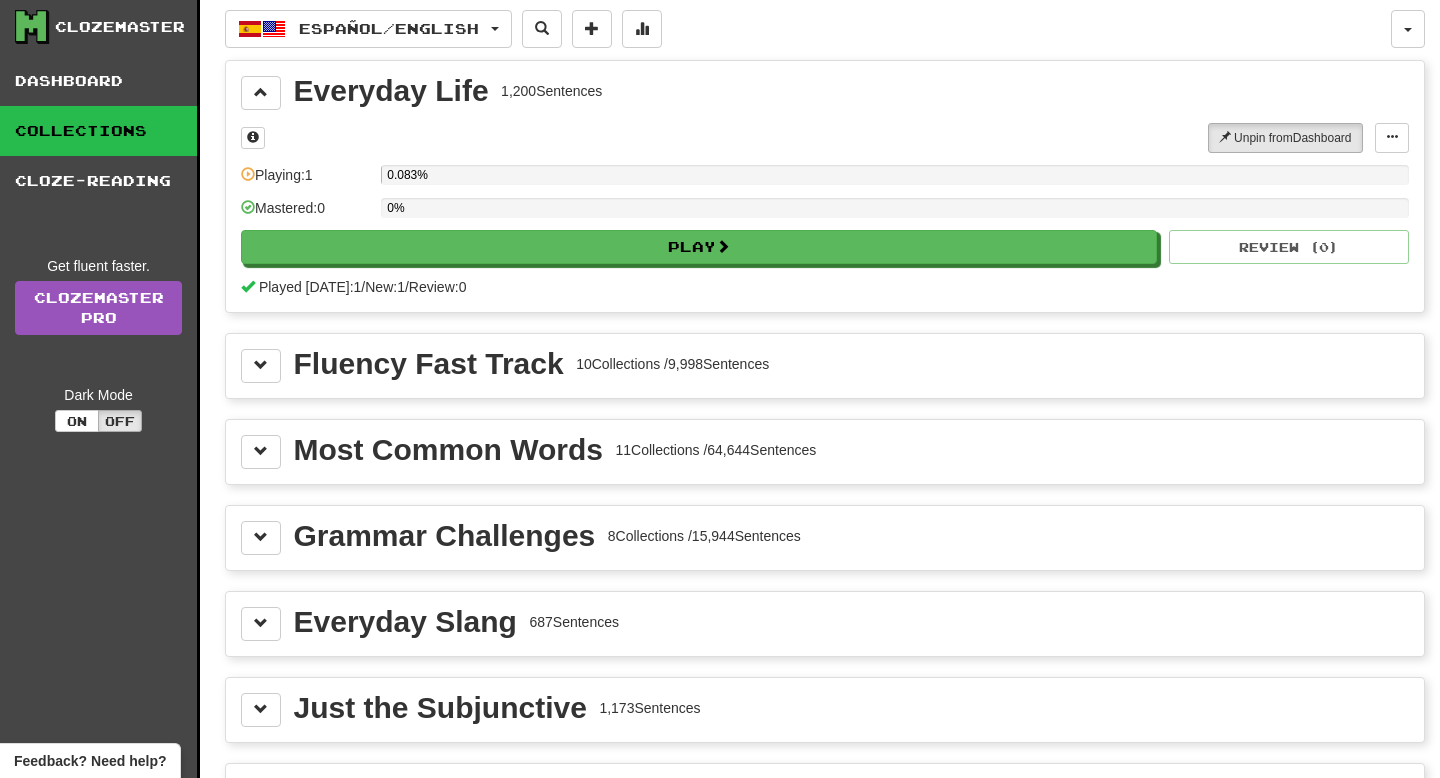 scroll, scrollTop: 0, scrollLeft: 0, axis: both 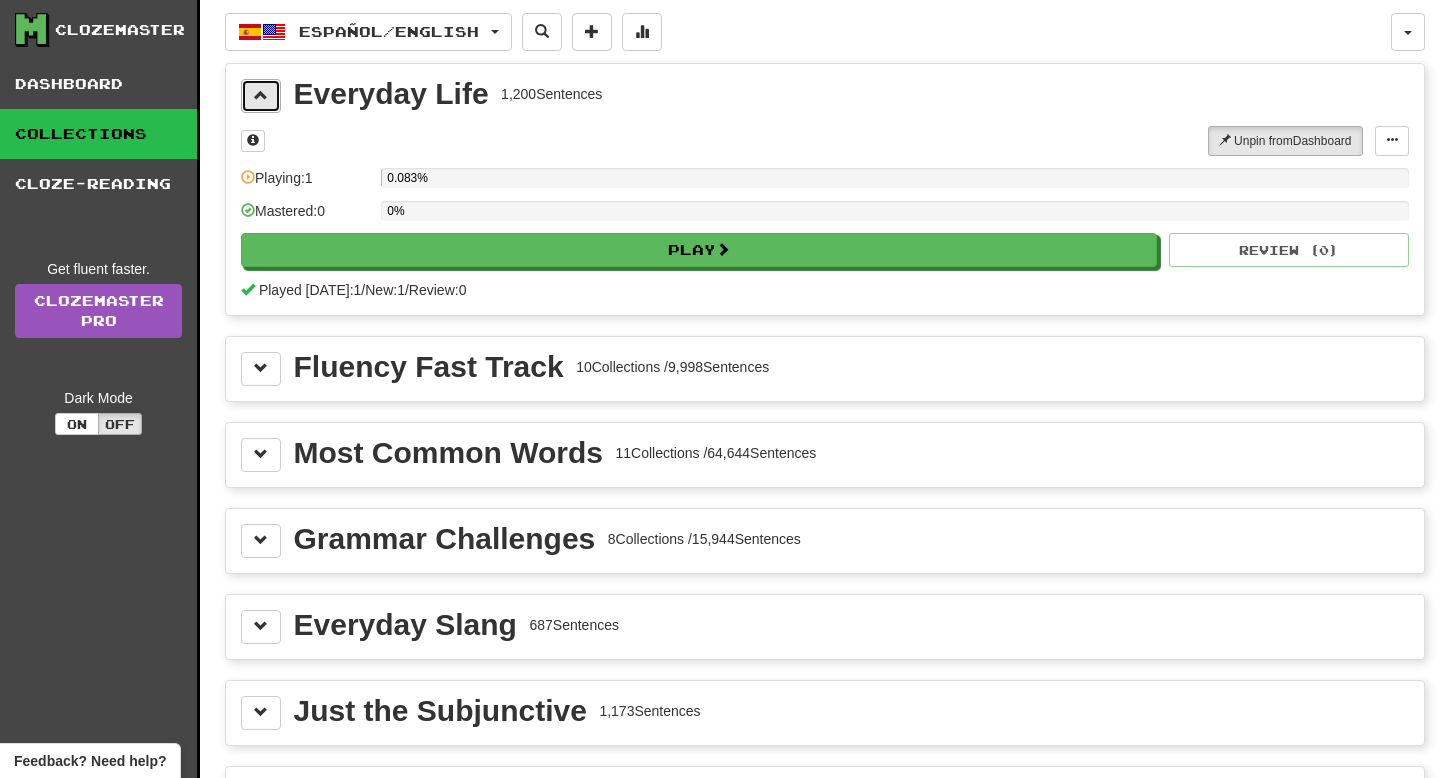 click at bounding box center (261, 95) 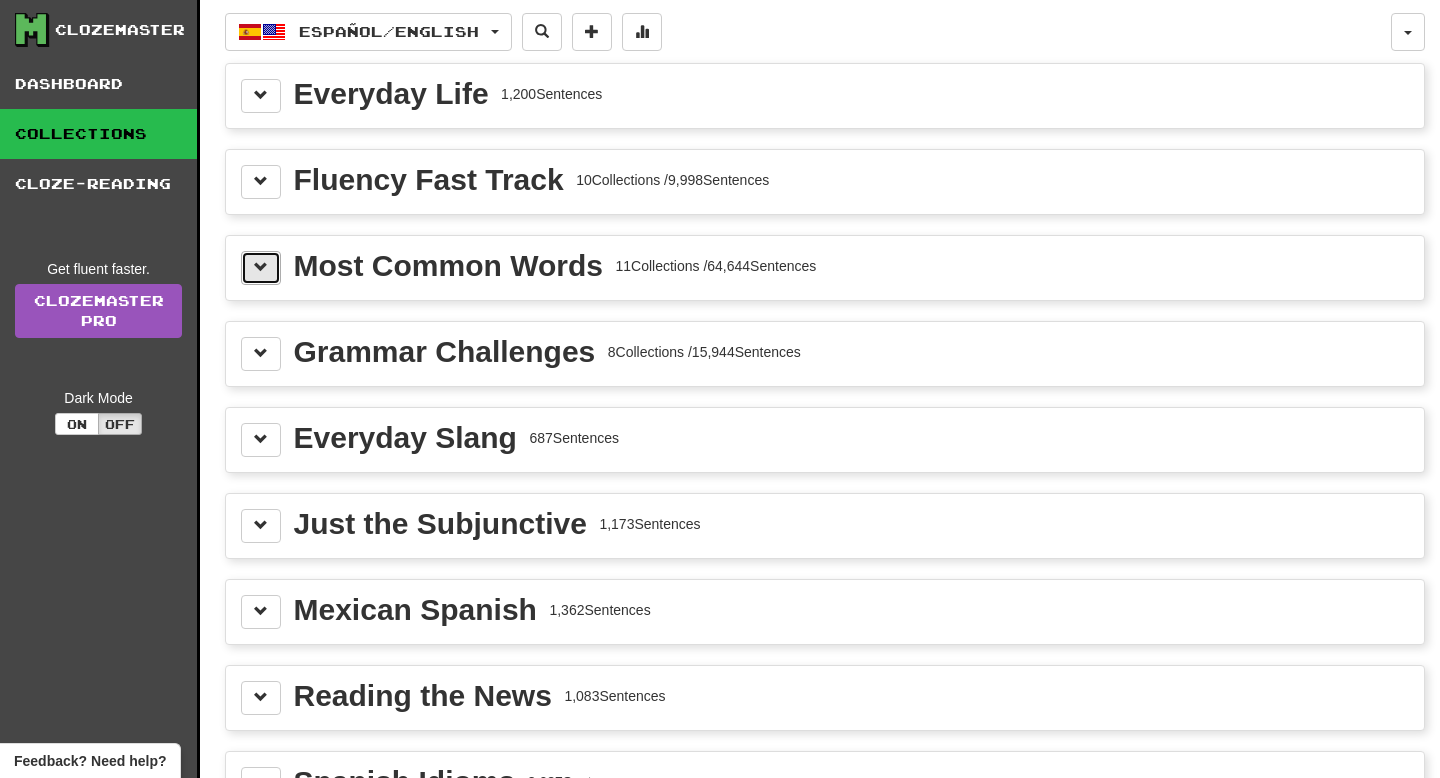 click at bounding box center [261, 268] 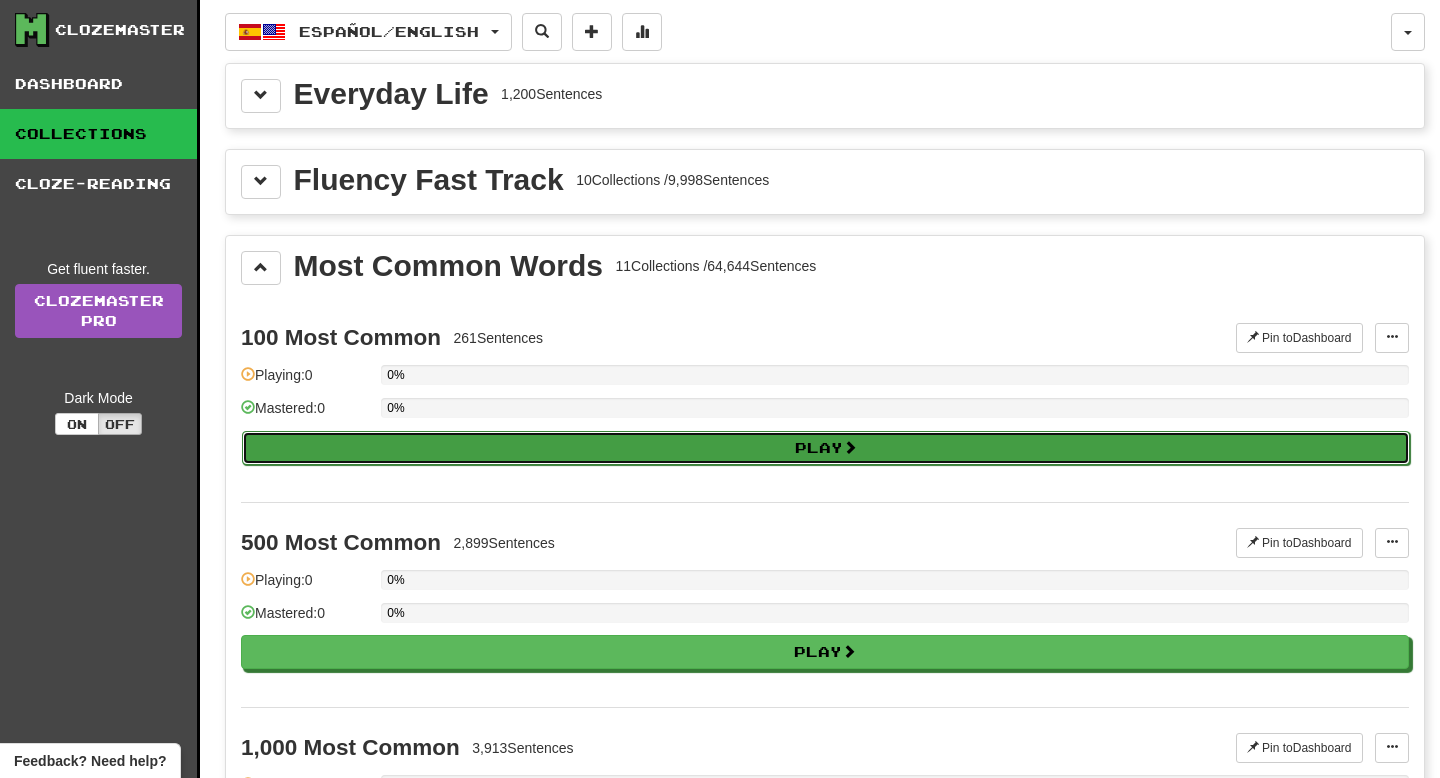 click on "Play" at bounding box center [826, 448] 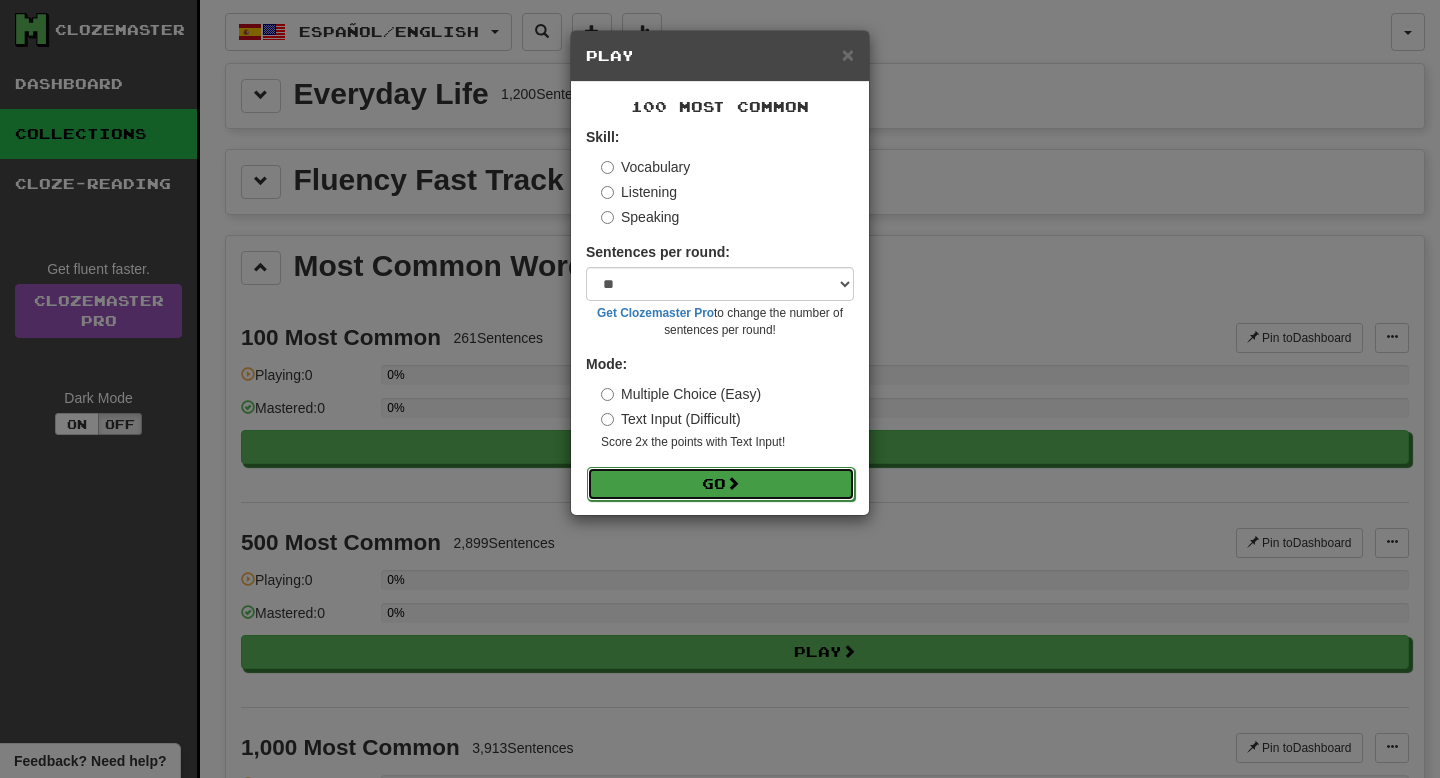 click on "Go" at bounding box center (721, 484) 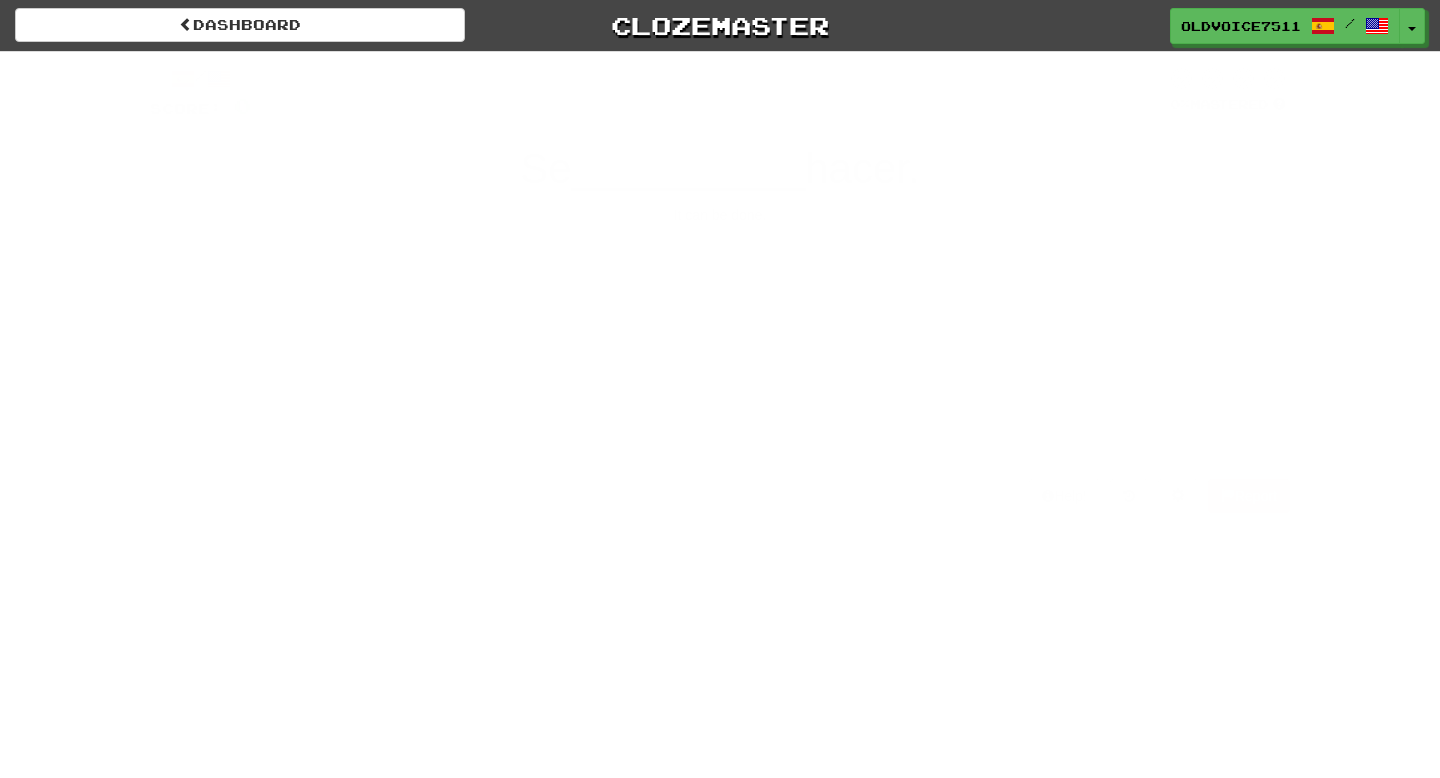 scroll, scrollTop: 0, scrollLeft: 0, axis: both 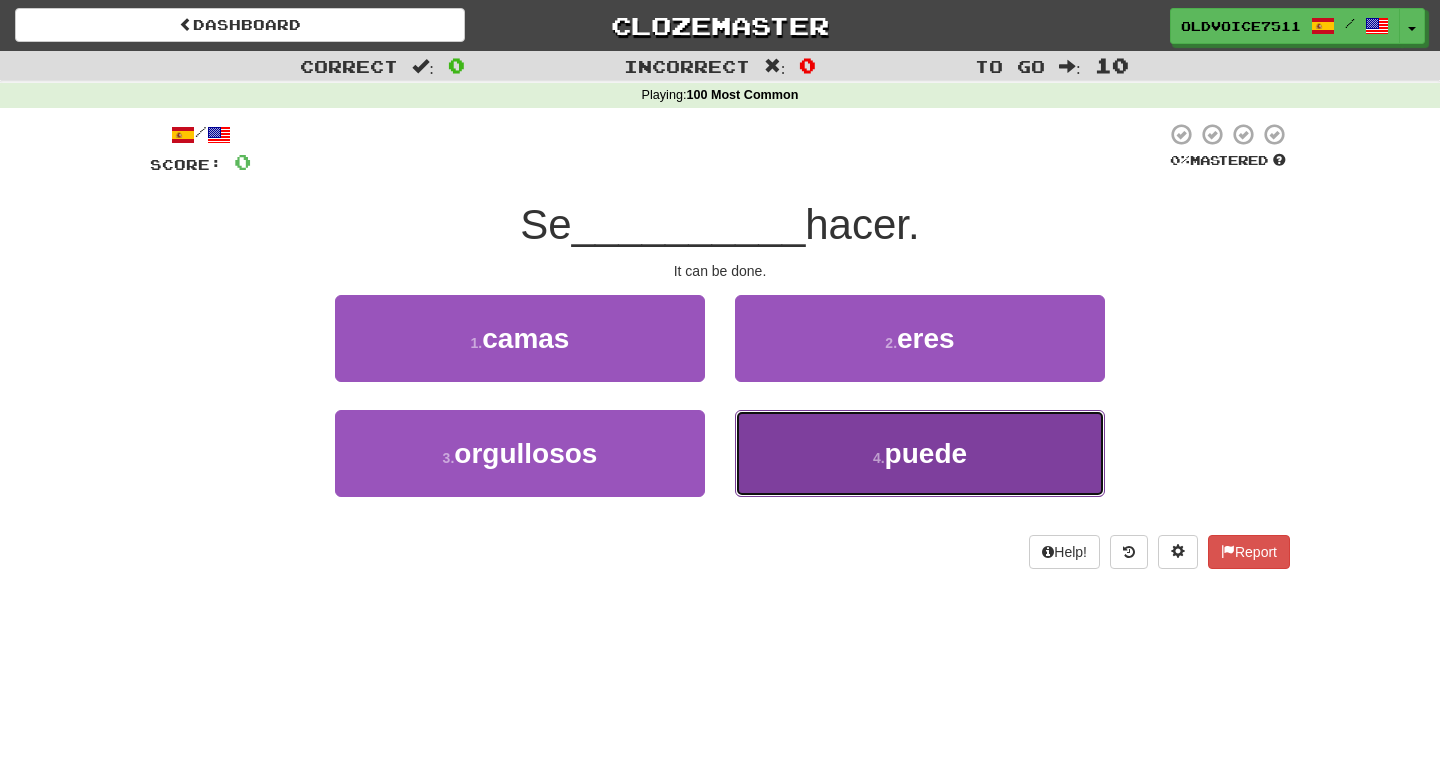 click on "4 .  puede" at bounding box center [920, 453] 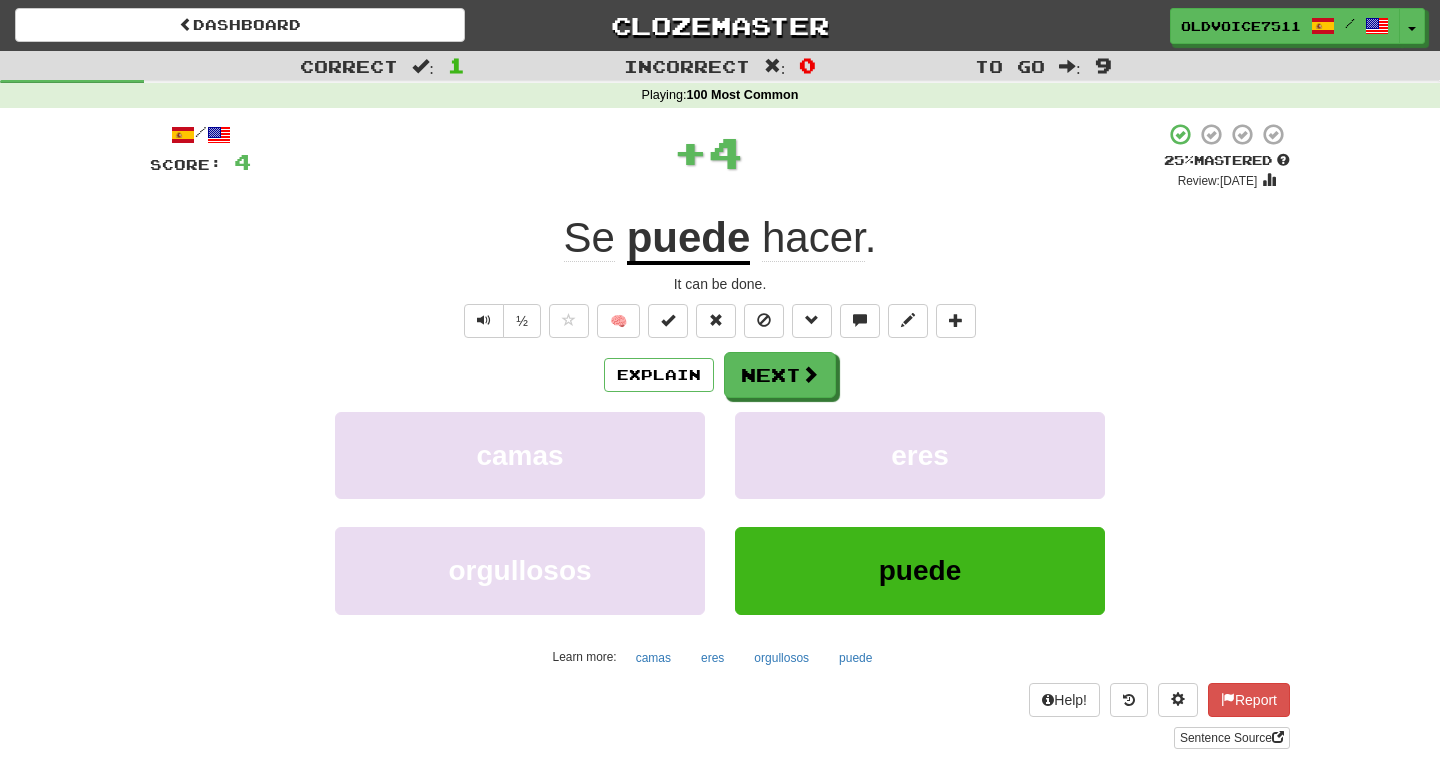 click on "puede" at bounding box center [689, 239] 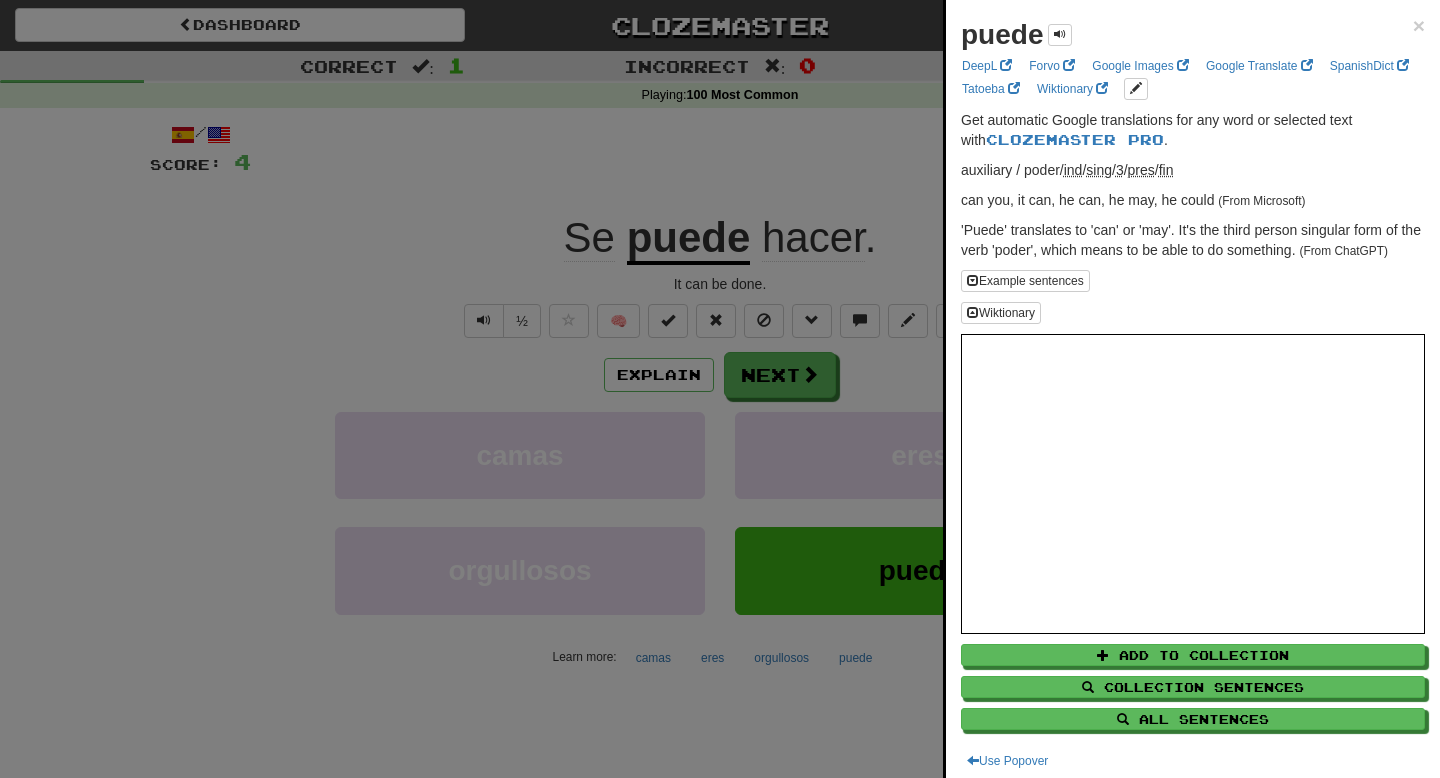 click at bounding box center (720, 389) 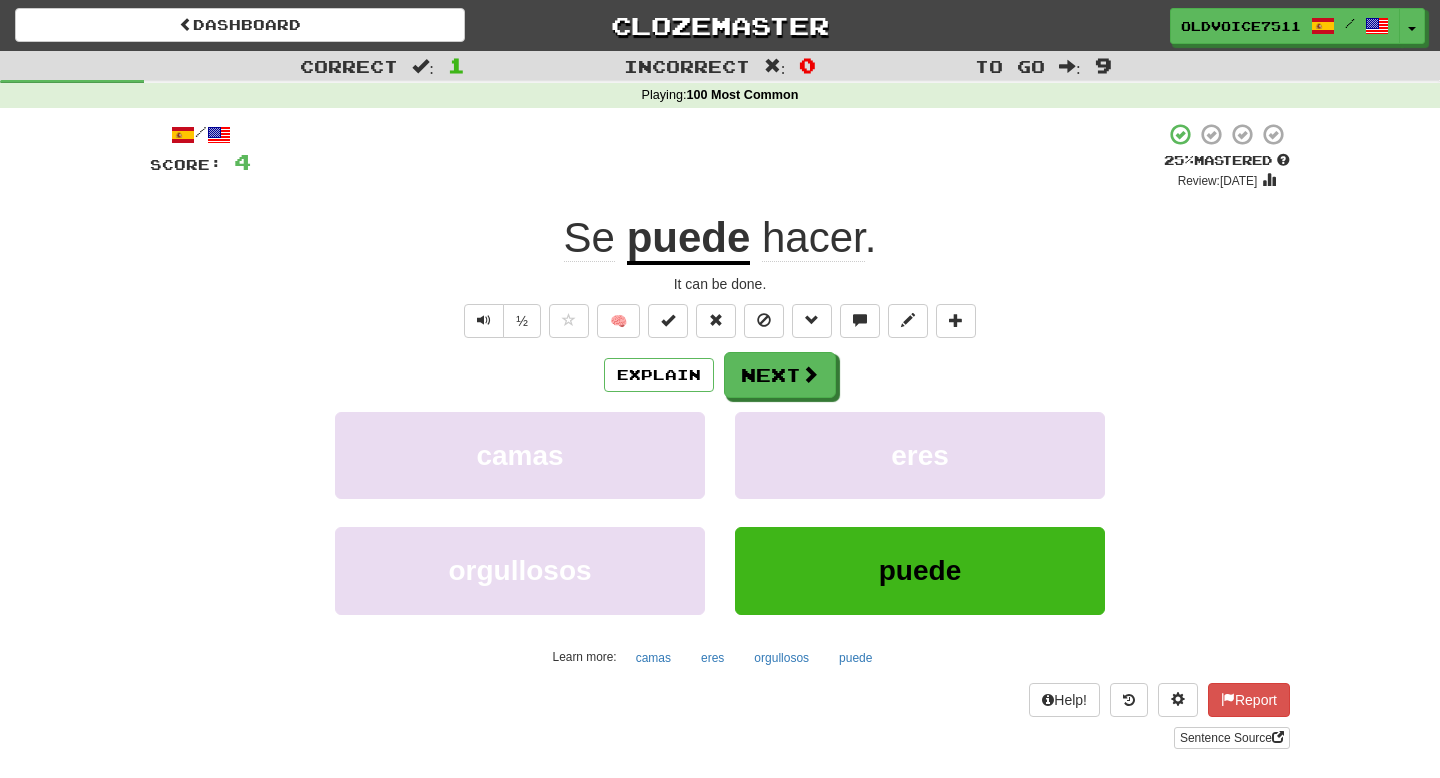 click on "hacer" at bounding box center [813, 238] 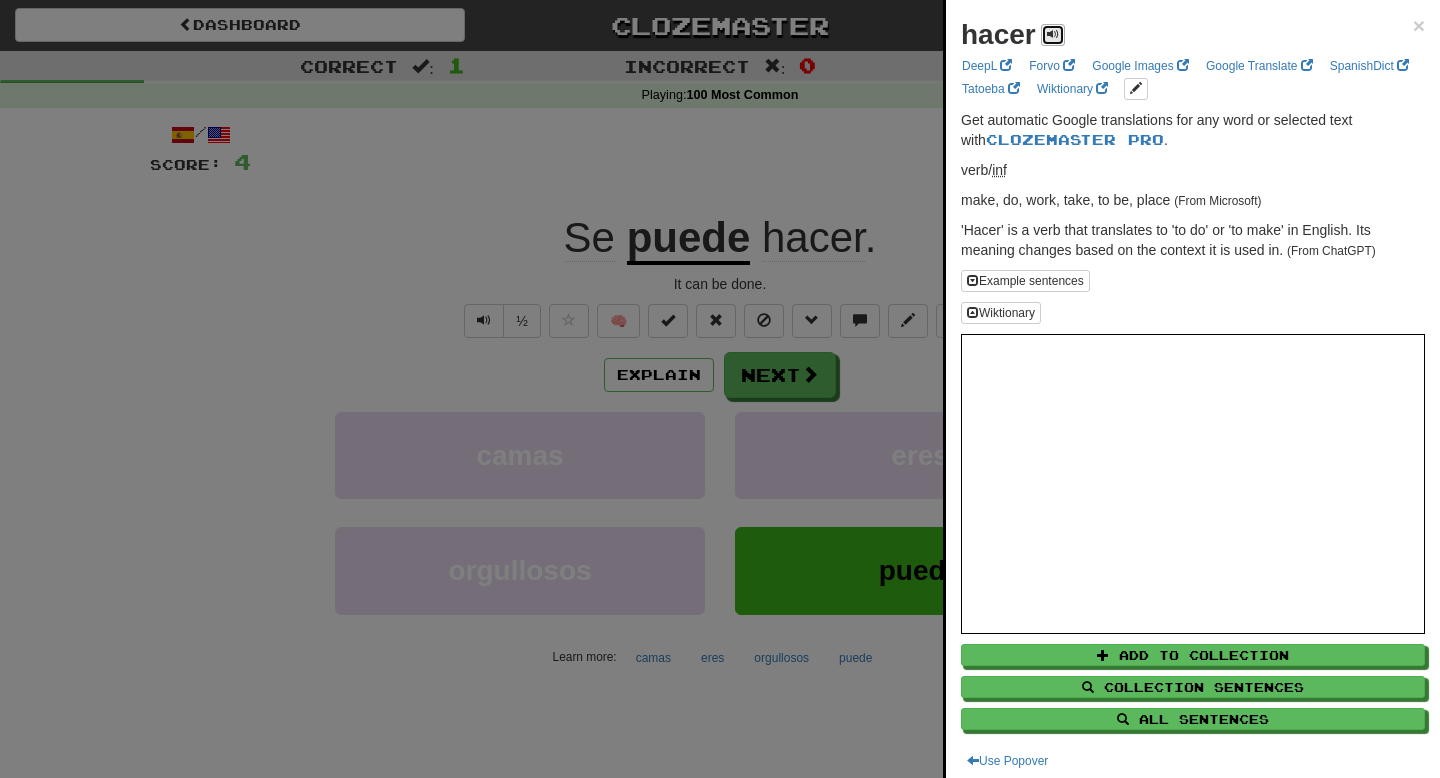 click at bounding box center [1053, 34] 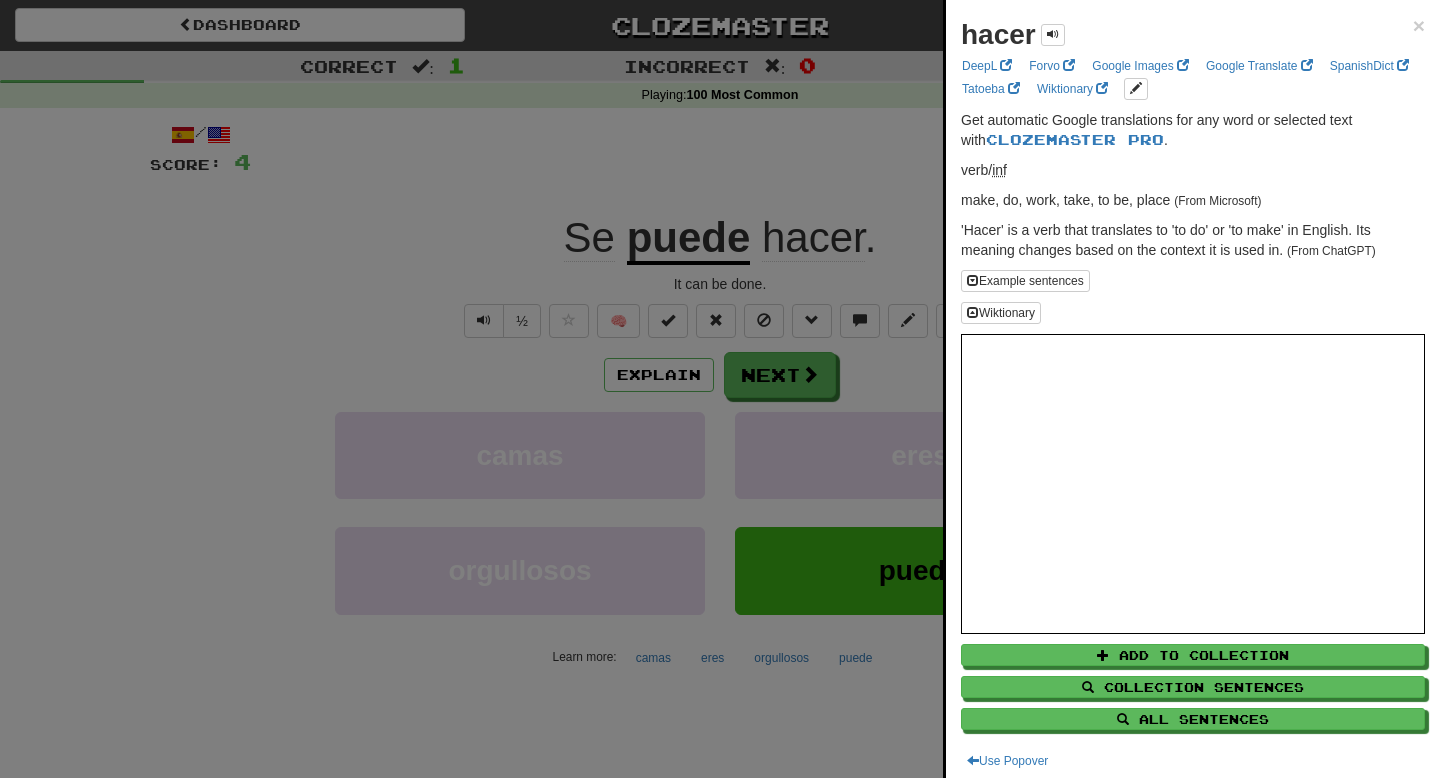 click at bounding box center [720, 389] 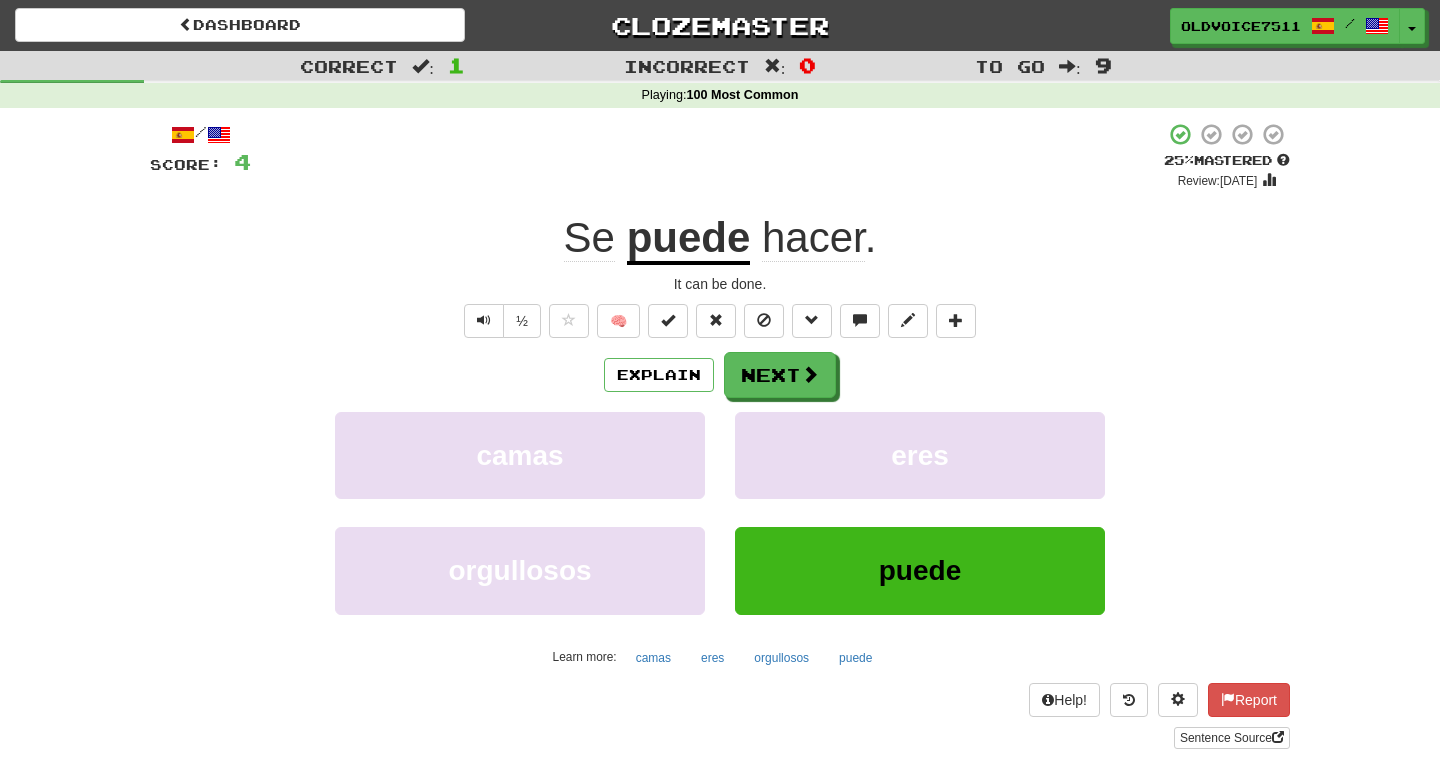 click on "puede" at bounding box center [689, 239] 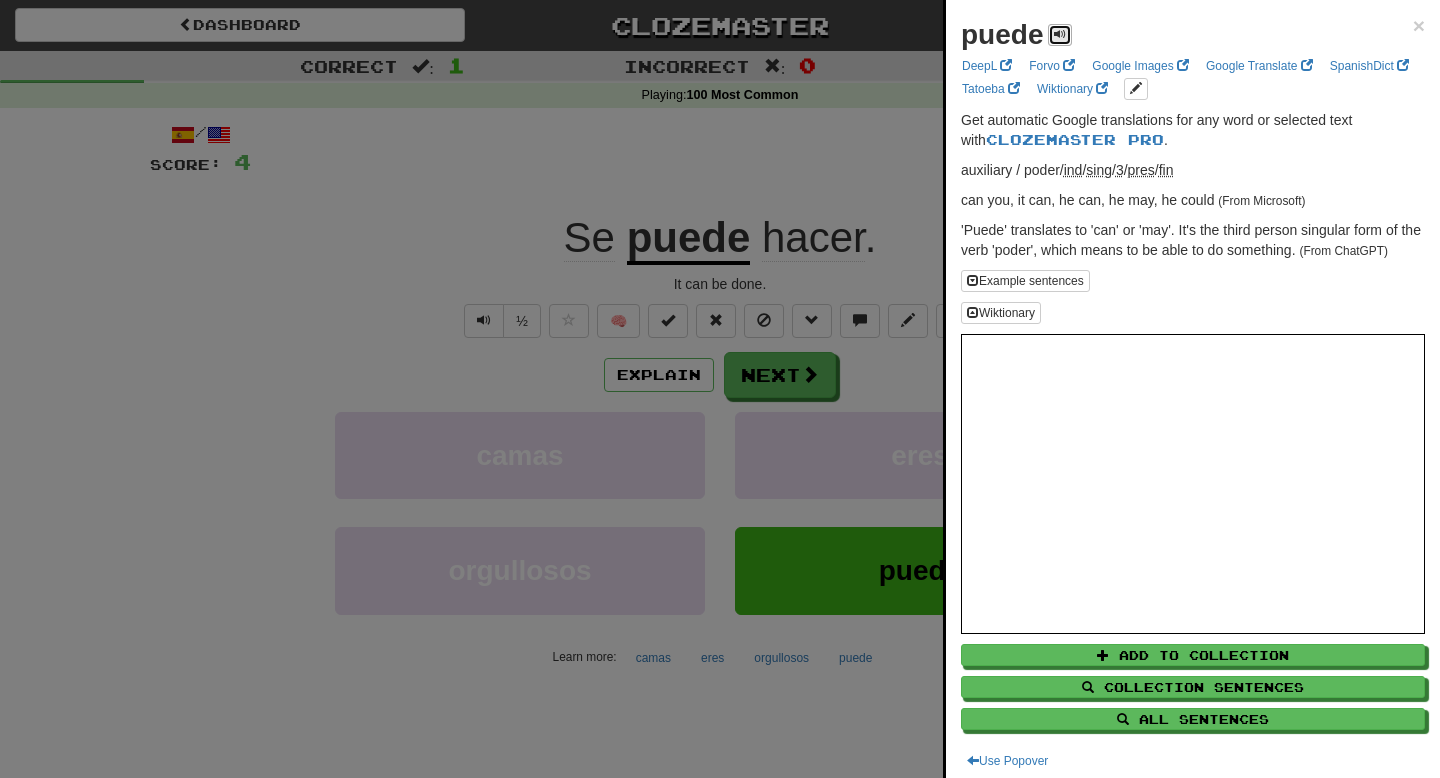 click at bounding box center [1060, 34] 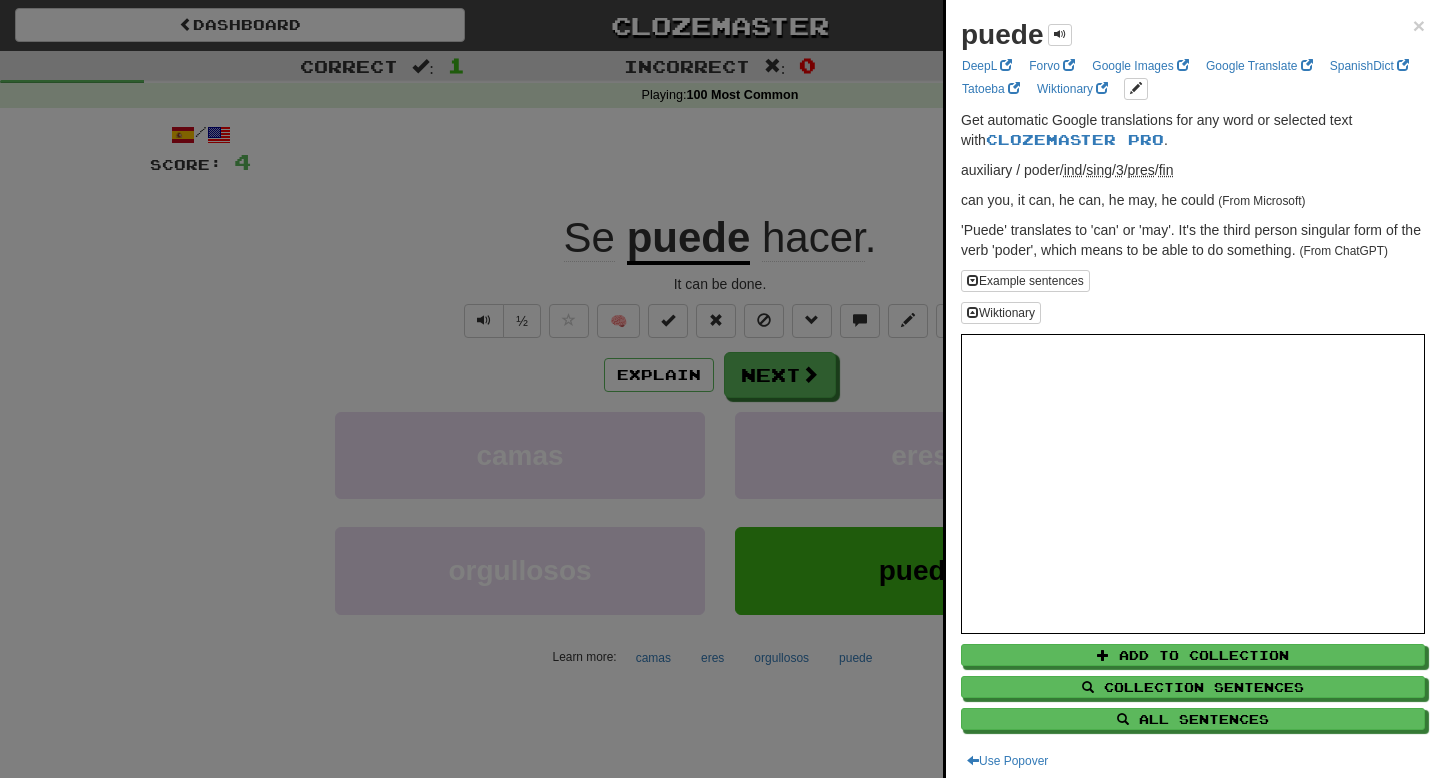 click at bounding box center (720, 389) 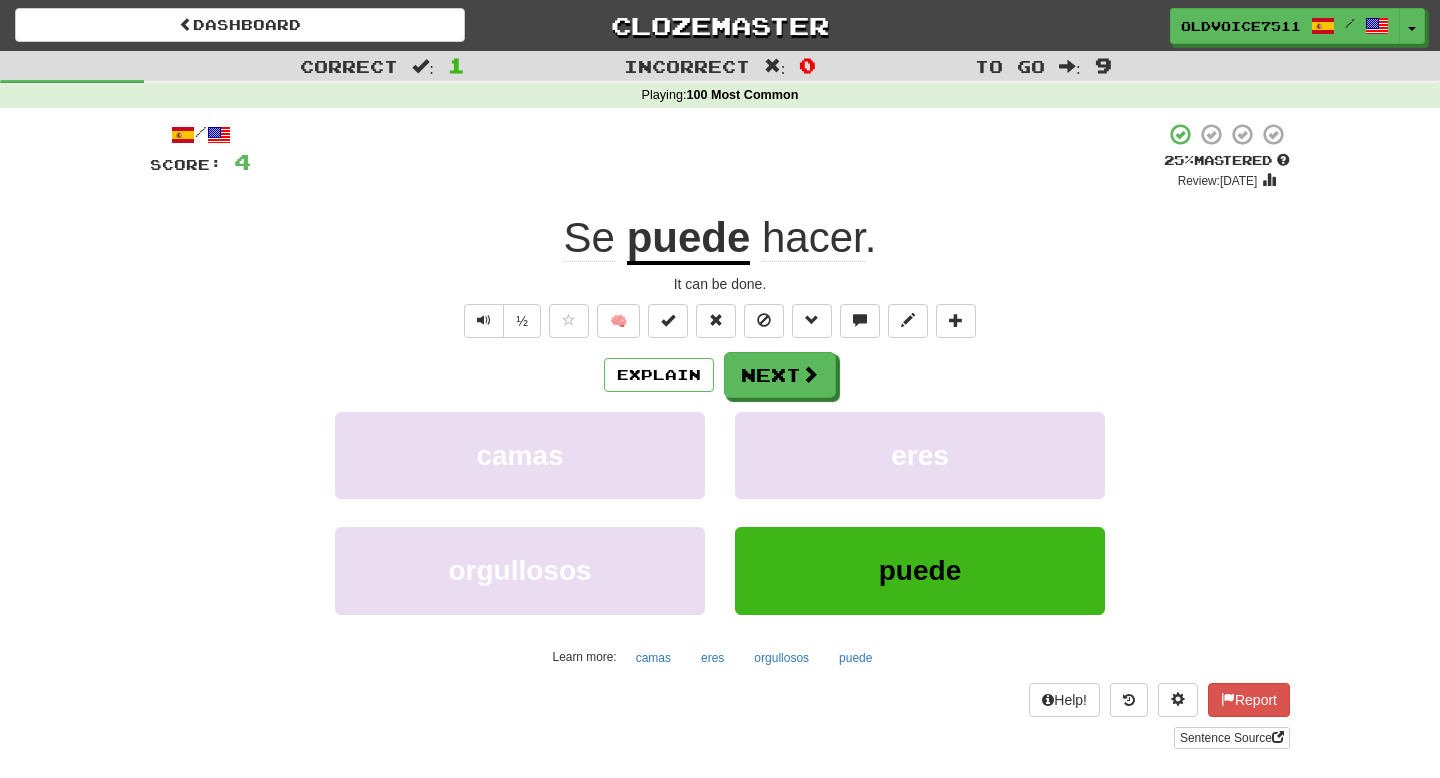 click on "Se" 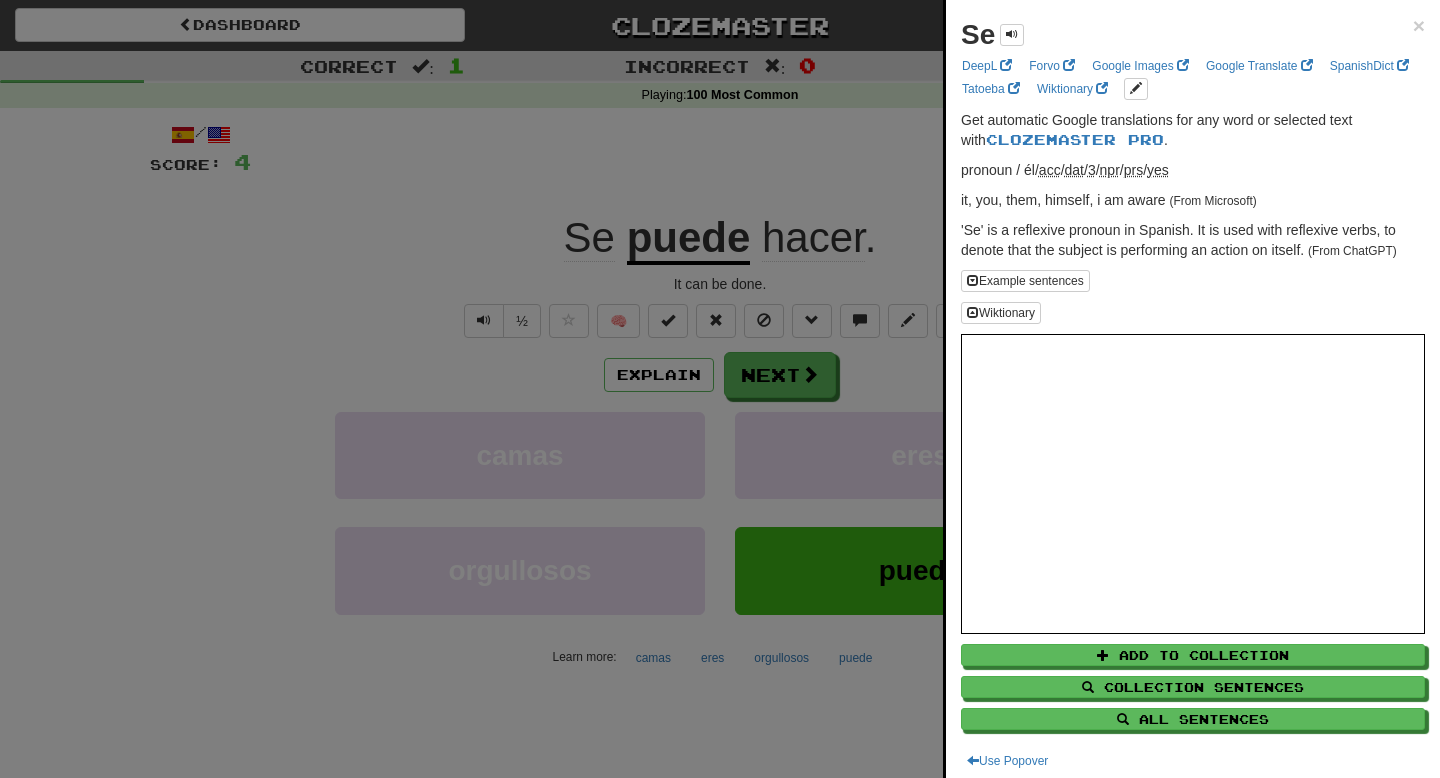 click at bounding box center (720, 389) 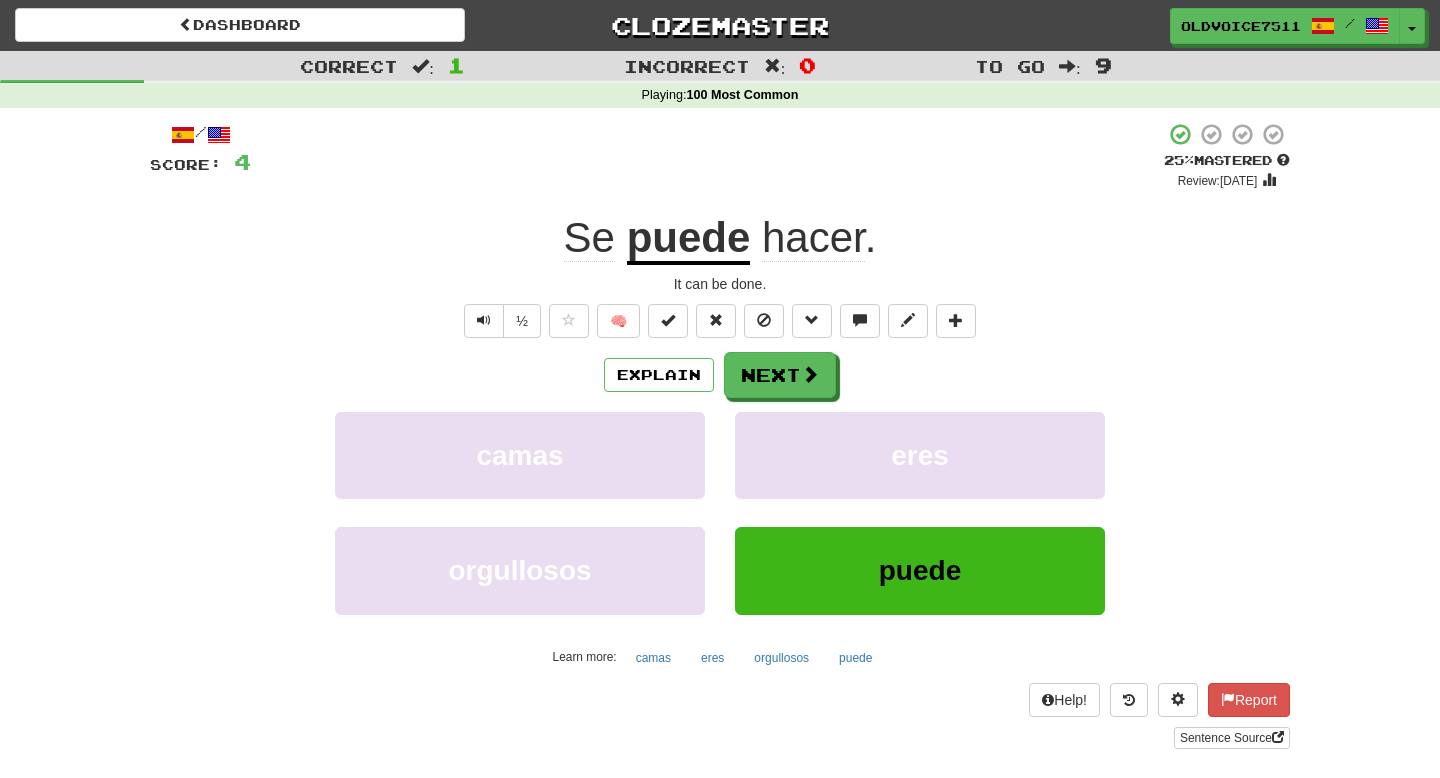 click on "Playing :  100 Most Common" at bounding box center (720, 96) 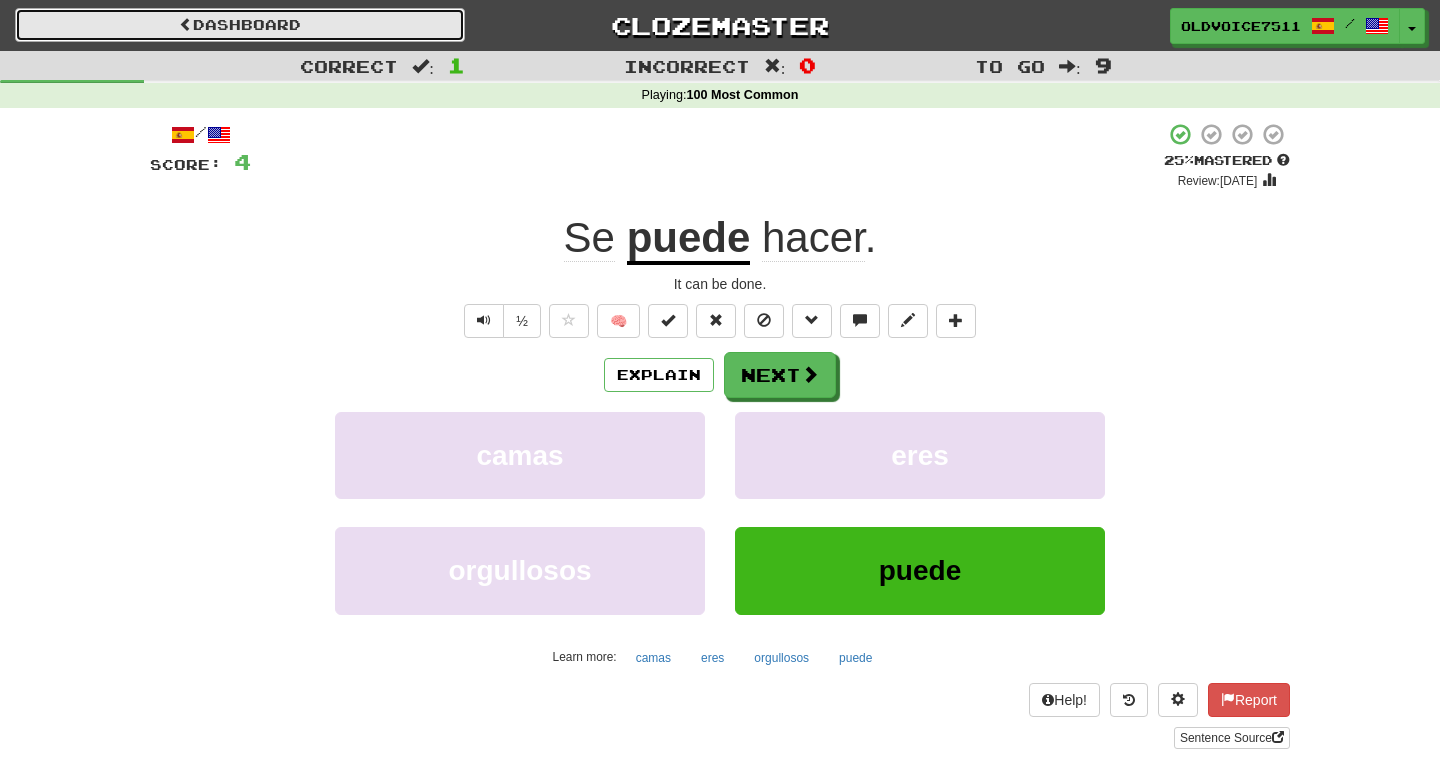 click on "Dashboard" at bounding box center [240, 25] 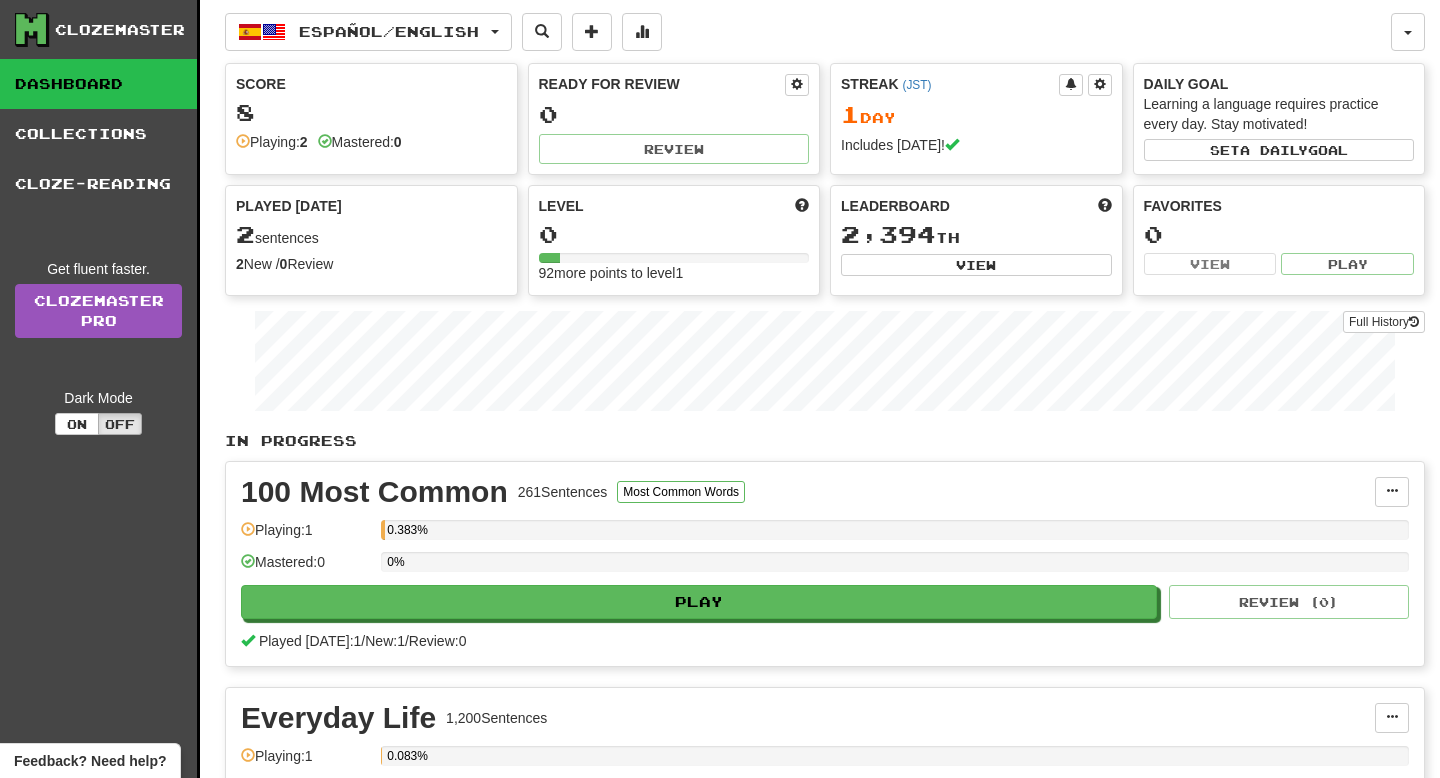 scroll, scrollTop: 0, scrollLeft: 0, axis: both 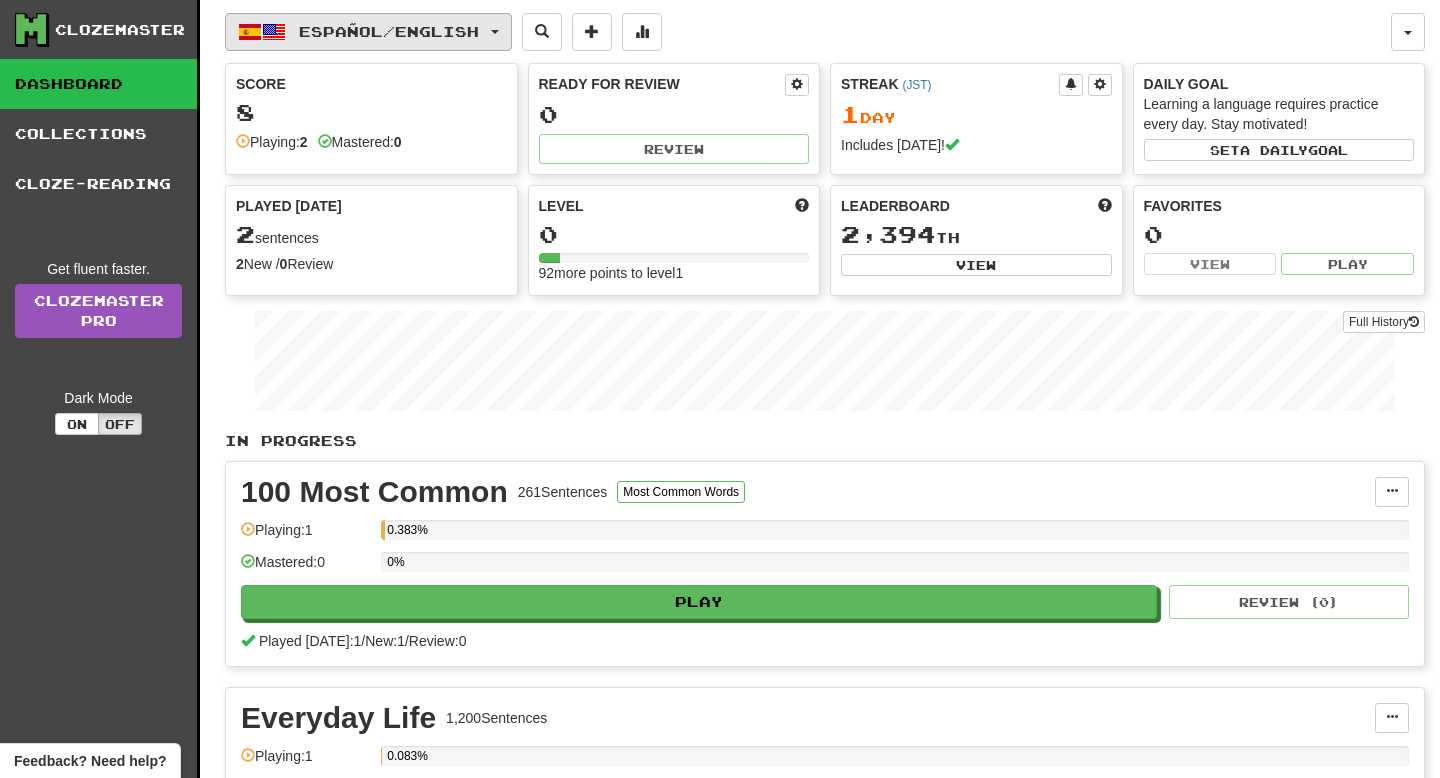 click on "Español  /  English" at bounding box center (389, 31) 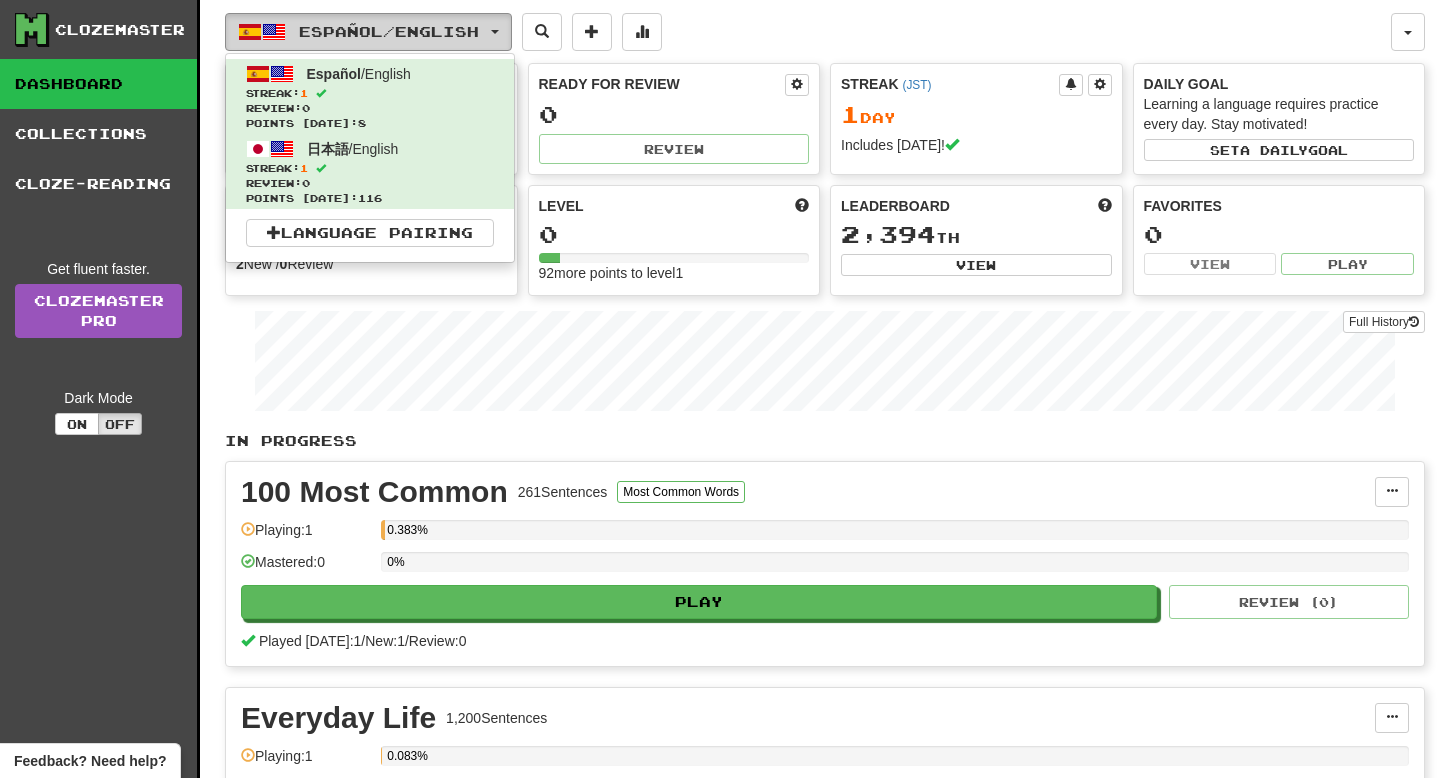 click on "Español  /  English" at bounding box center [368, 32] 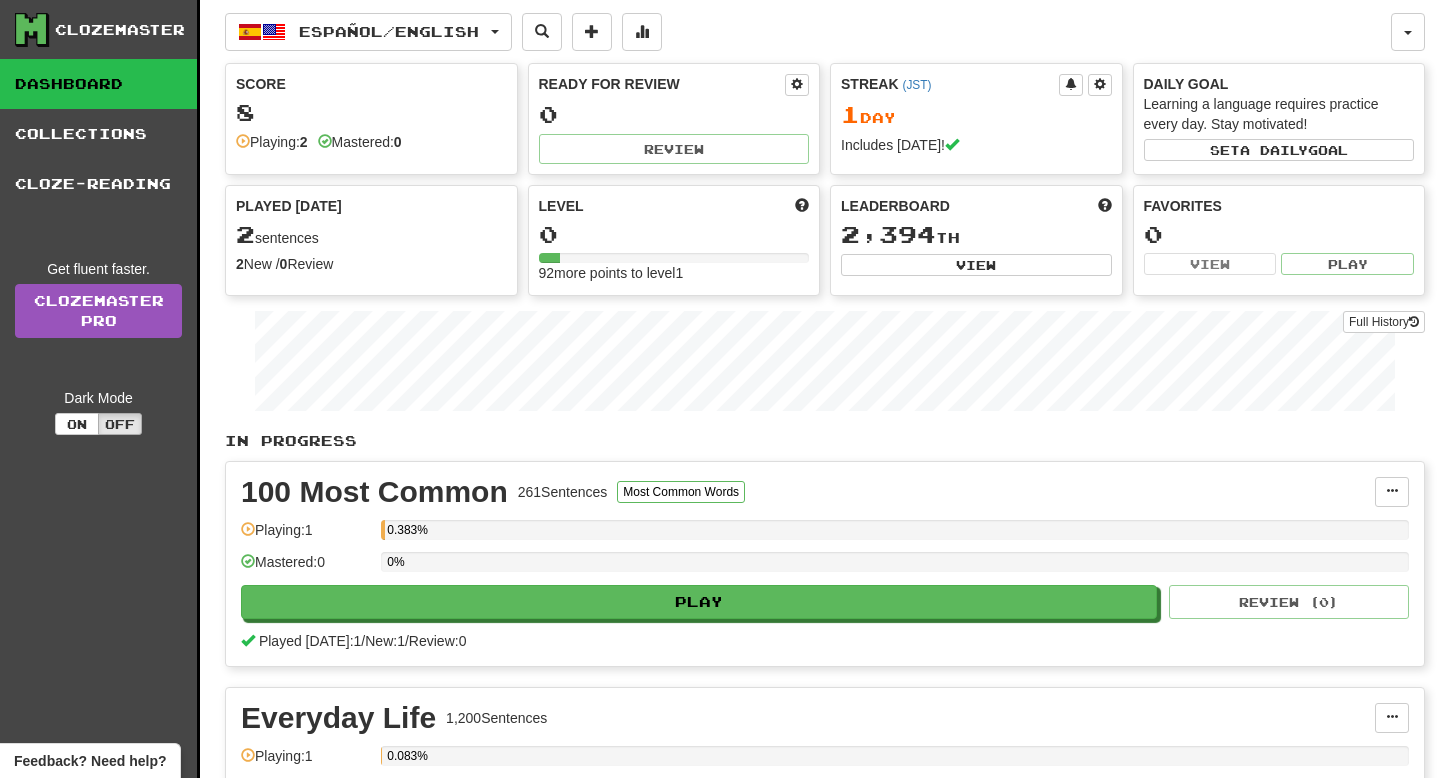 click on "Clozemaster Dashboard Collections Cloze-Reading Get fluent faster. Clozemaster Pro Dark Mode On Off" at bounding box center (100, 504) 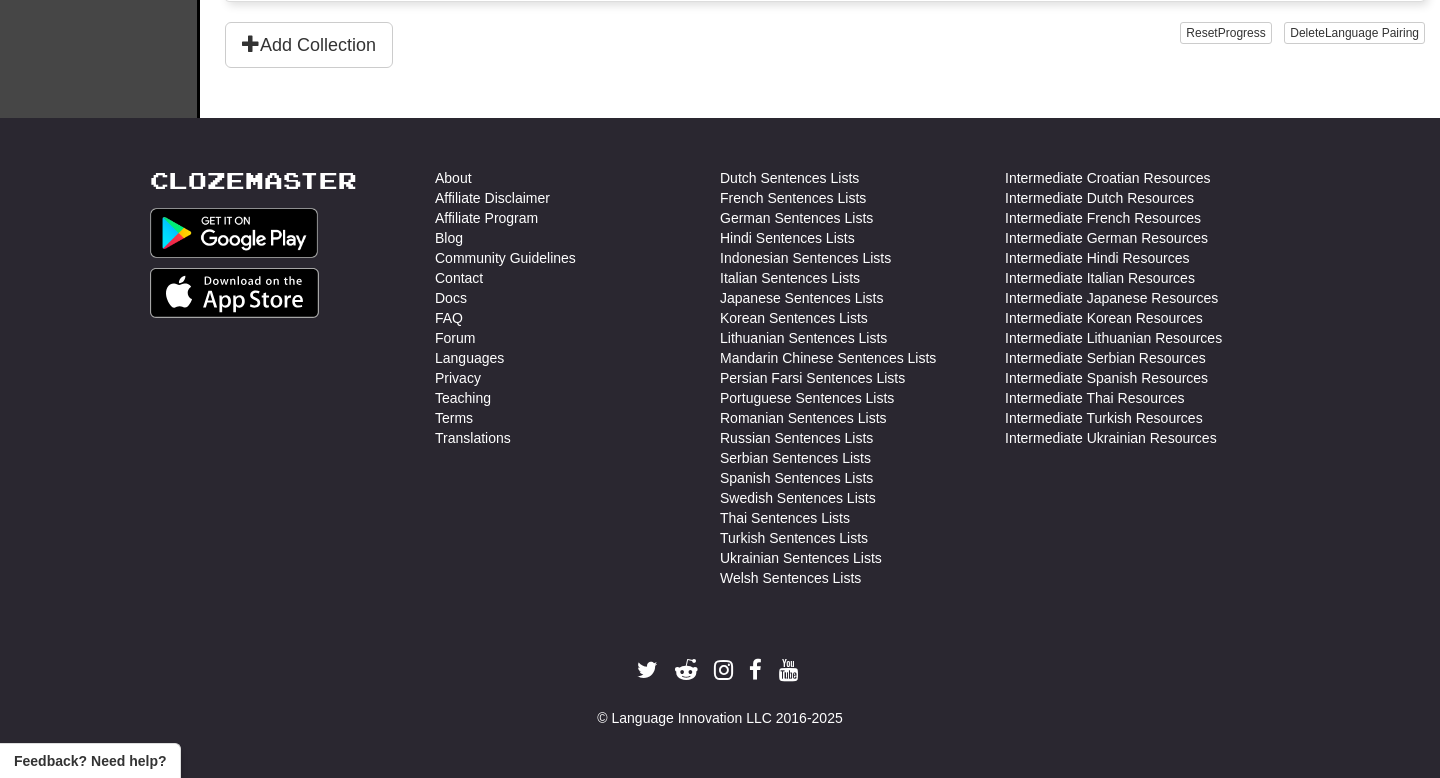 scroll, scrollTop: 0, scrollLeft: 0, axis: both 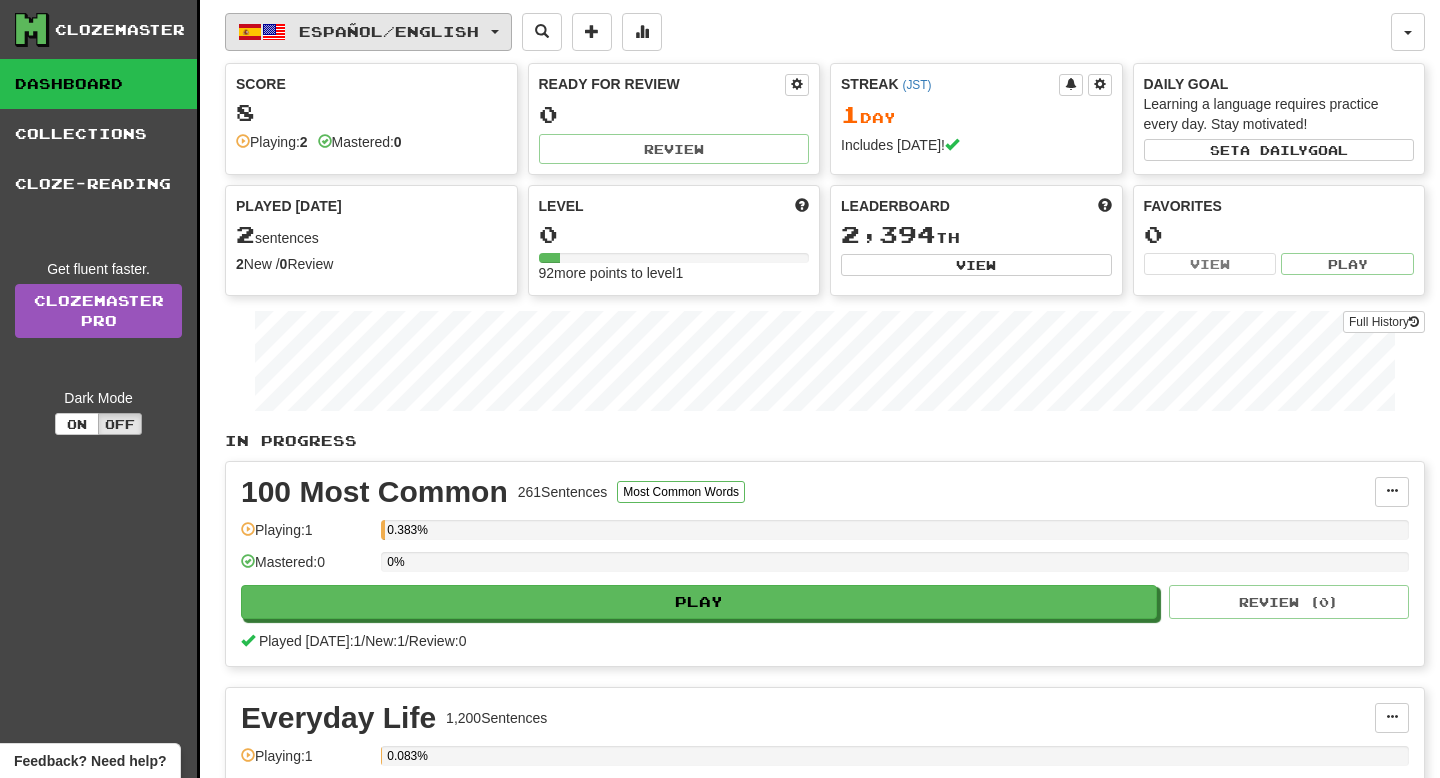 click on "Español  /  English" at bounding box center (389, 31) 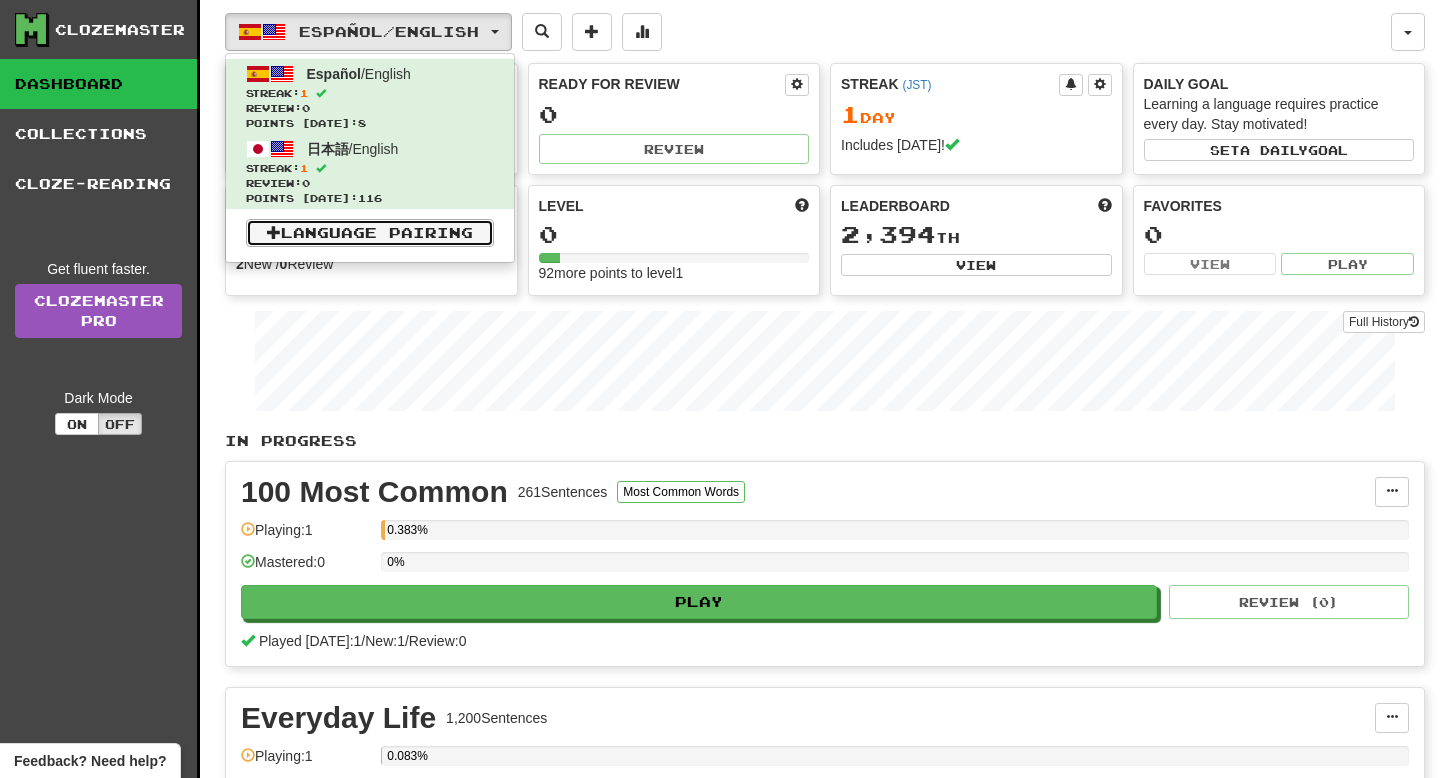 click on "Language Pairing" at bounding box center [370, 233] 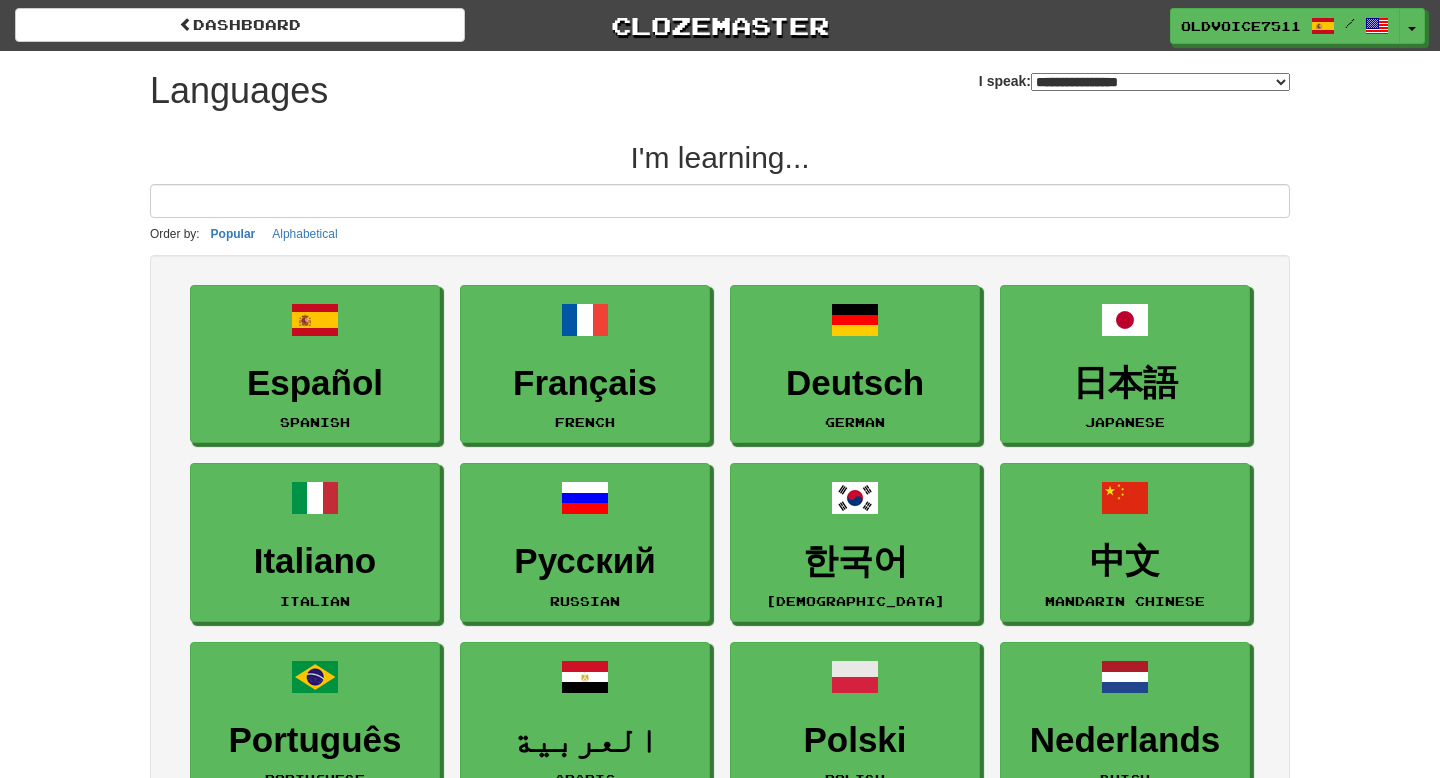 scroll, scrollTop: 0, scrollLeft: 0, axis: both 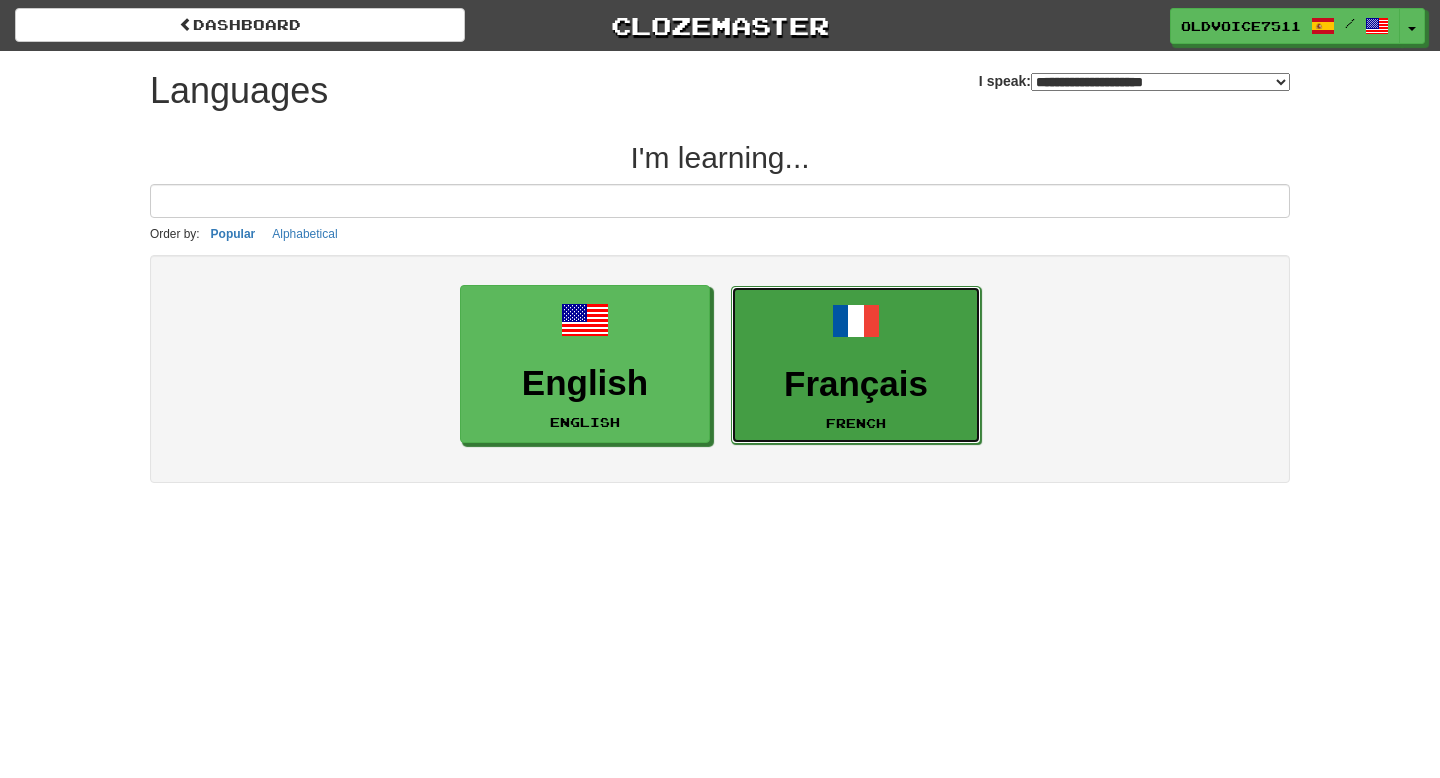 click on "Français" at bounding box center (856, 384) 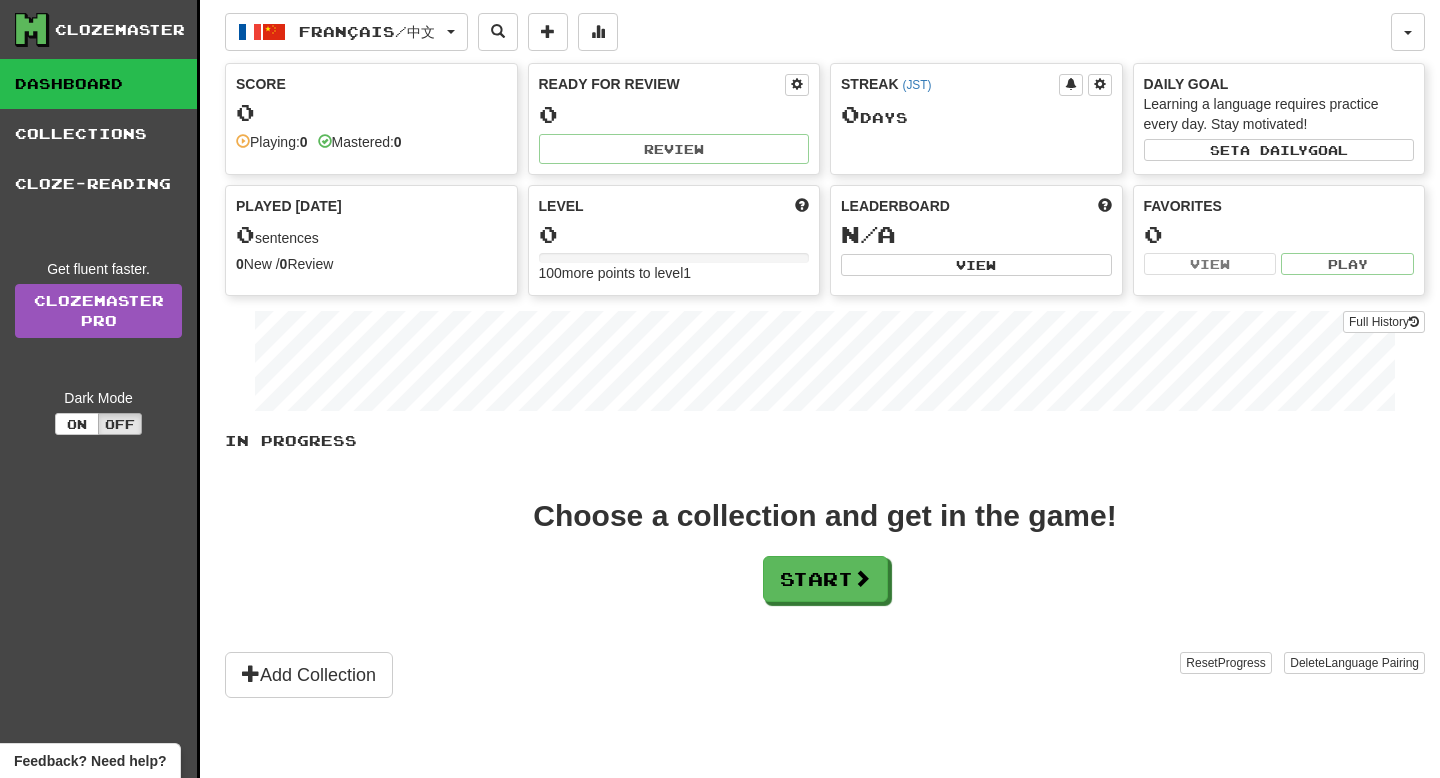 scroll, scrollTop: 0, scrollLeft: 0, axis: both 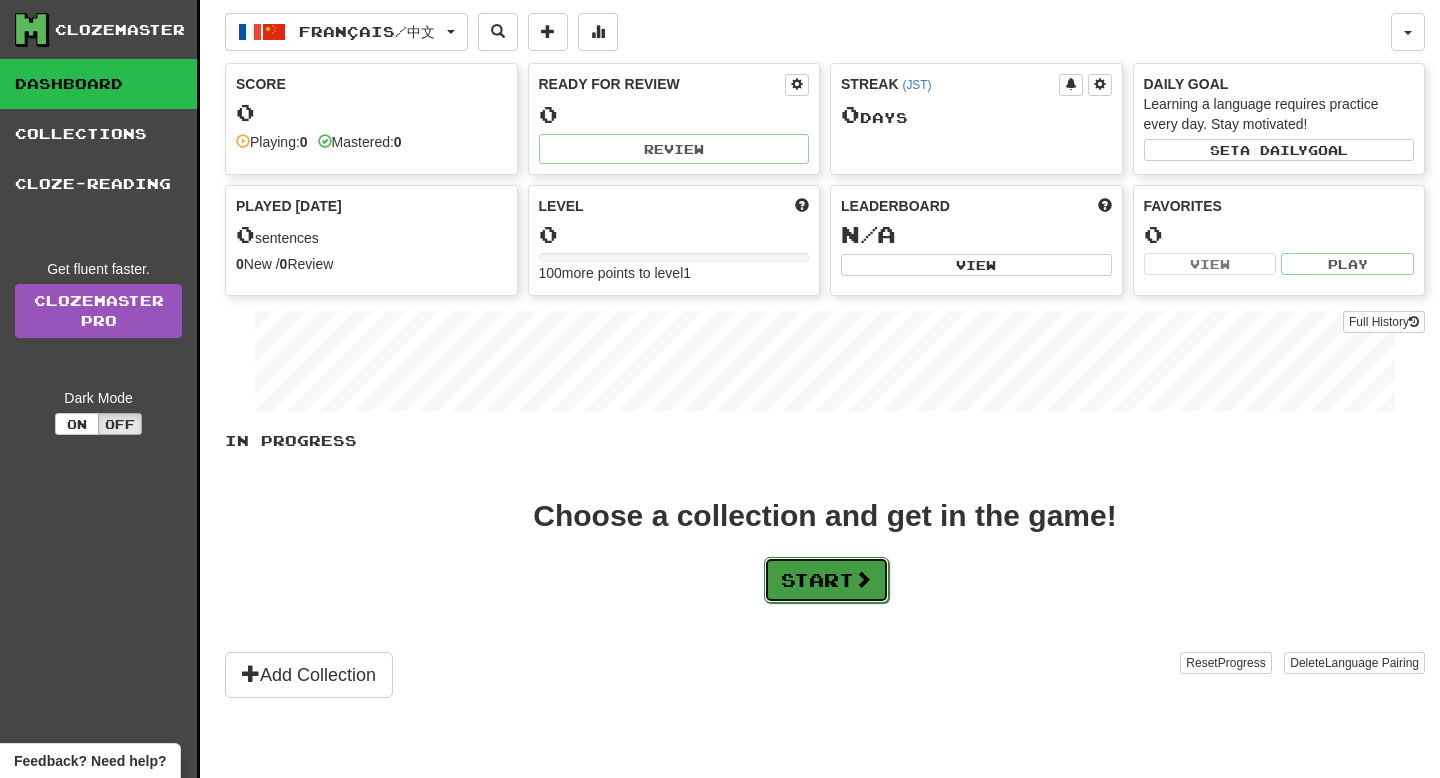 click on "Start" at bounding box center [826, 580] 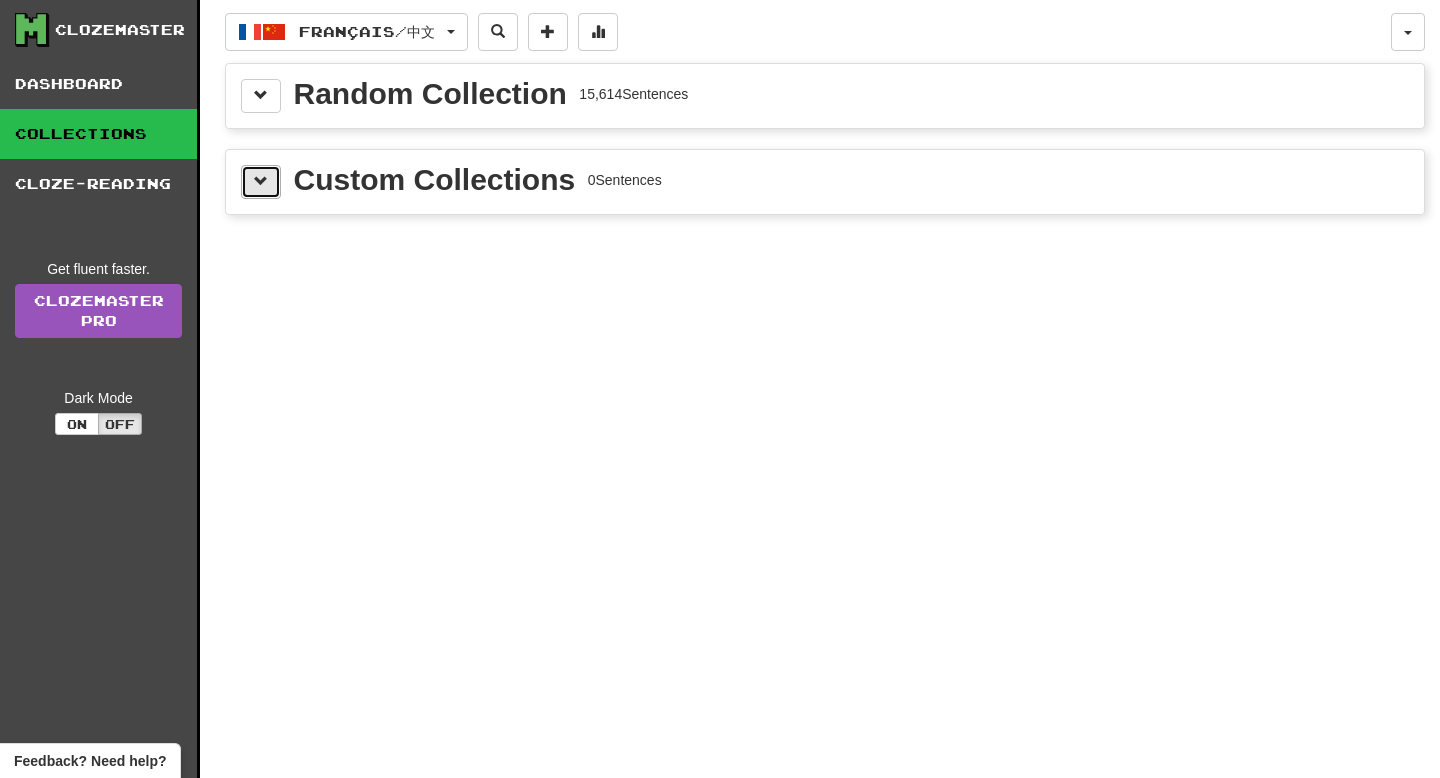 click at bounding box center [261, 181] 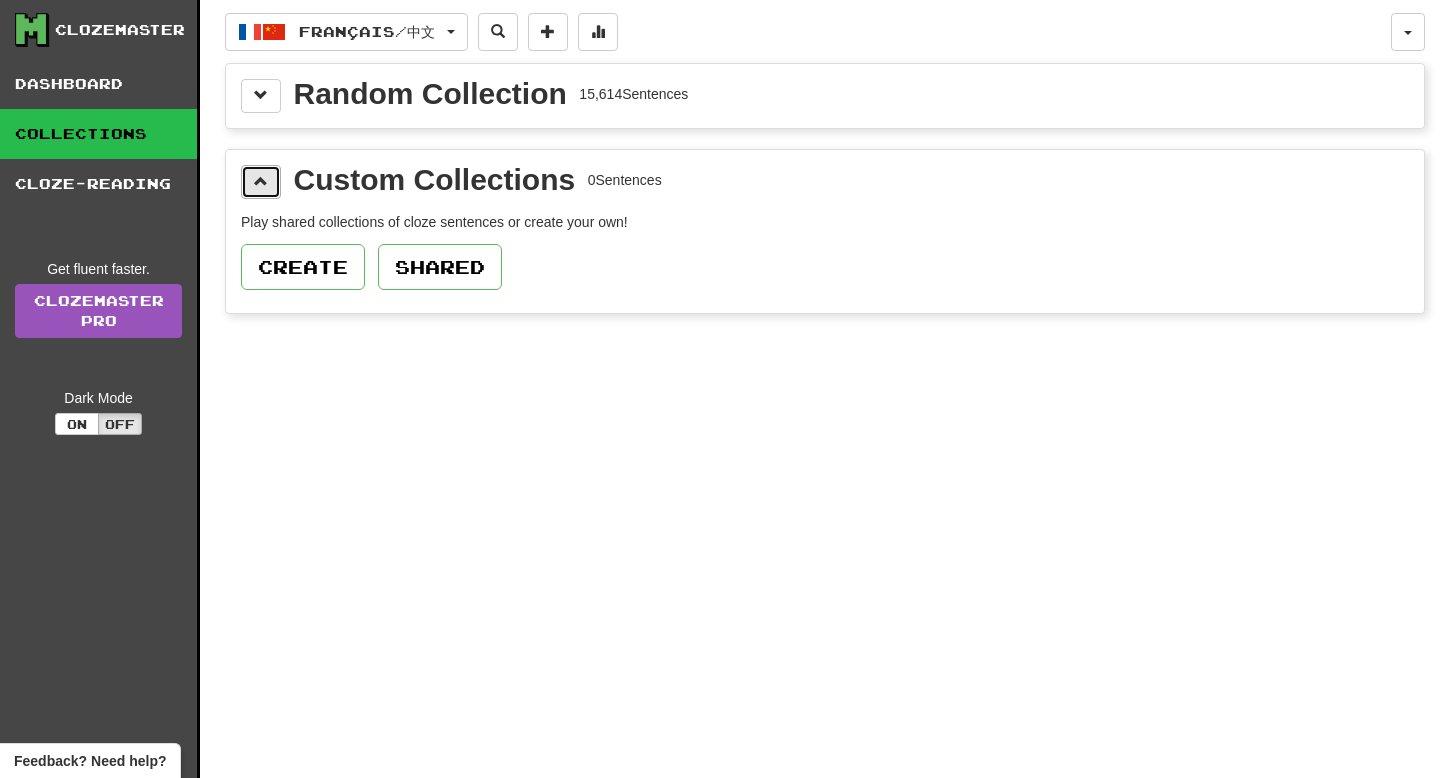 click at bounding box center (261, 181) 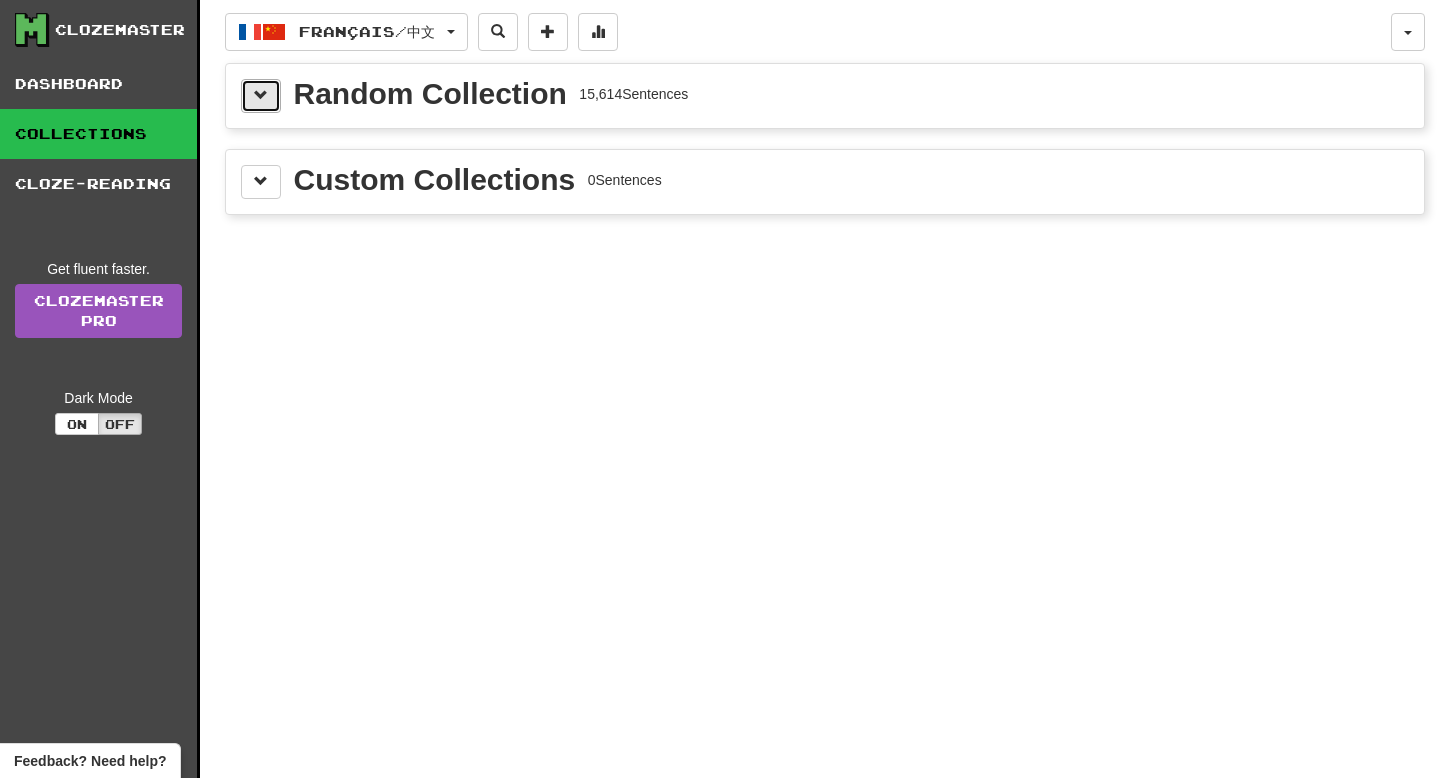 click at bounding box center (261, 95) 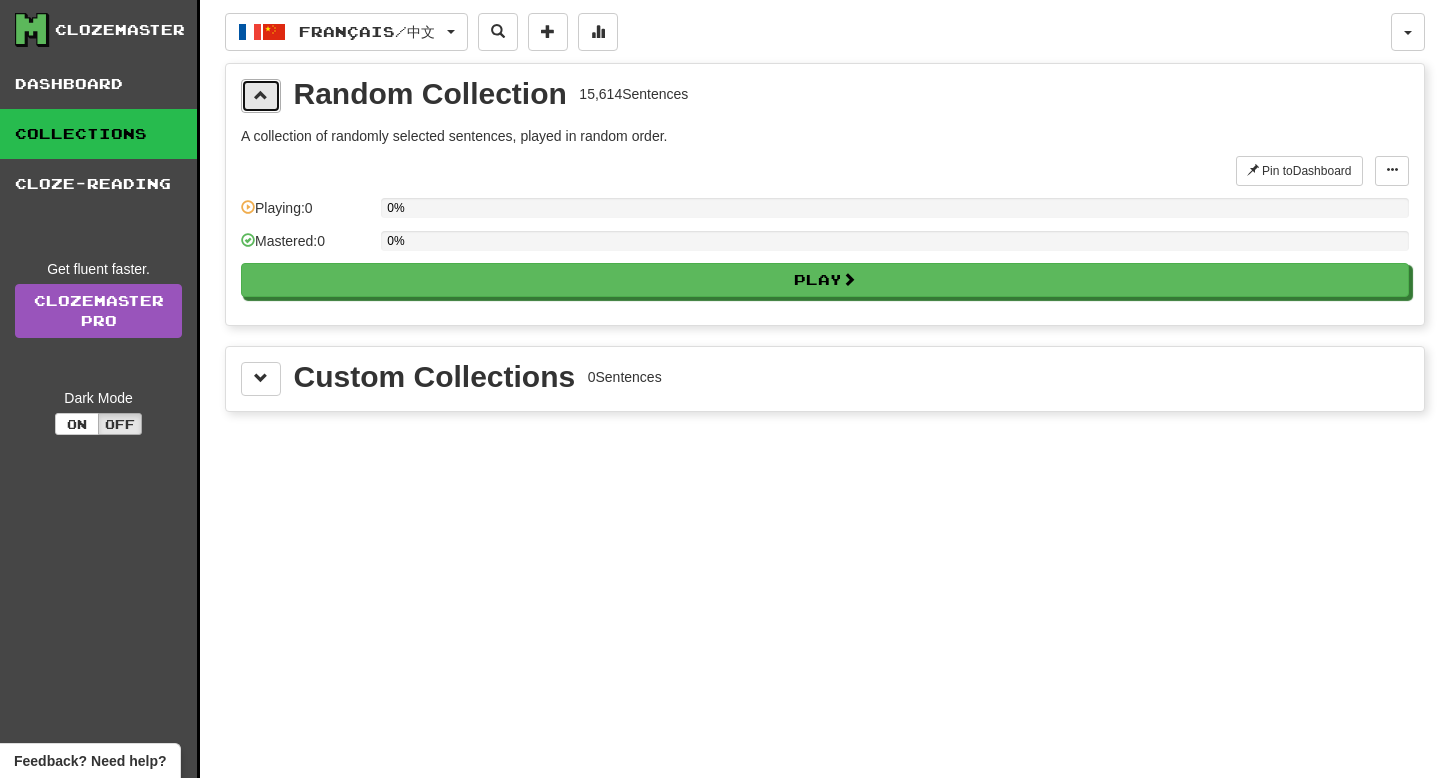 click at bounding box center [261, 95] 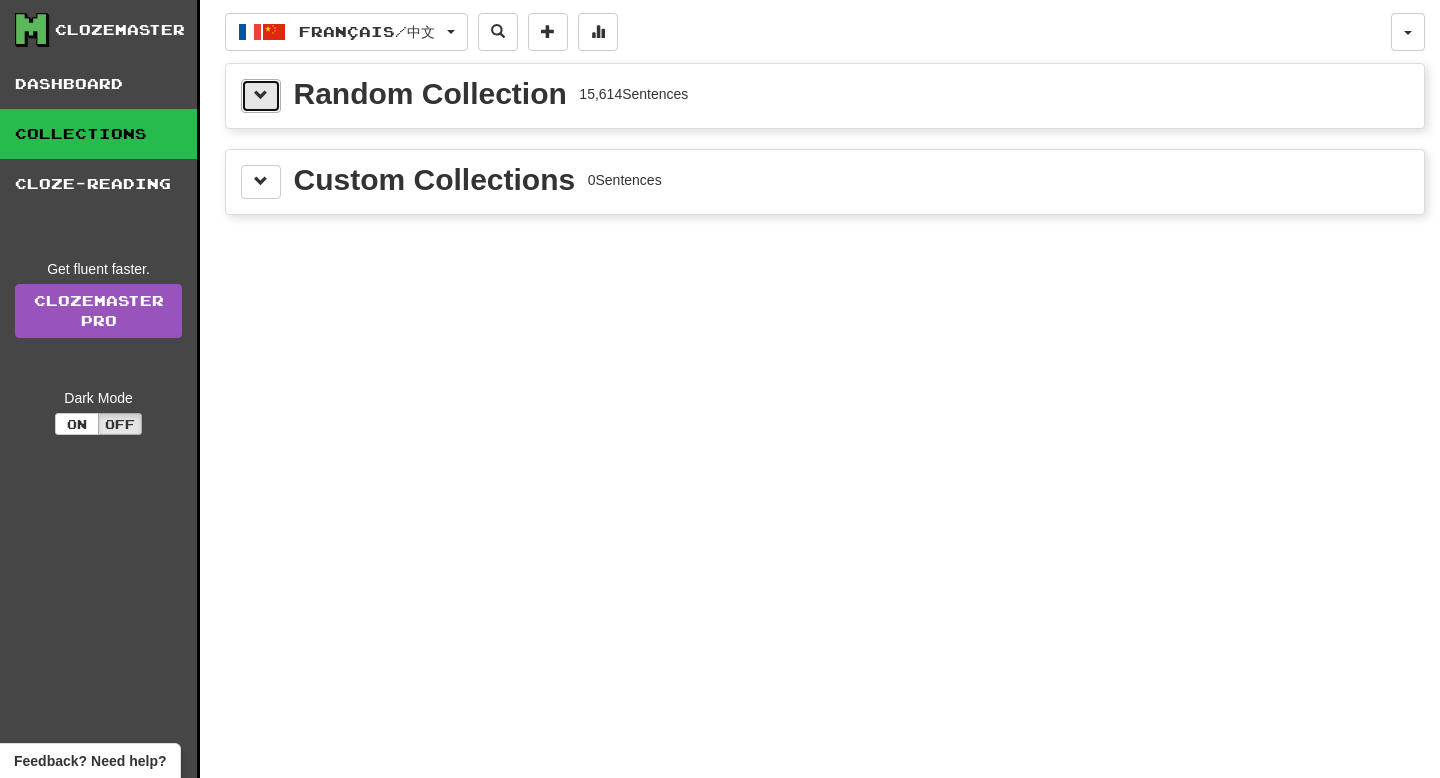 click at bounding box center (261, 96) 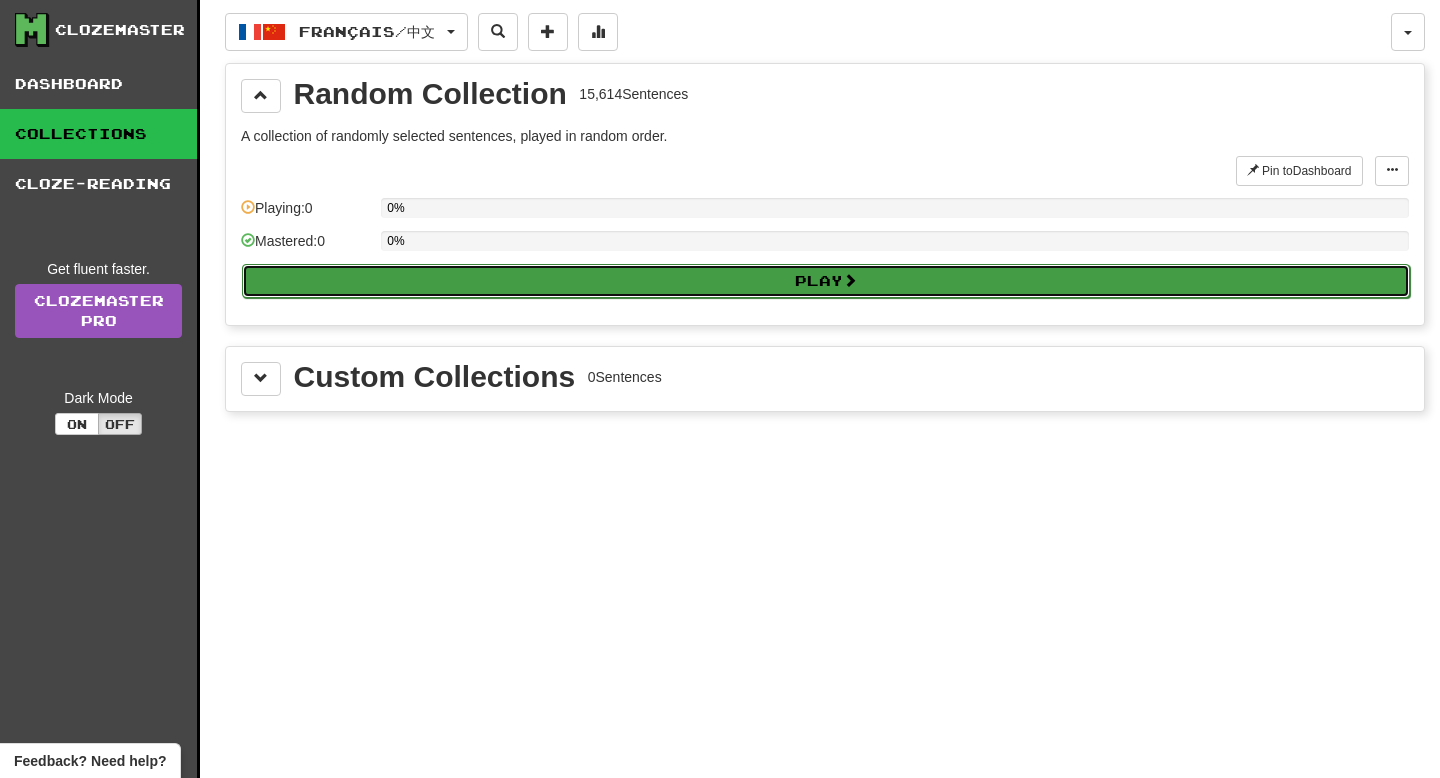 click on "Play" at bounding box center (826, 281) 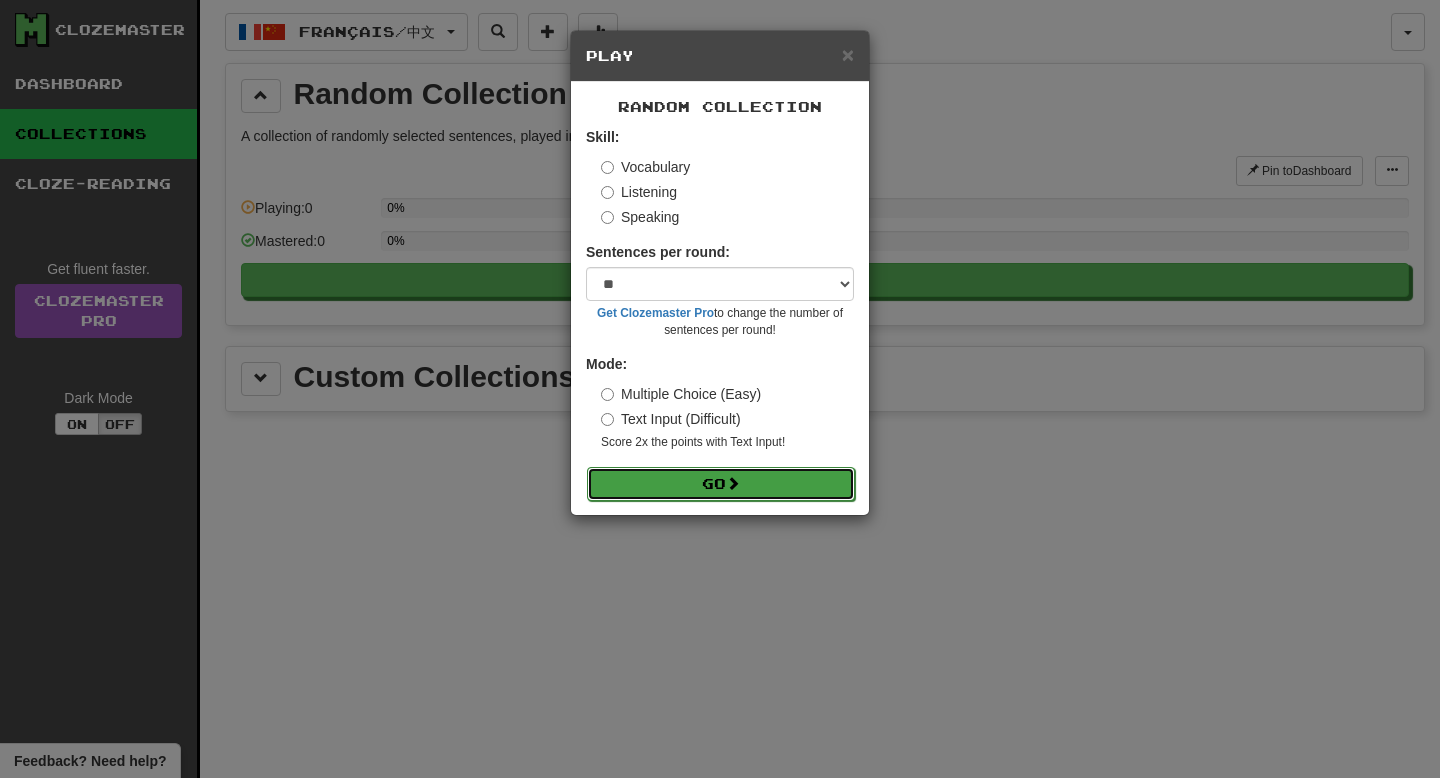 click on "Go" at bounding box center (721, 484) 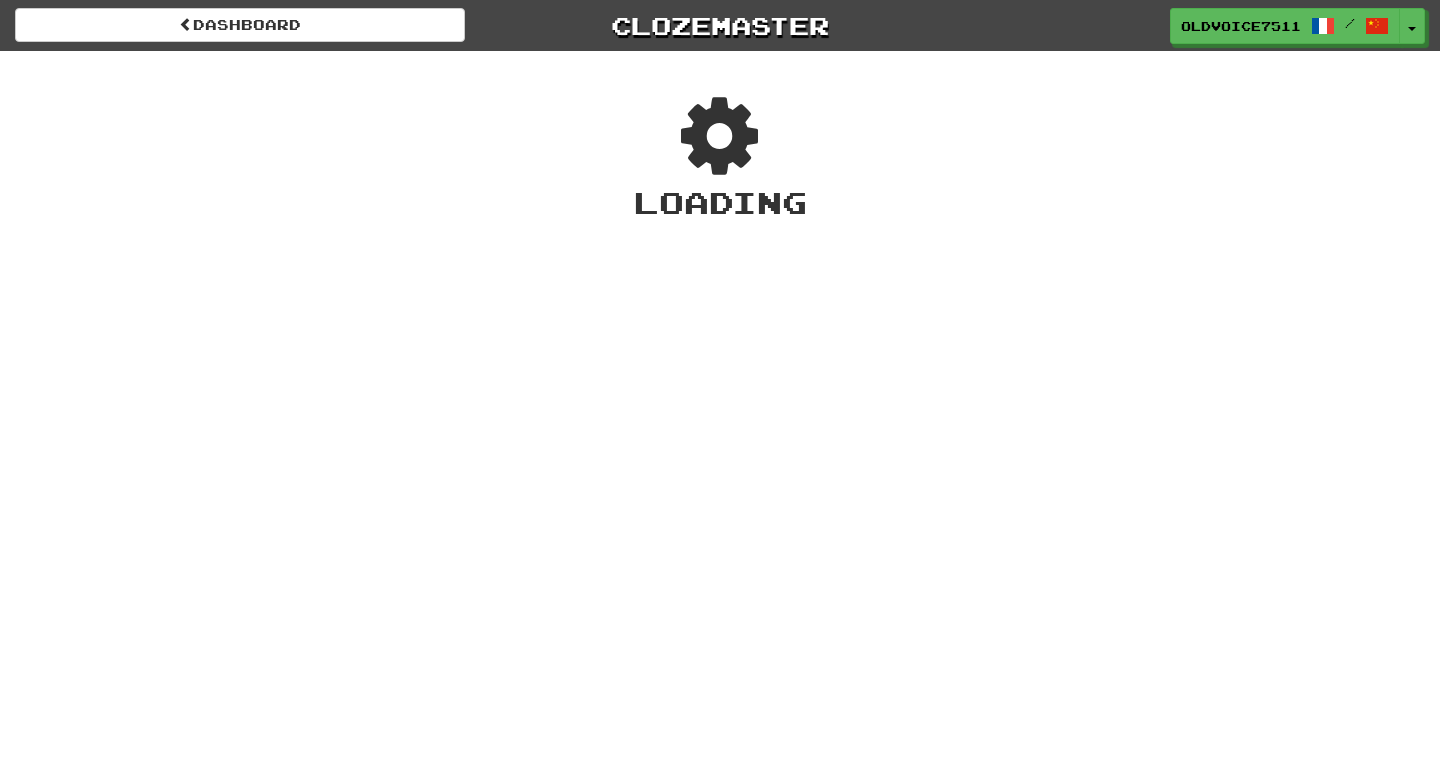scroll, scrollTop: 0, scrollLeft: 0, axis: both 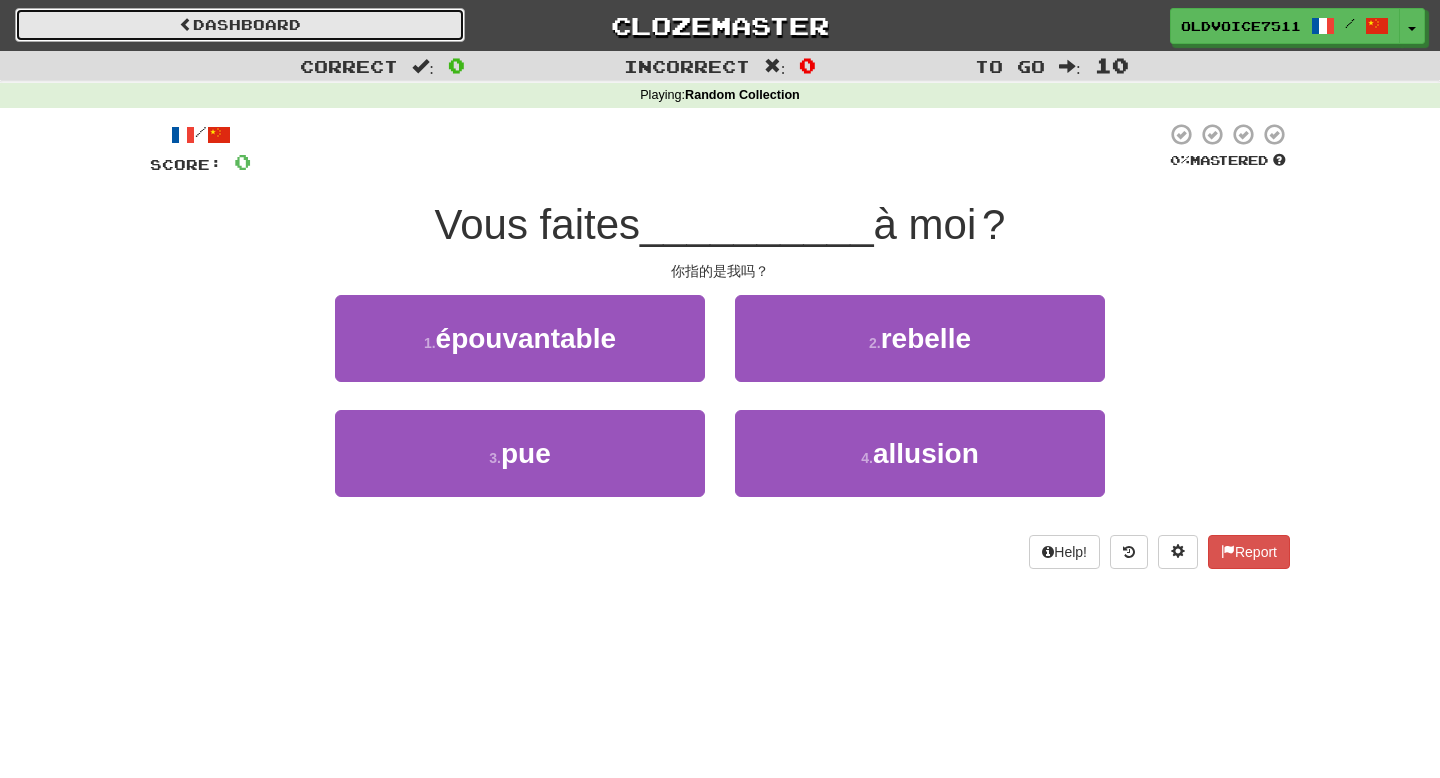 click at bounding box center [186, 24] 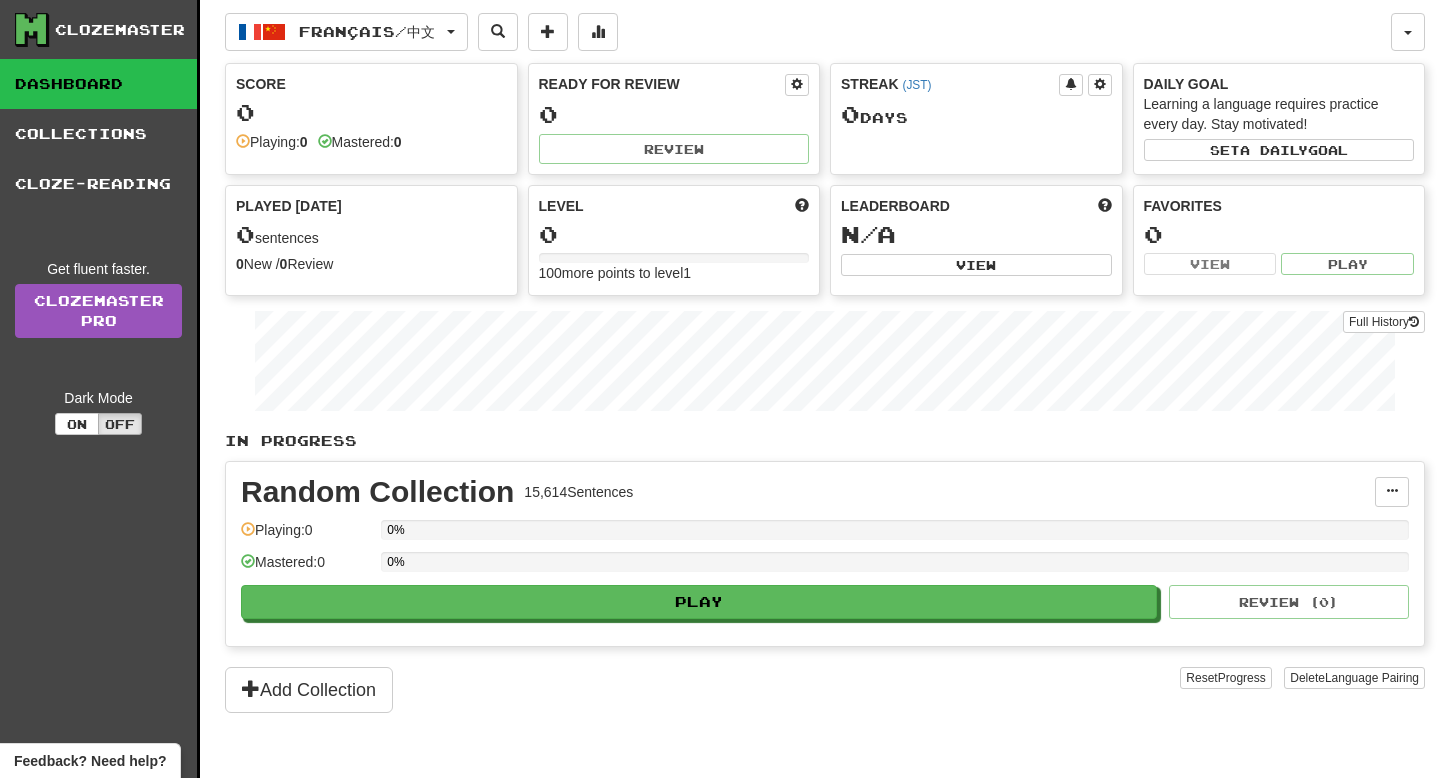 scroll, scrollTop: 0, scrollLeft: 0, axis: both 